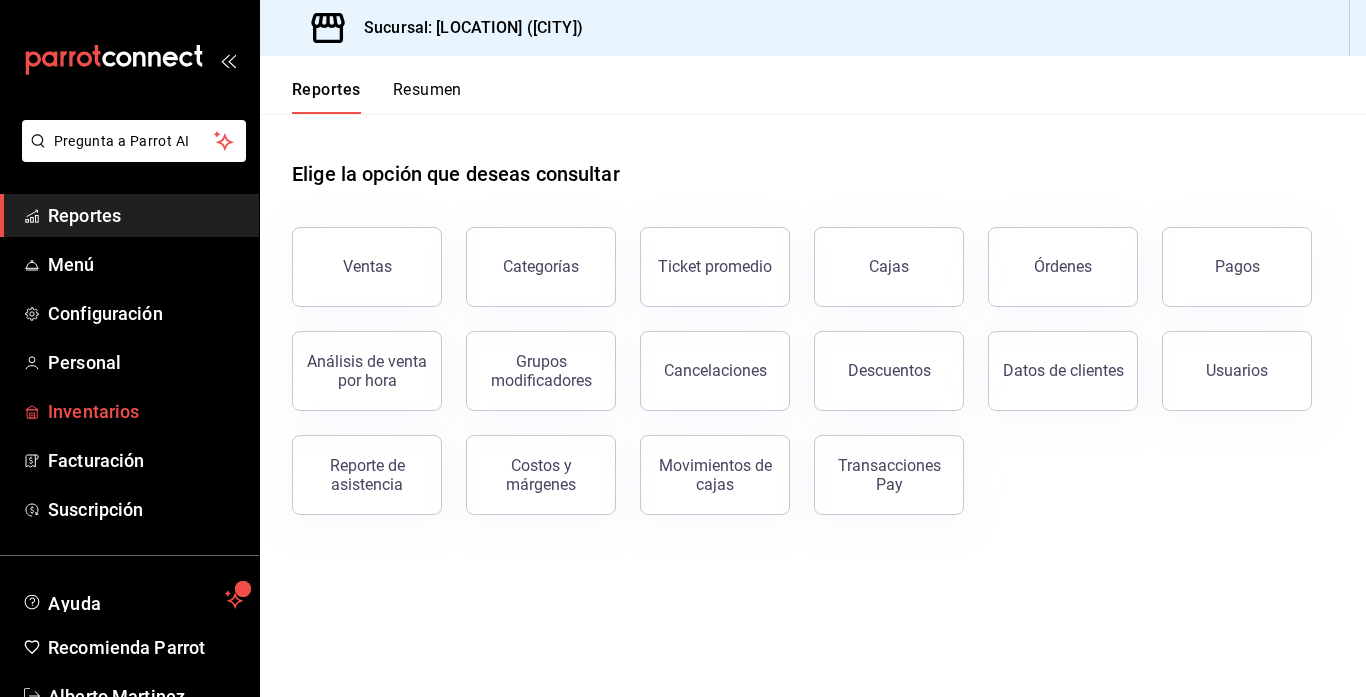 scroll, scrollTop: 0, scrollLeft: 0, axis: both 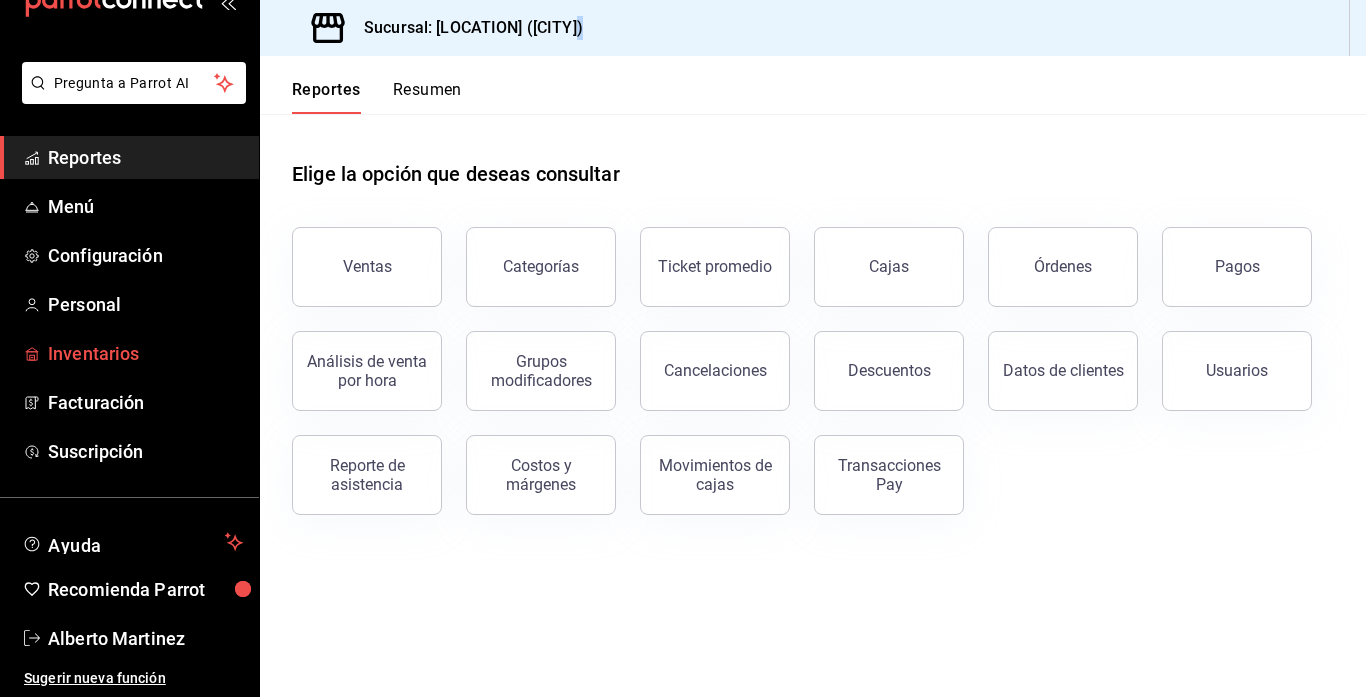 click on "Inventarios" at bounding box center (145, 353) 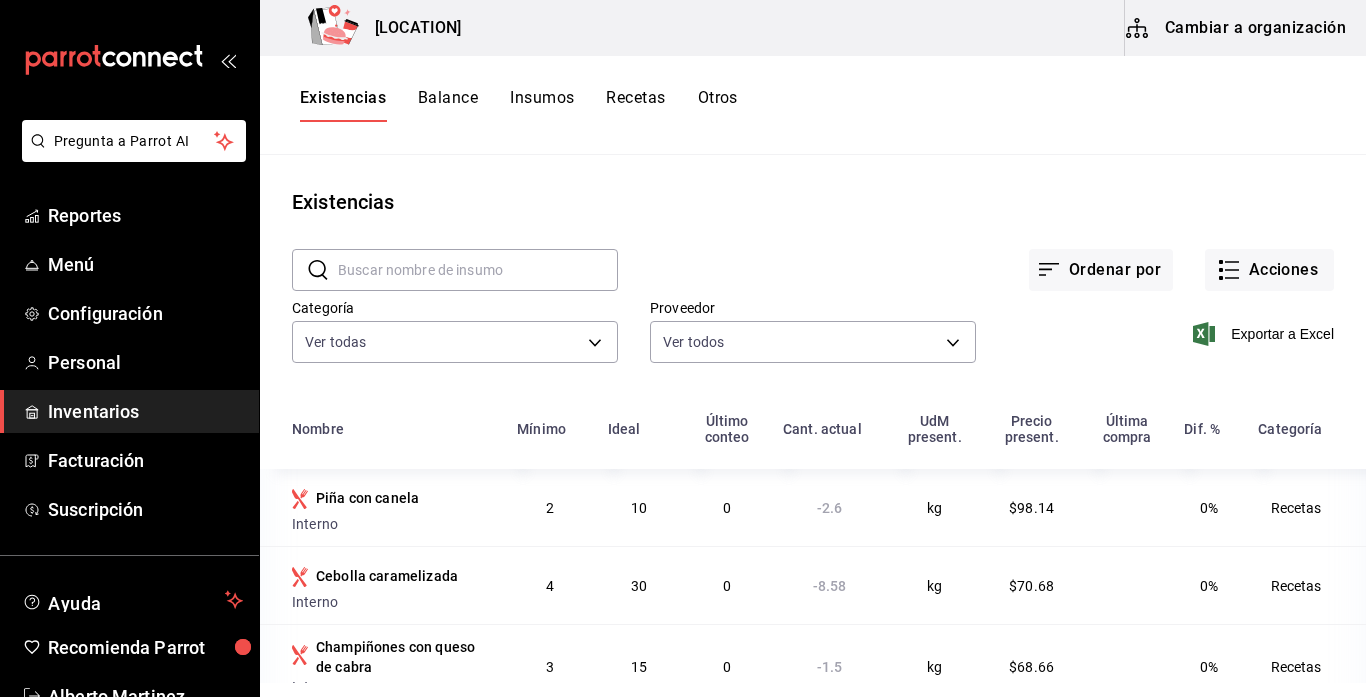click on "Cambiar a organización" at bounding box center [1237, 28] 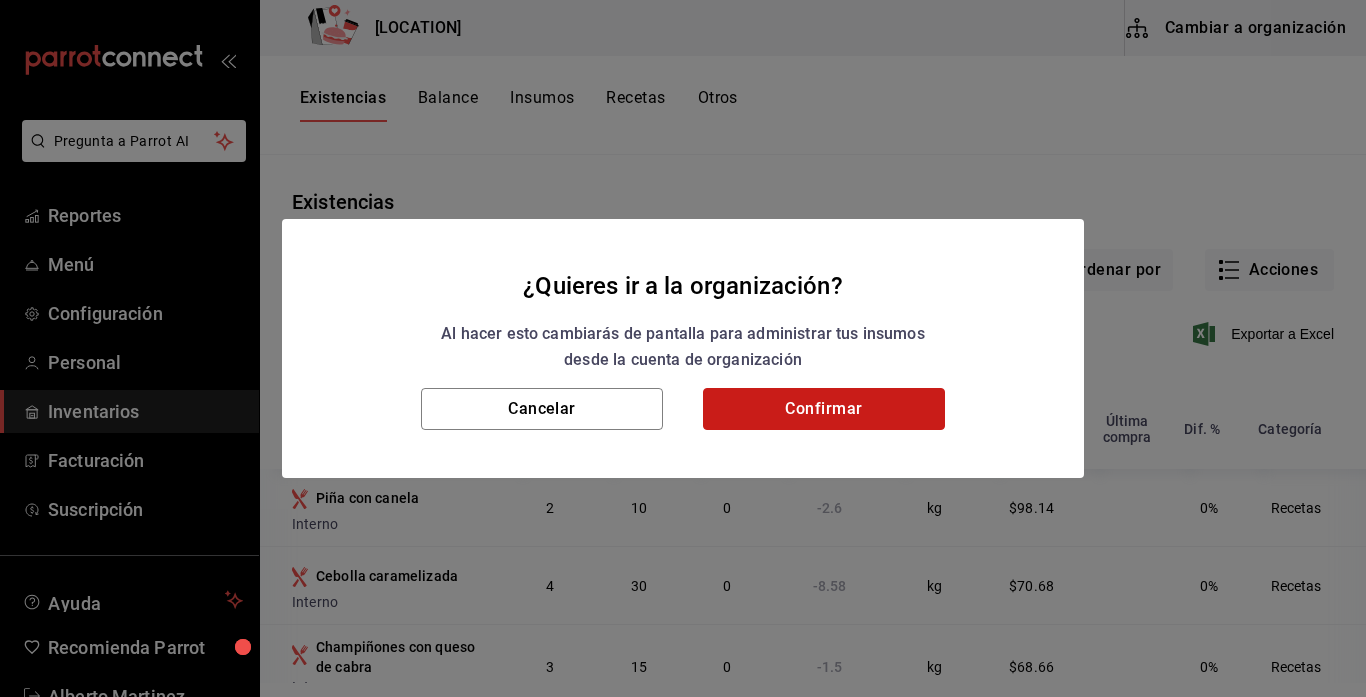 click on "Confirmar" at bounding box center (824, 409) 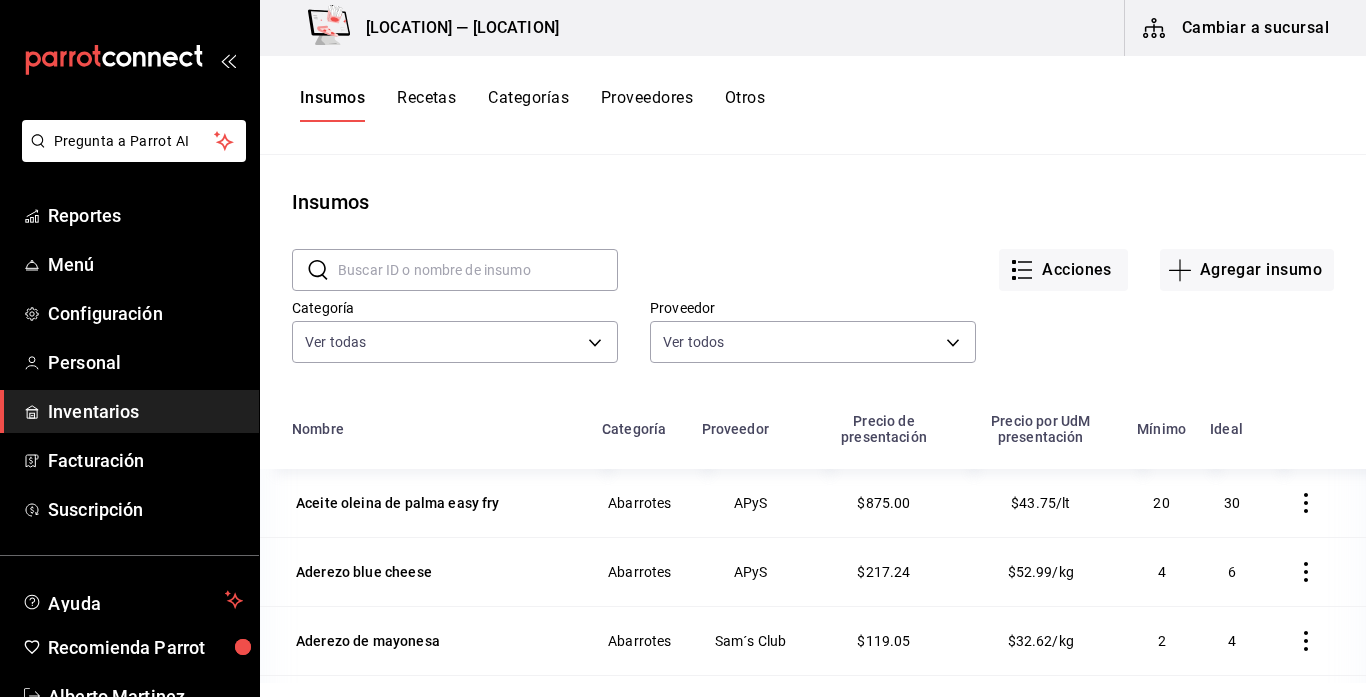 scroll, scrollTop: 93, scrollLeft: 0, axis: vertical 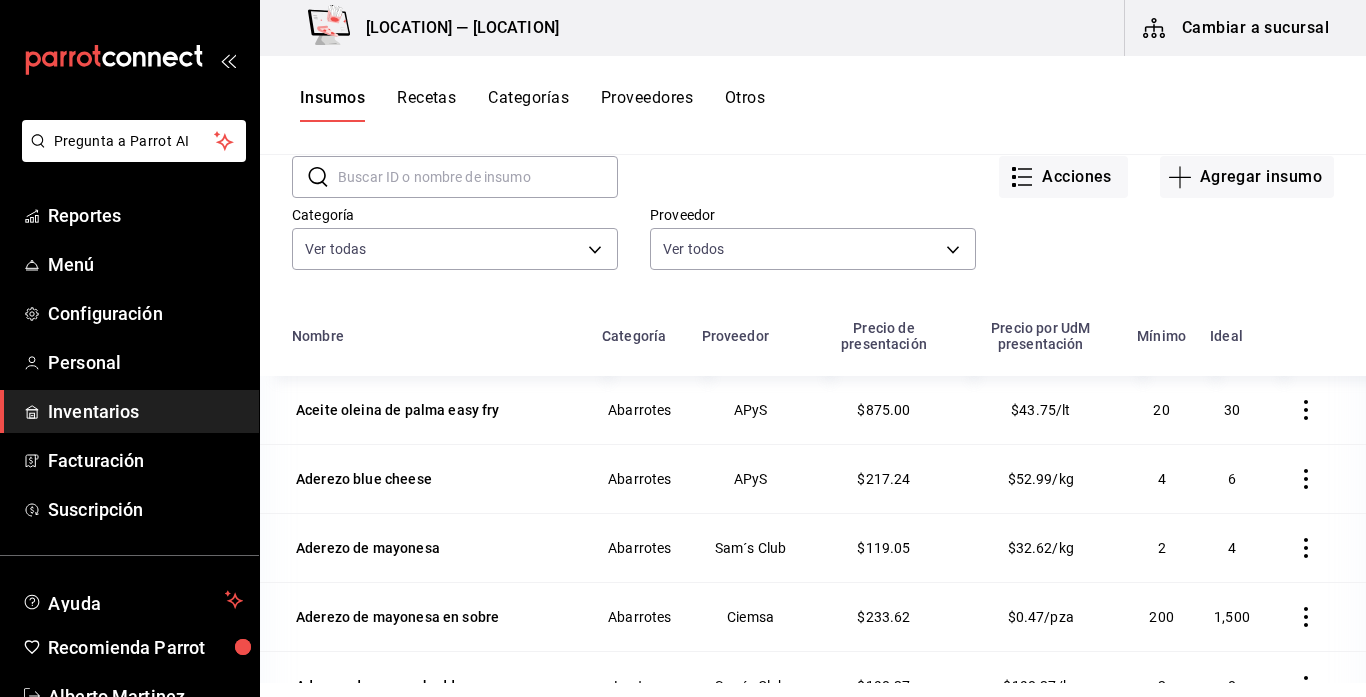 click 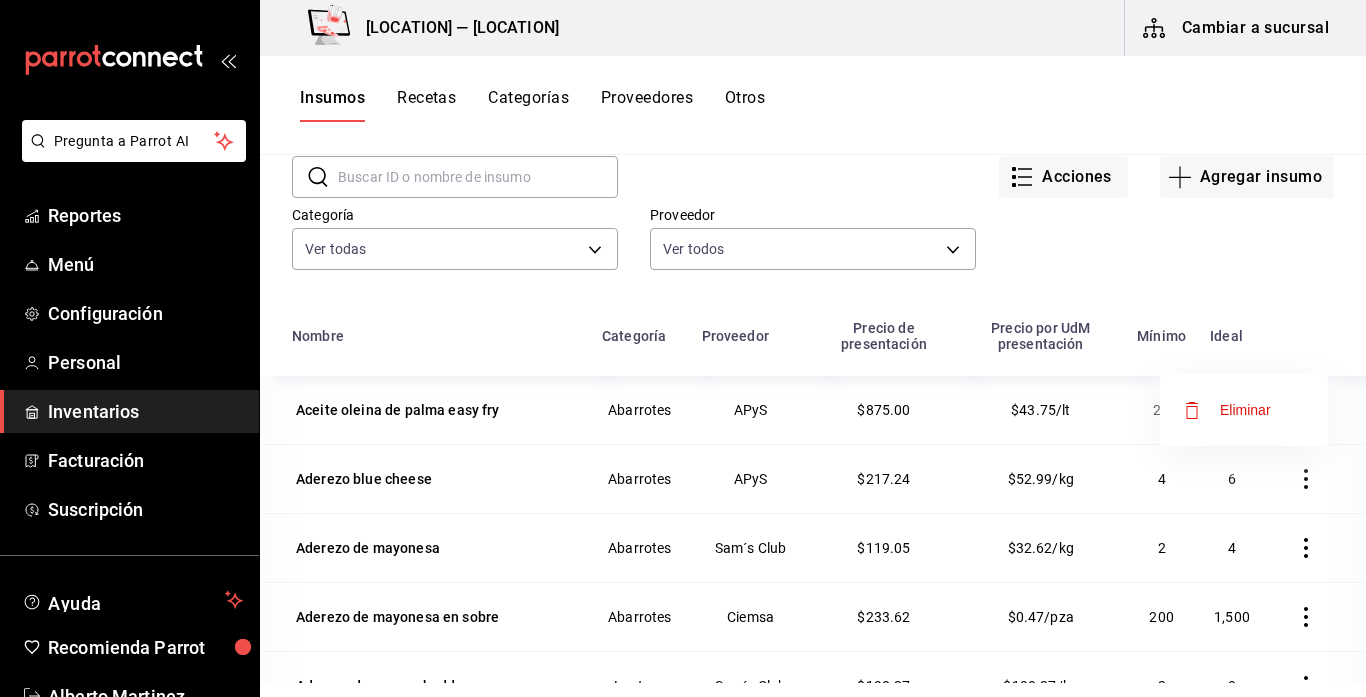 click at bounding box center (683, 348) 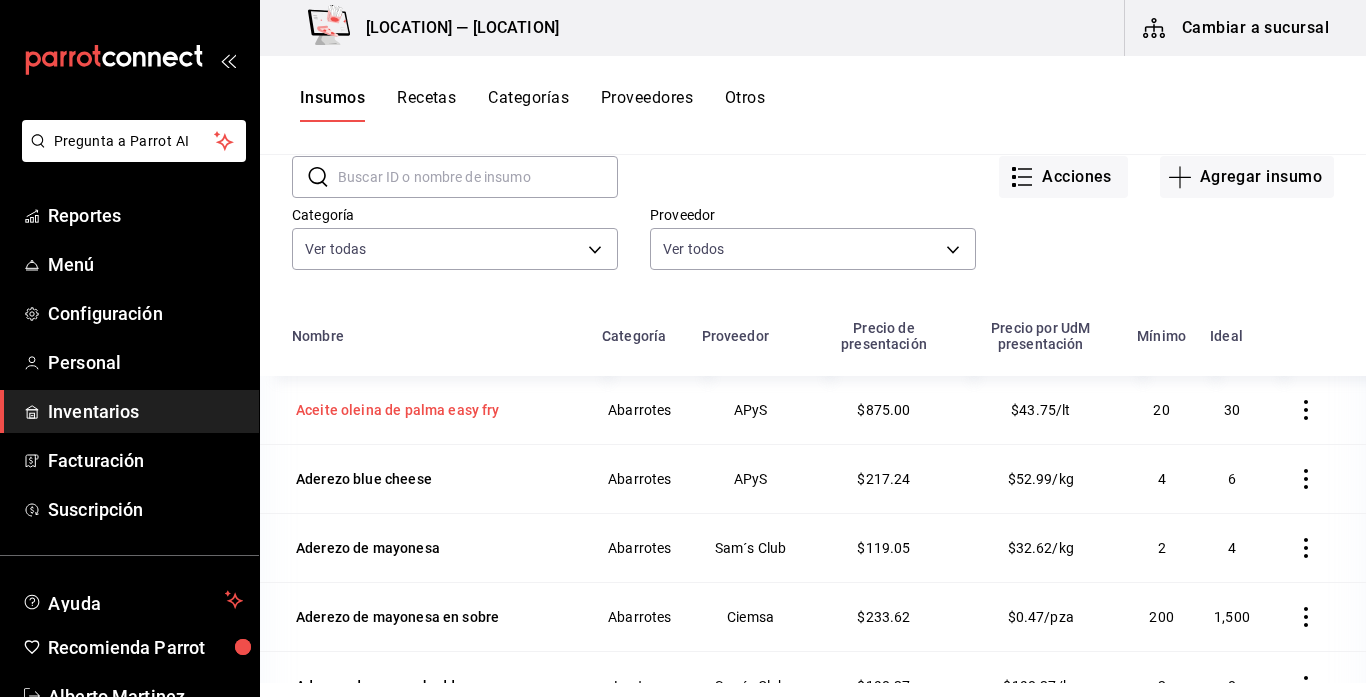 click on "Aceite oleina de palma  easy fry" at bounding box center [398, 410] 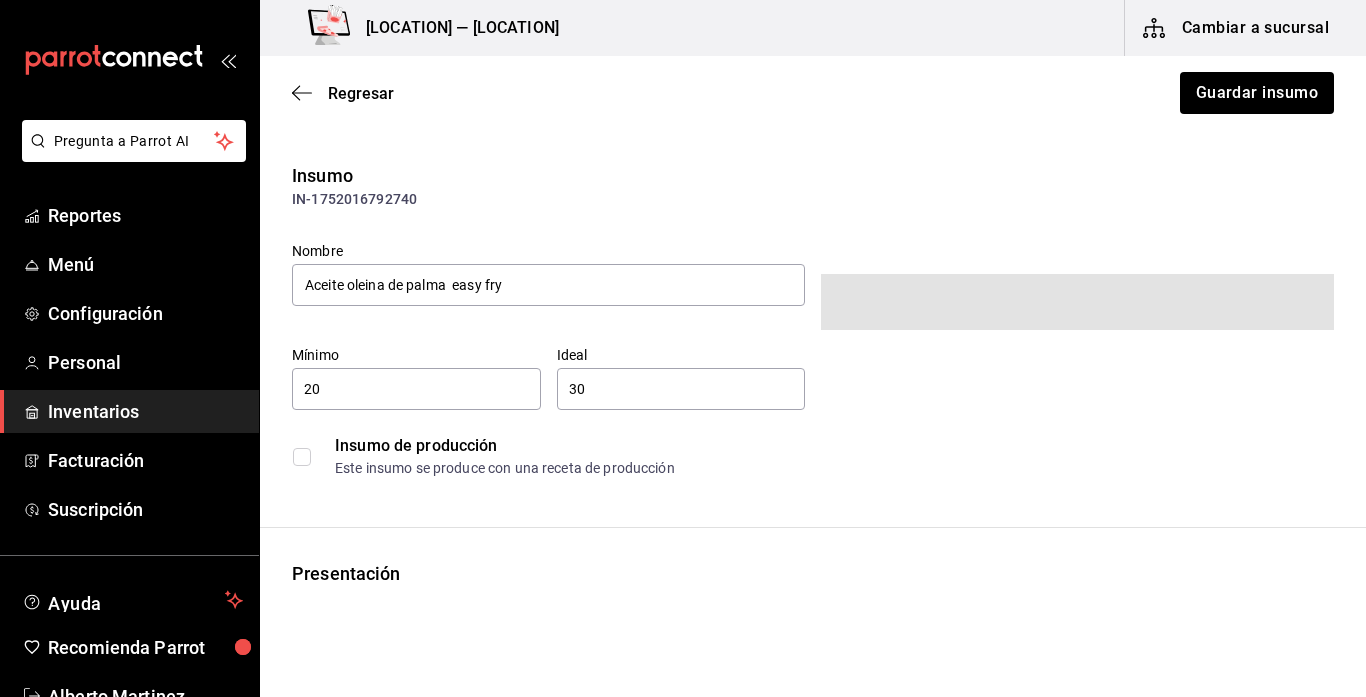 type on "20" 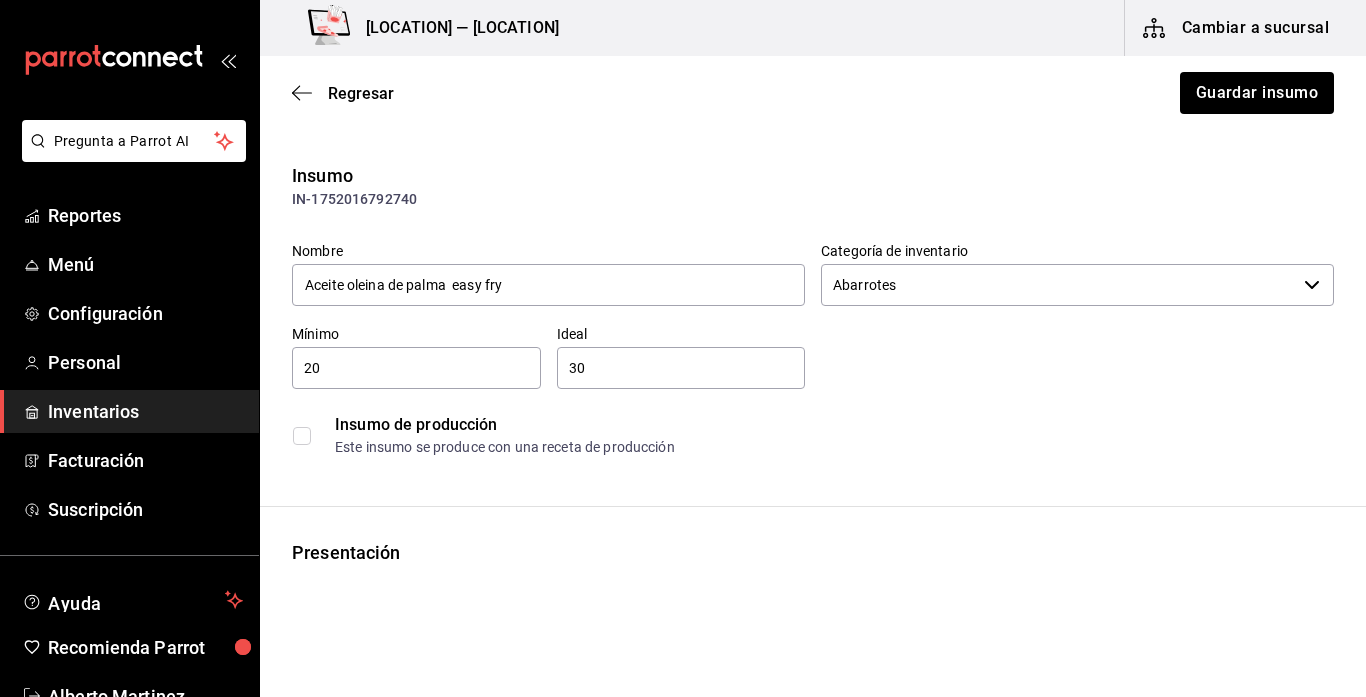 type on "Abarrotes" 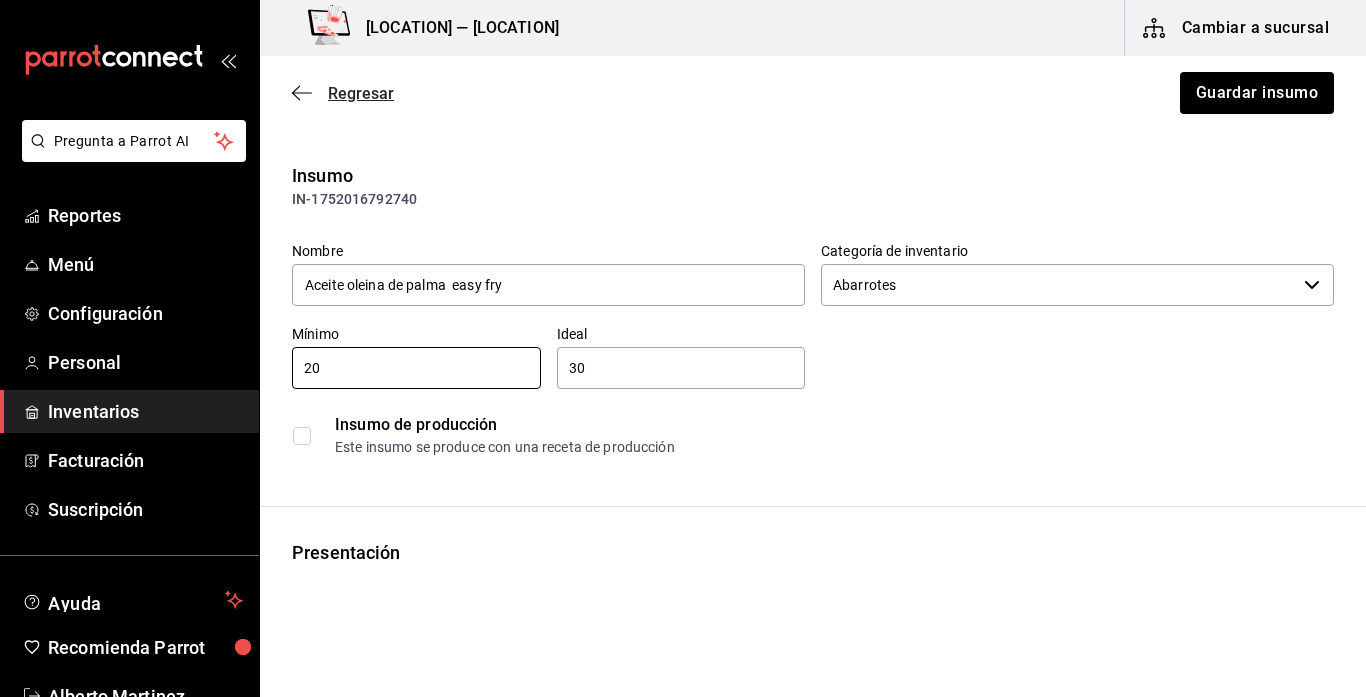 click 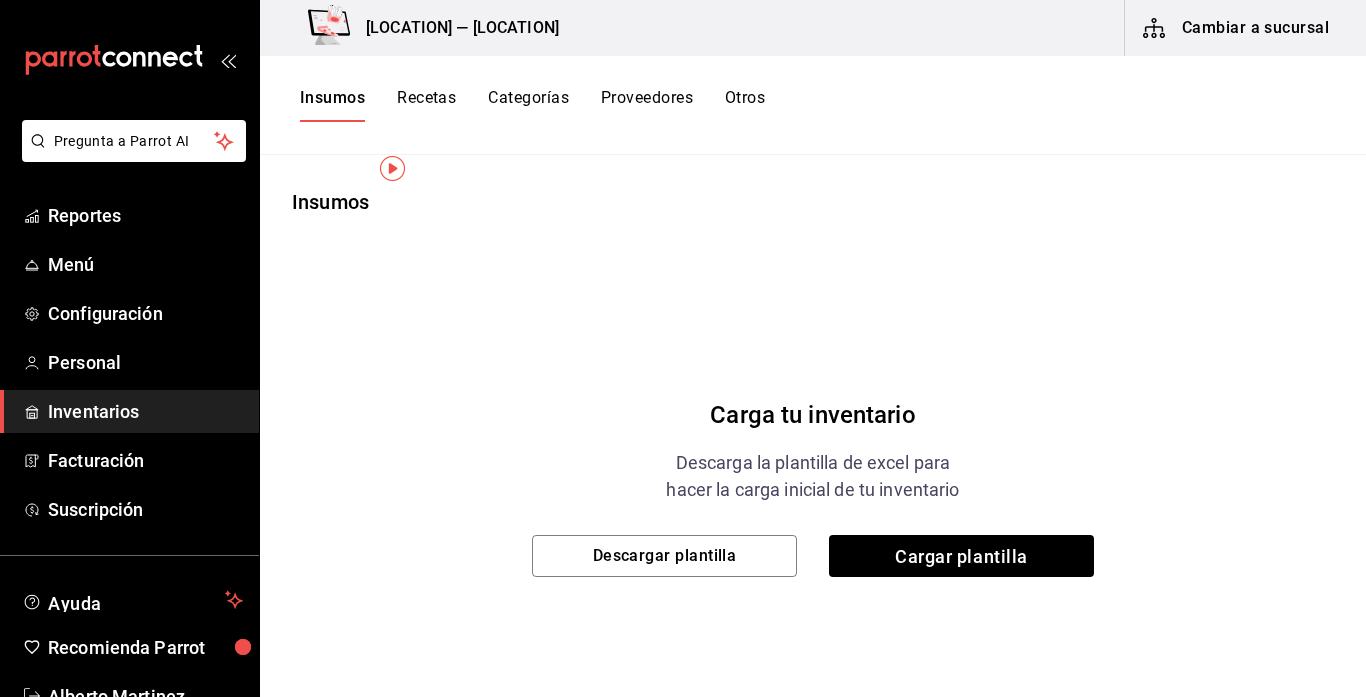 scroll, scrollTop: 34, scrollLeft: 0, axis: vertical 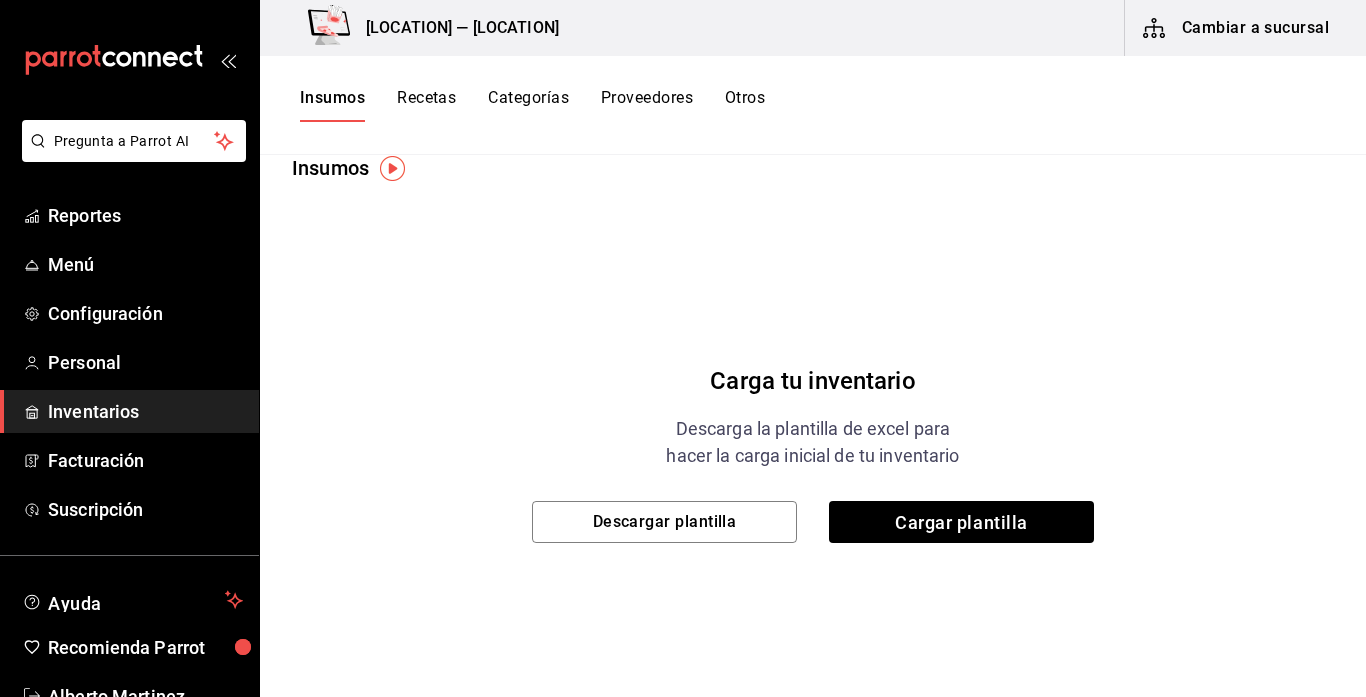click on "Otros" at bounding box center (745, 105) 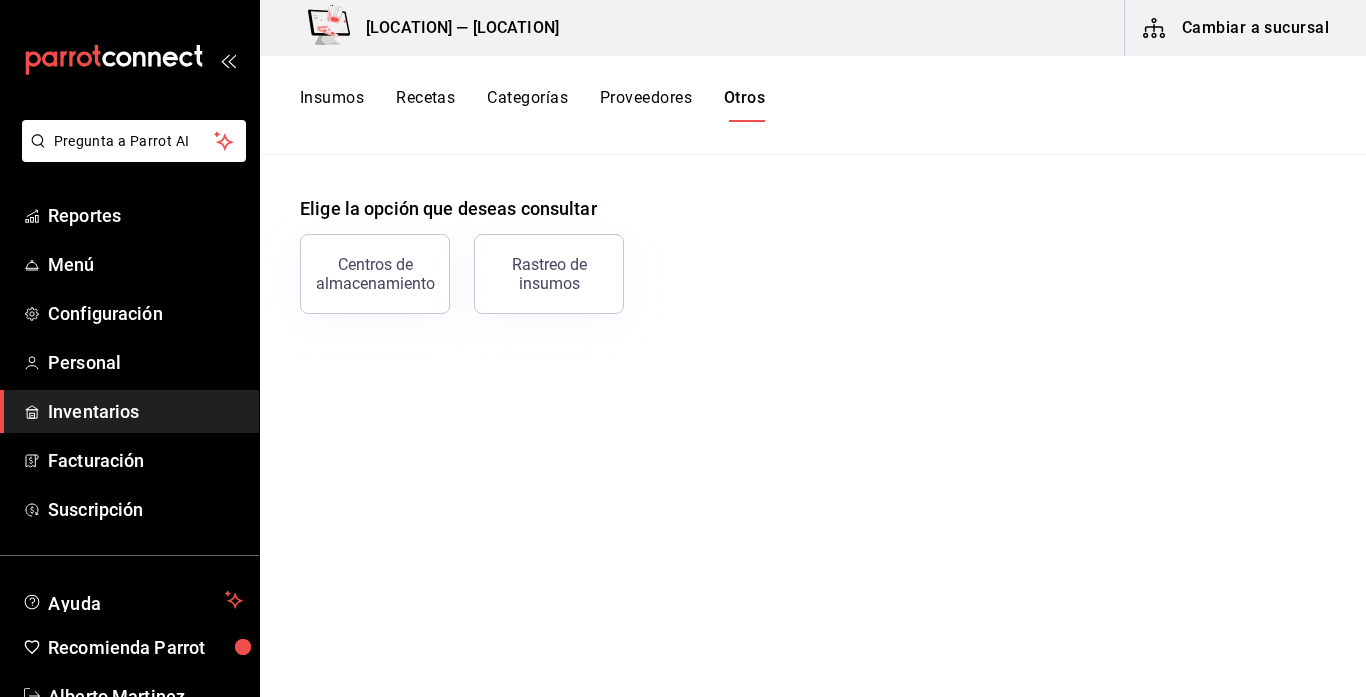 scroll, scrollTop: 0, scrollLeft: 0, axis: both 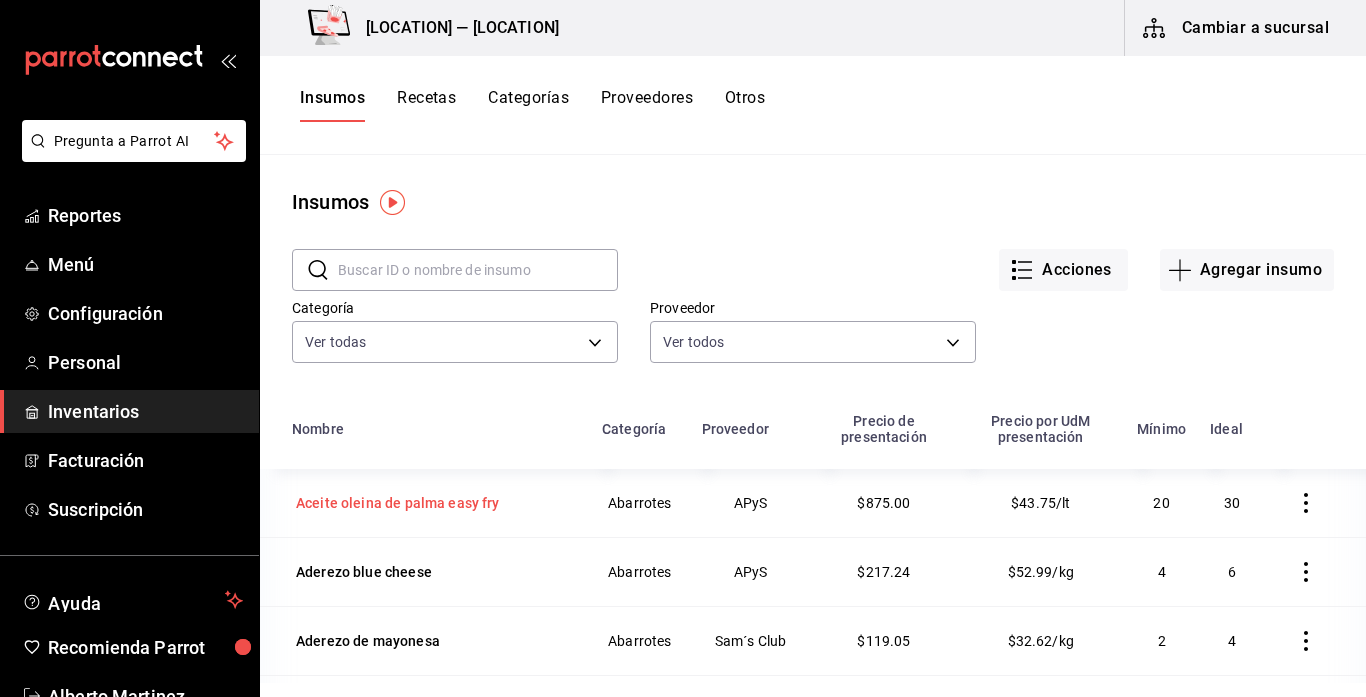 click on "Aceite oleina de palma  easy fry" at bounding box center [435, 503] 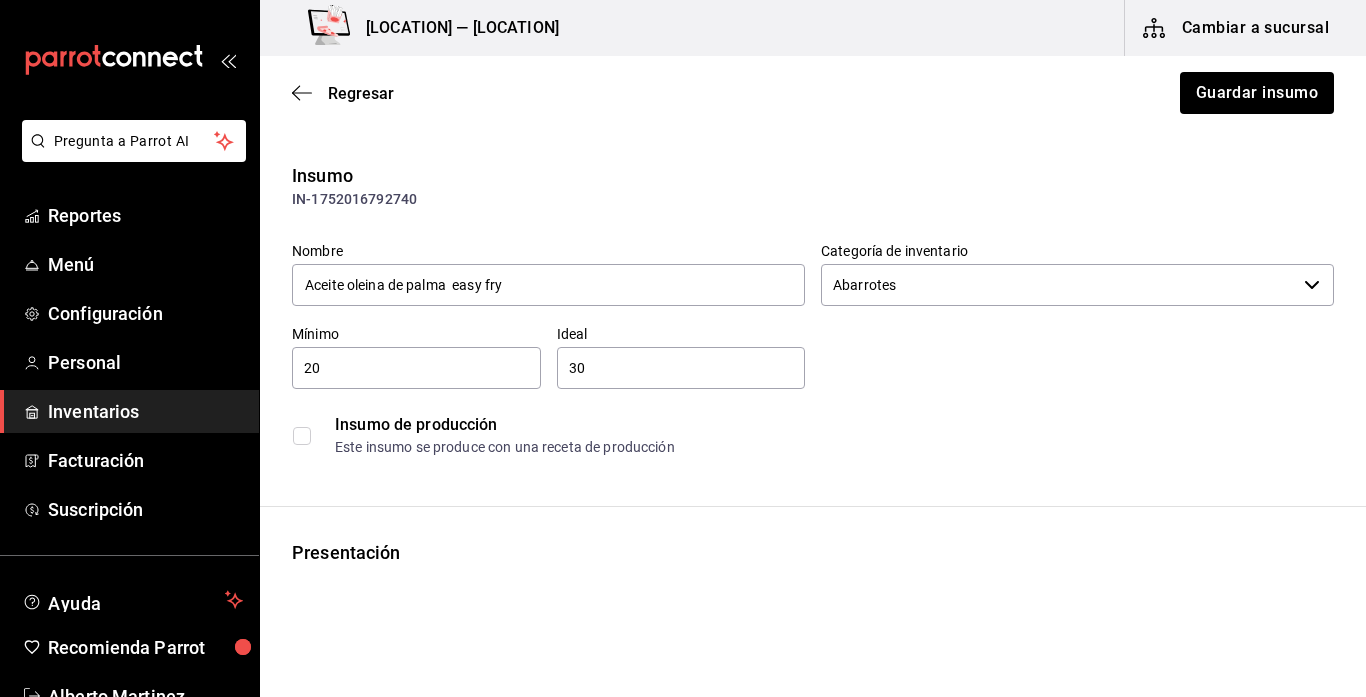 type on "$1,015.00" 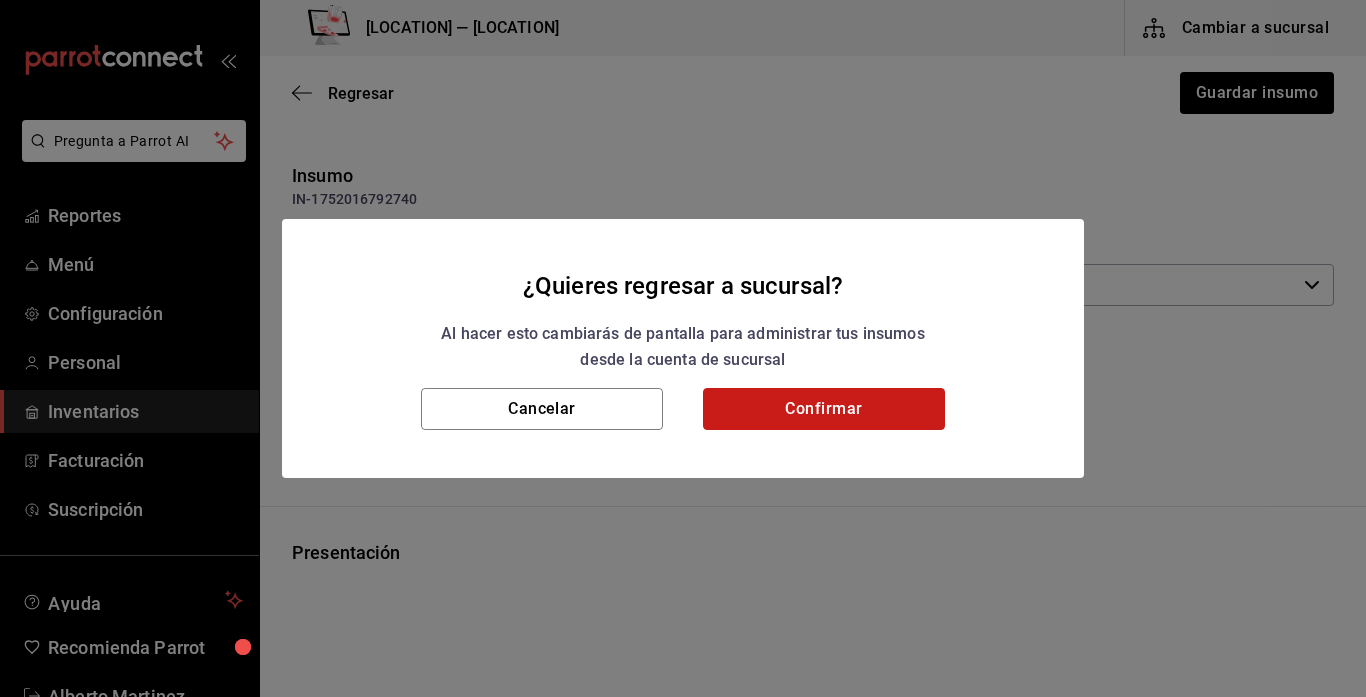 click on "Confirmar" at bounding box center (824, 409) 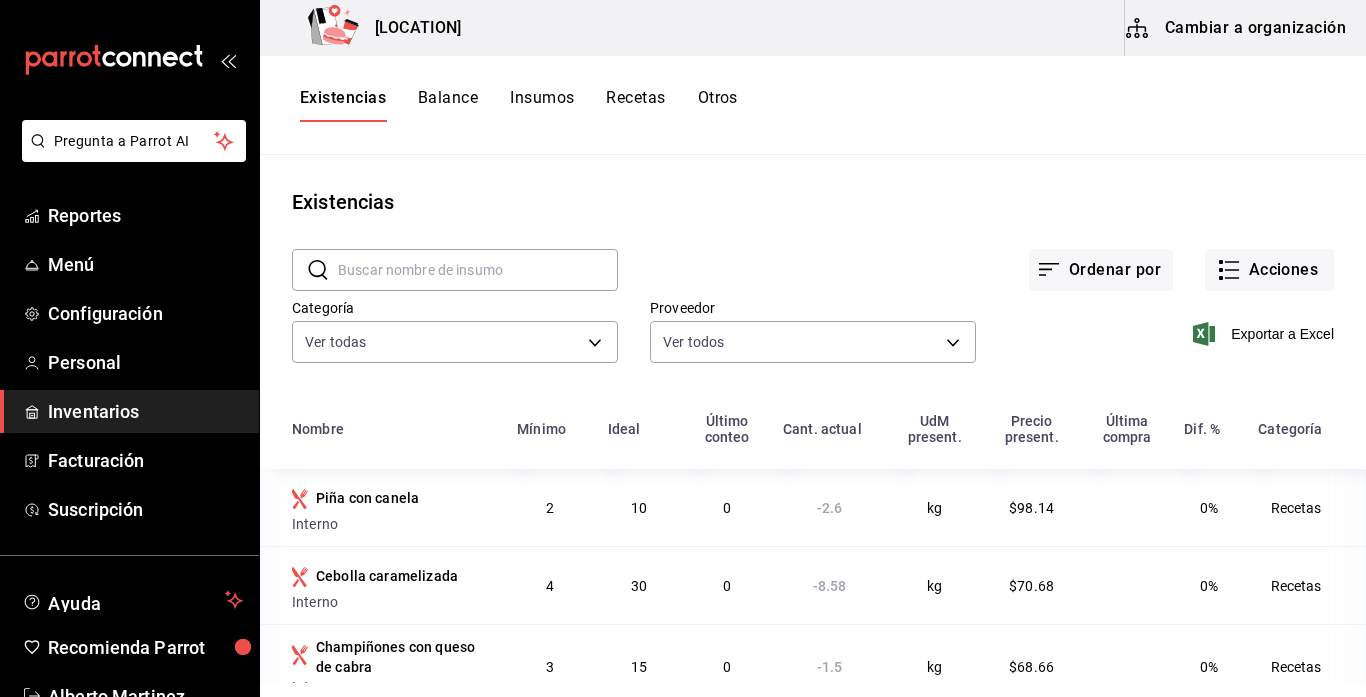 click on "Cambiar a organización" at bounding box center [1237, 28] 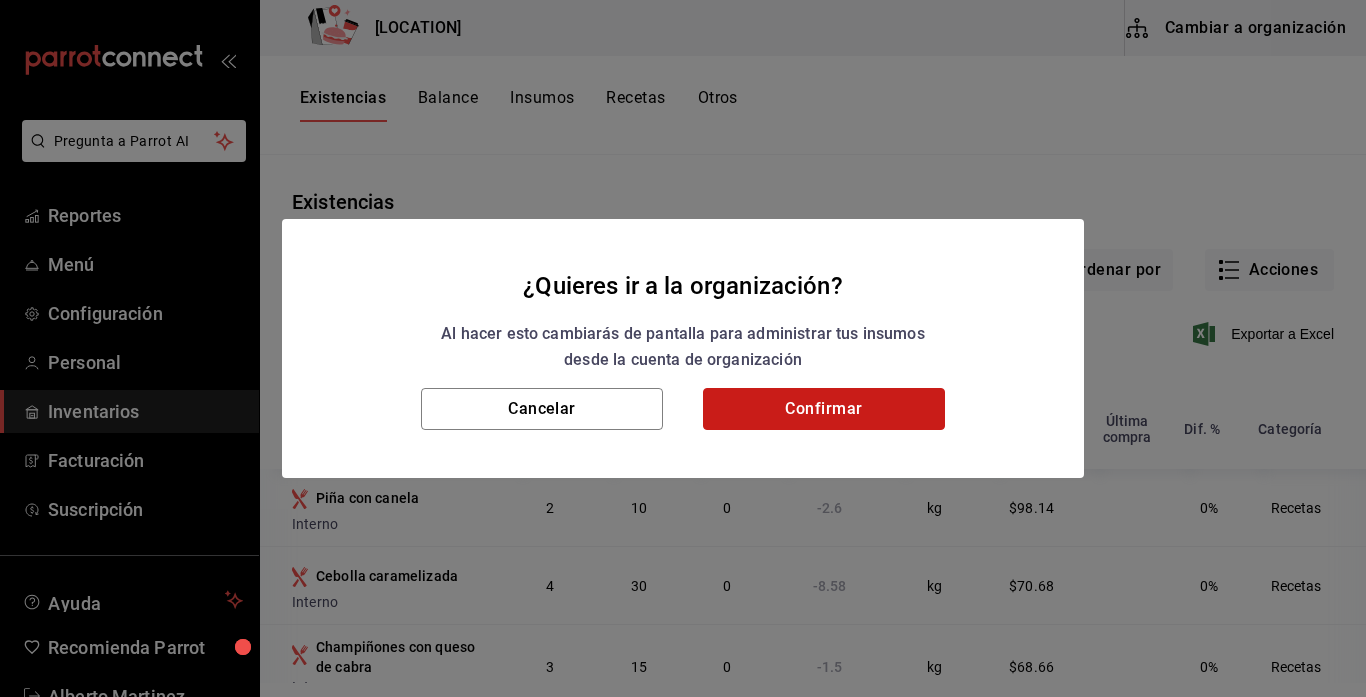 click on "Confirmar" at bounding box center (824, 409) 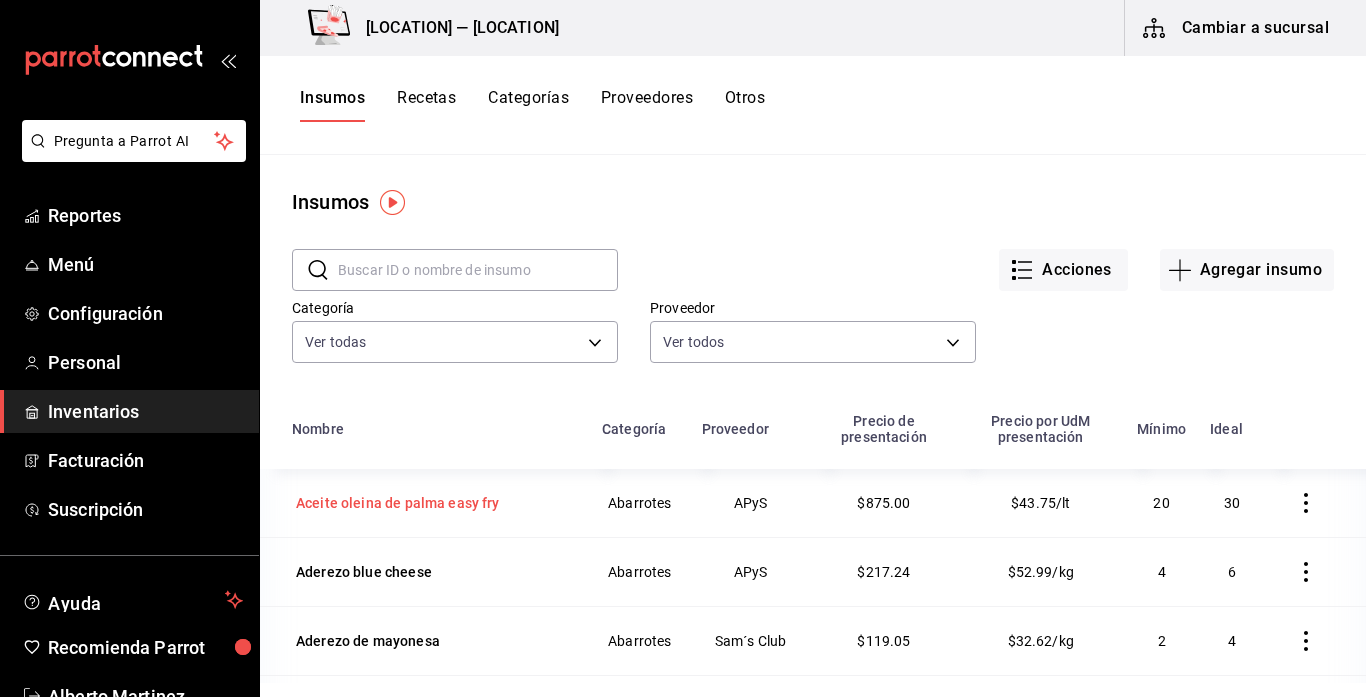 click on "Aceite oleina de palma  easy fry" at bounding box center [398, 503] 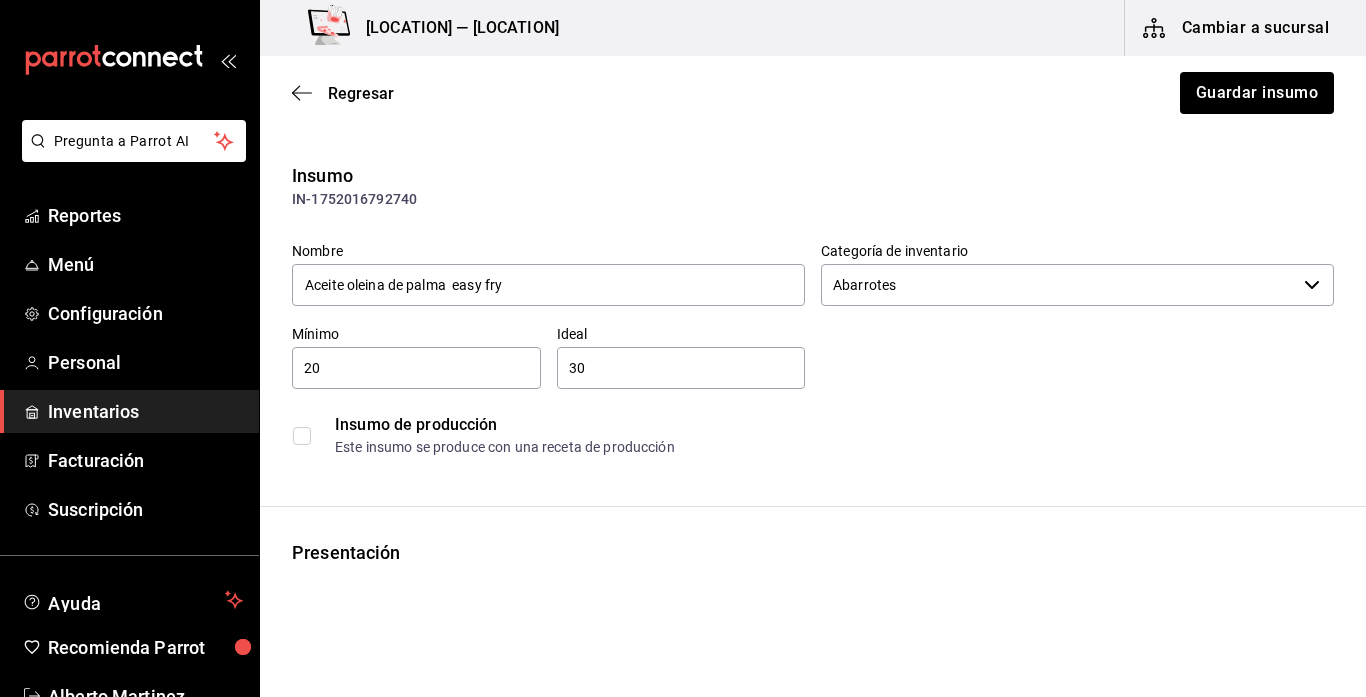 type on "$1,015.00" 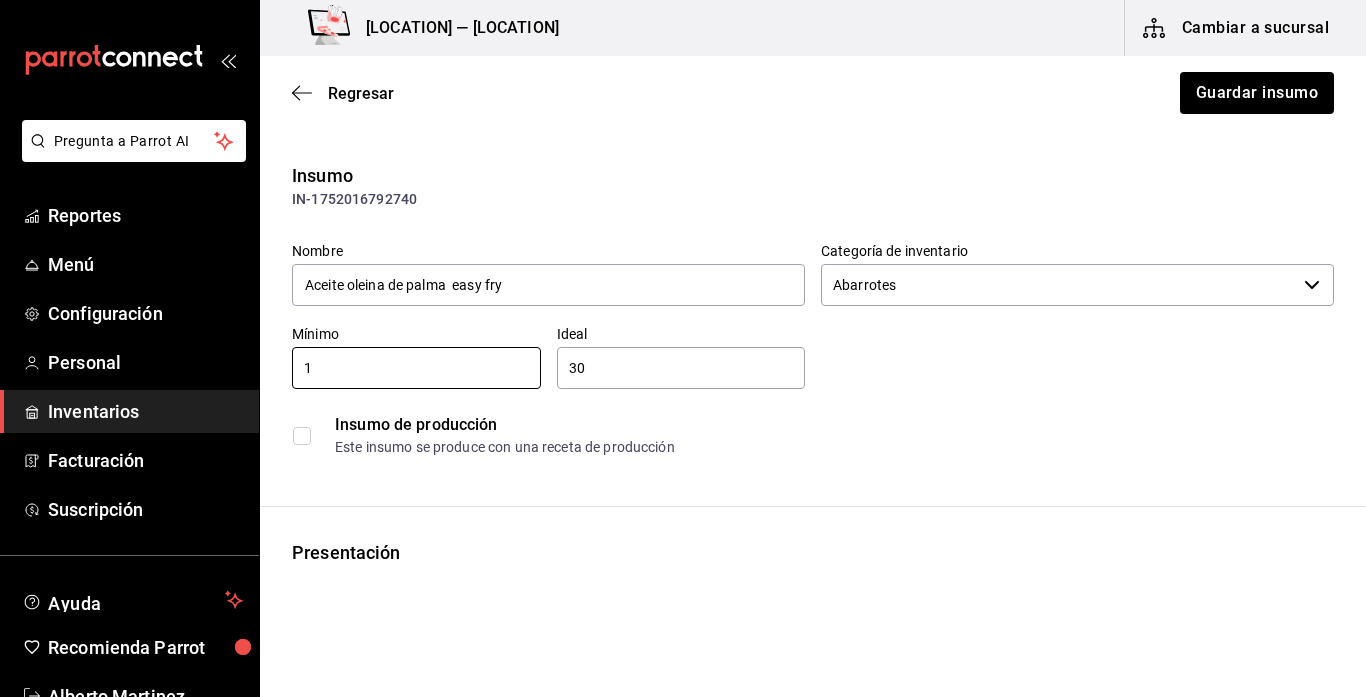 type on "1" 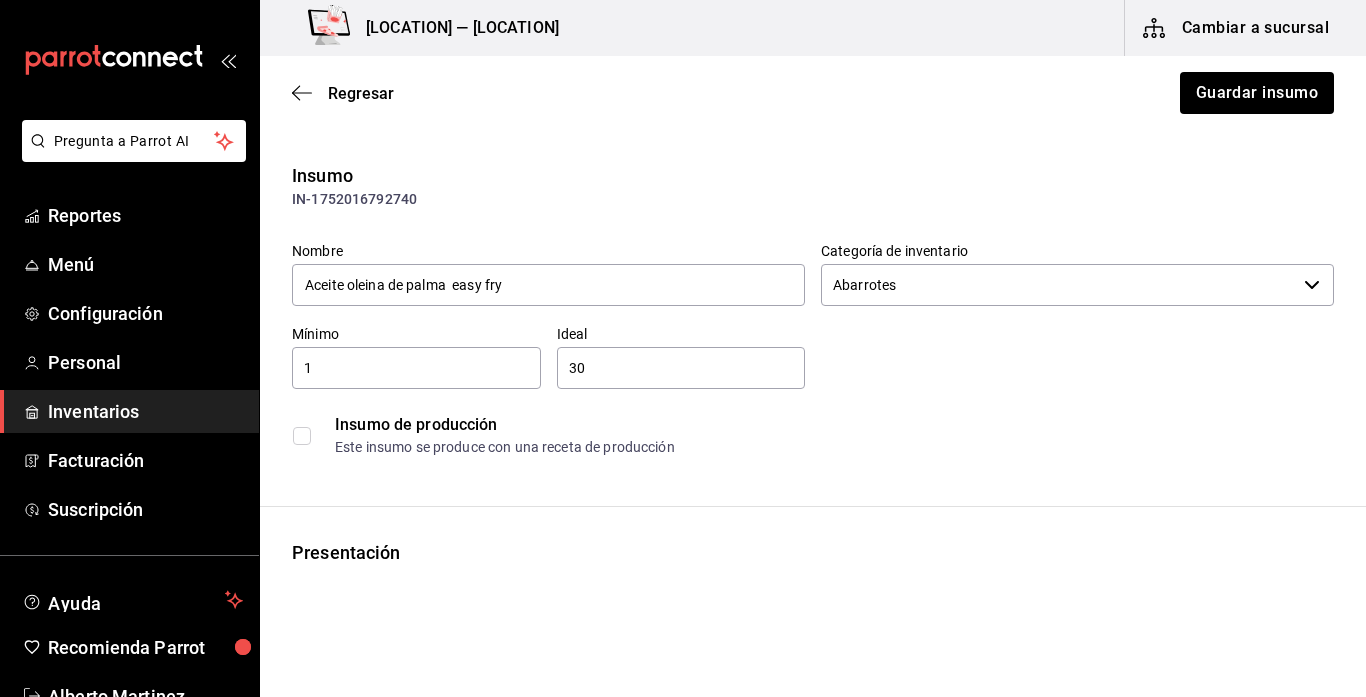 type on "3" 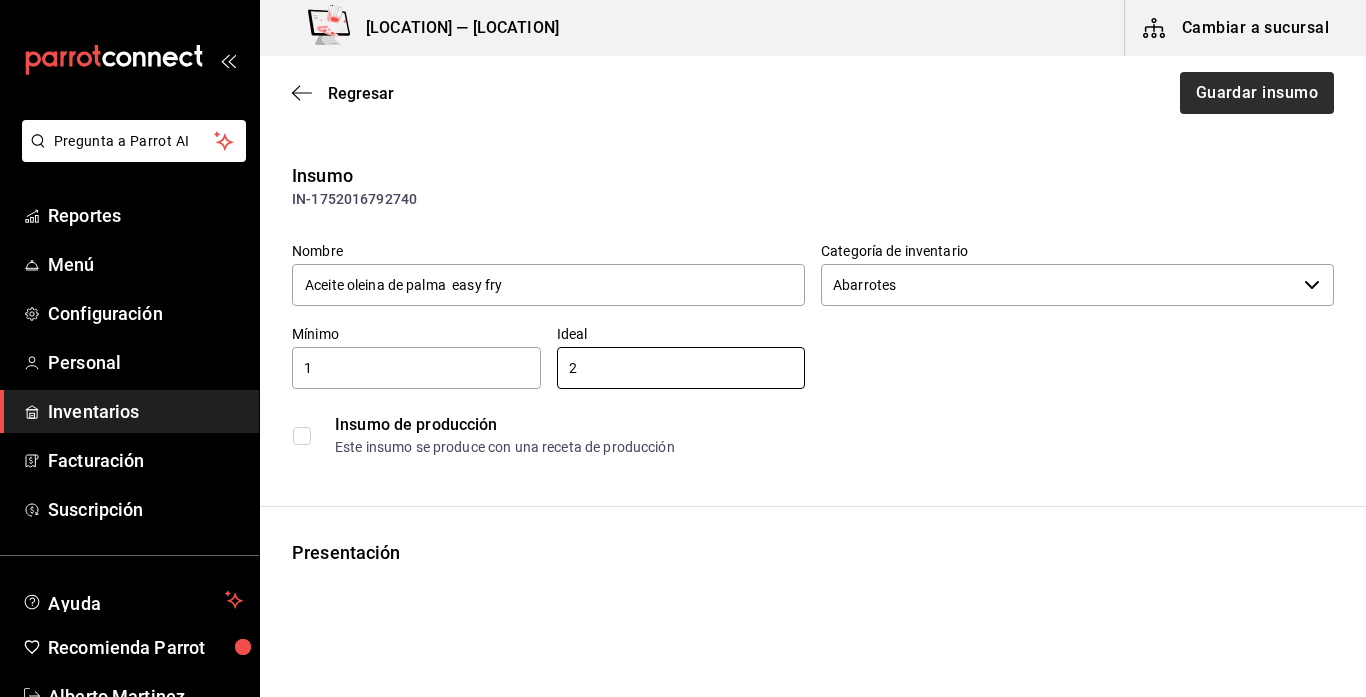 type on "2" 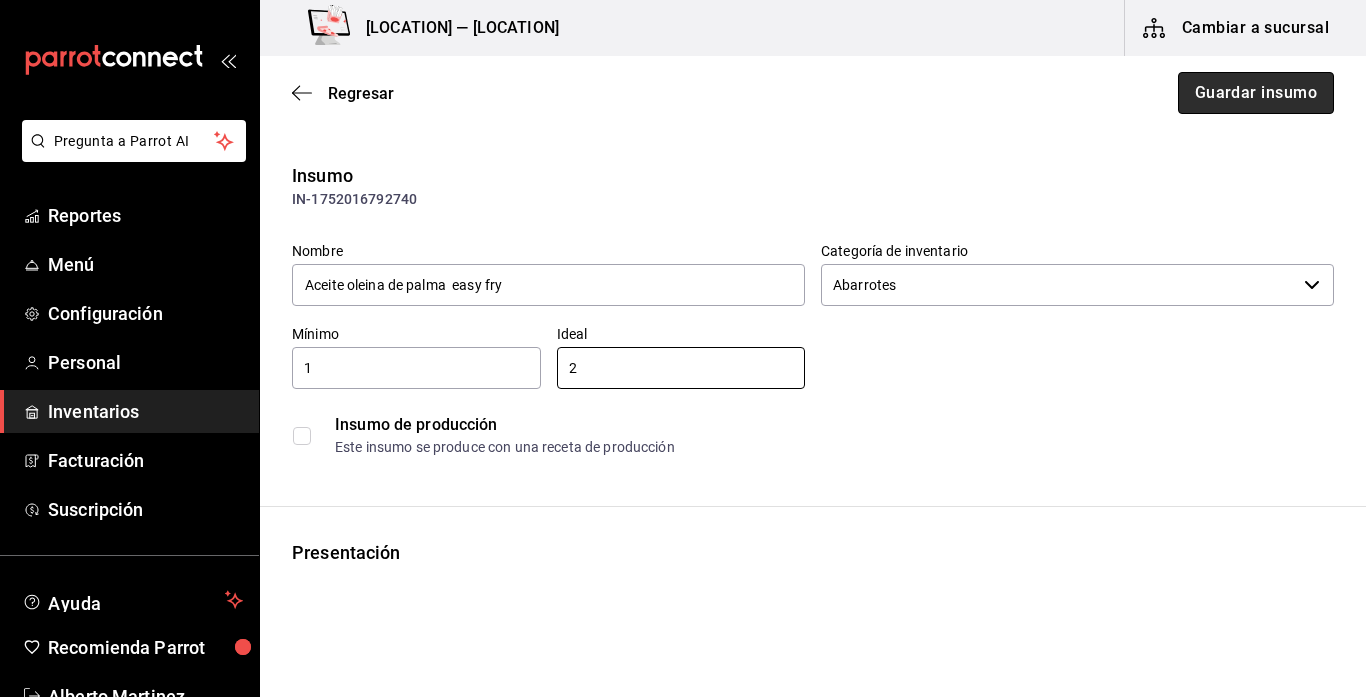 click on "Guardar insumo" at bounding box center (1256, 93) 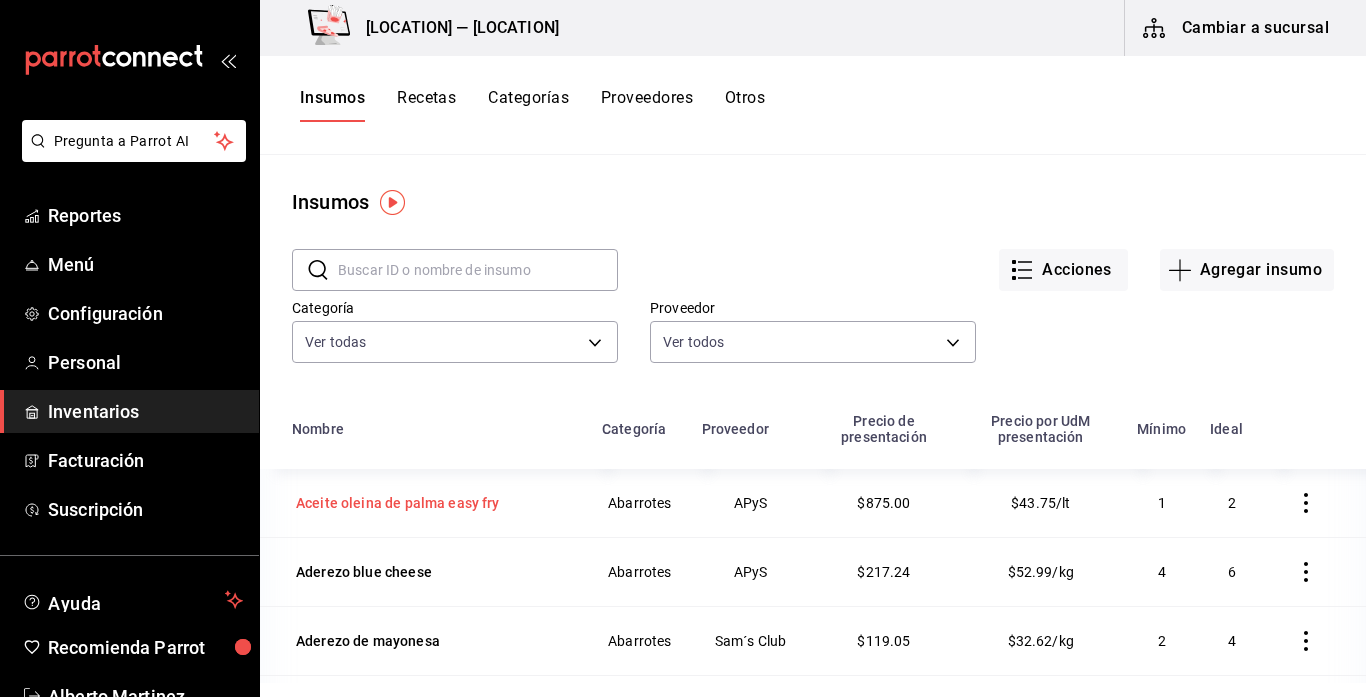 click on "Aceite oleina de palma  easy fry" at bounding box center (398, 503) 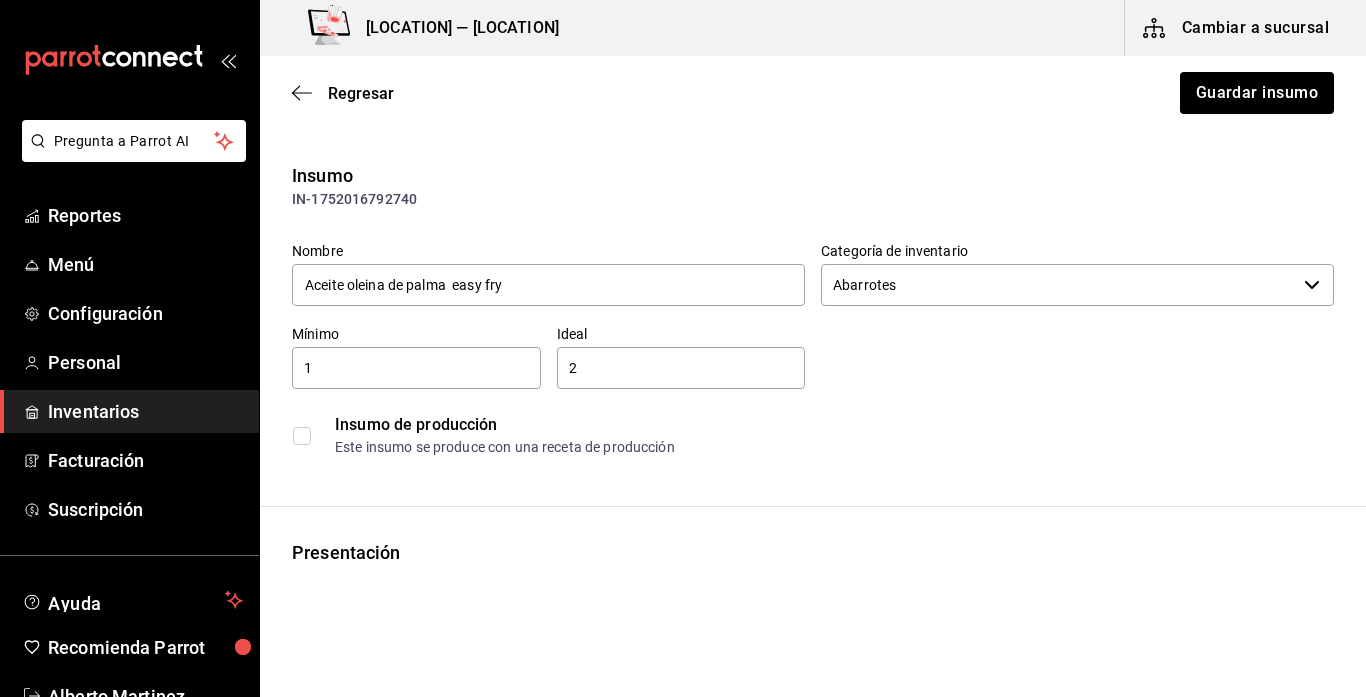 type on "Abarrotes" 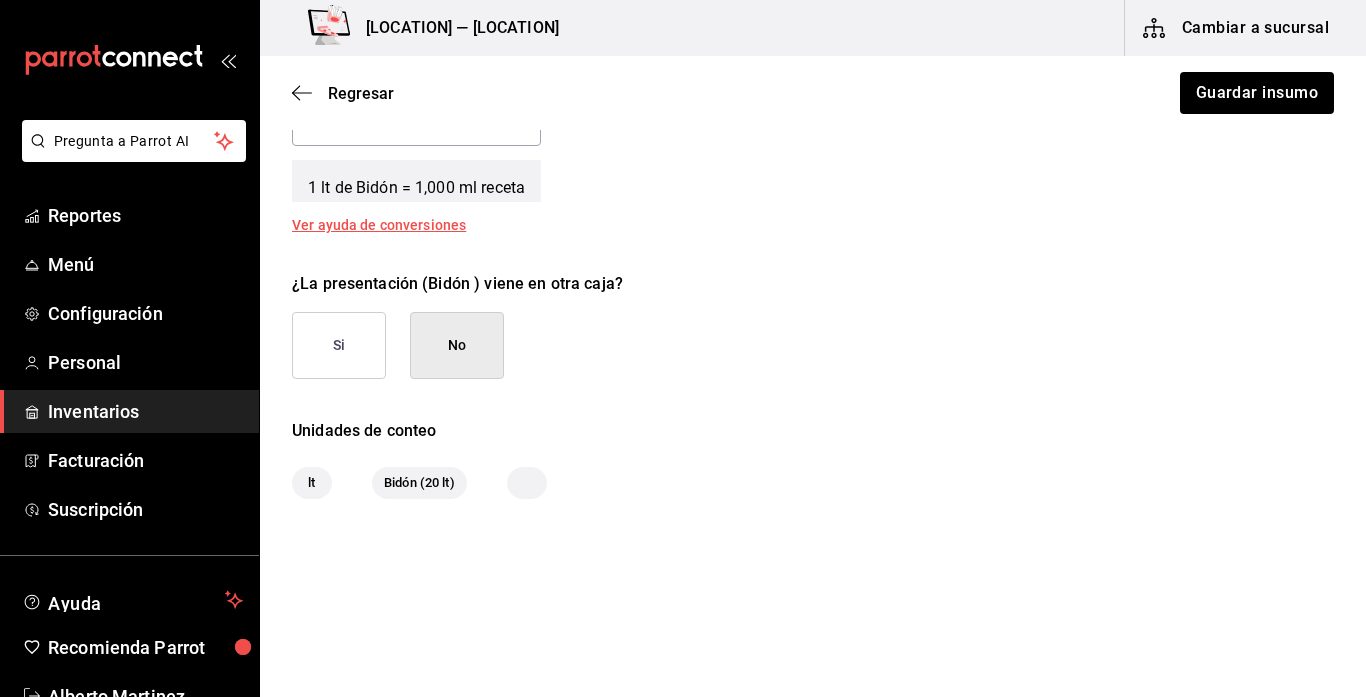 scroll, scrollTop: 869, scrollLeft: 0, axis: vertical 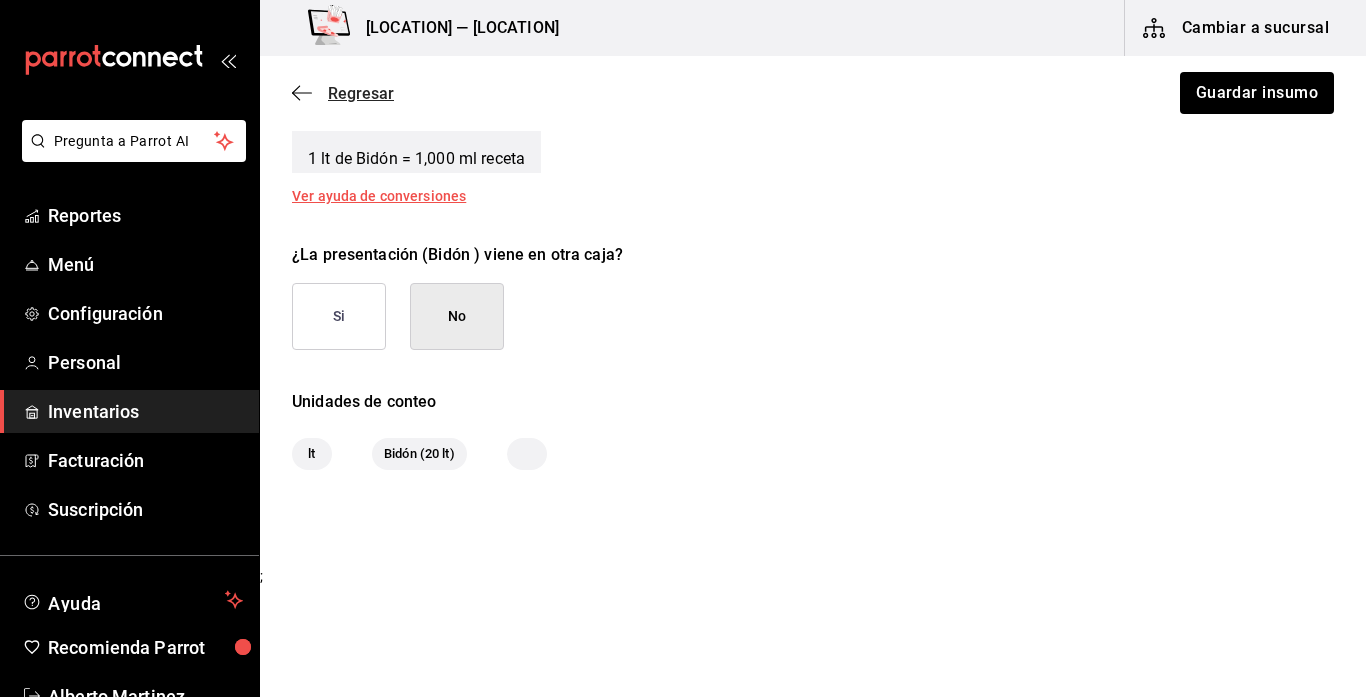 click on "Regresar" at bounding box center [361, 93] 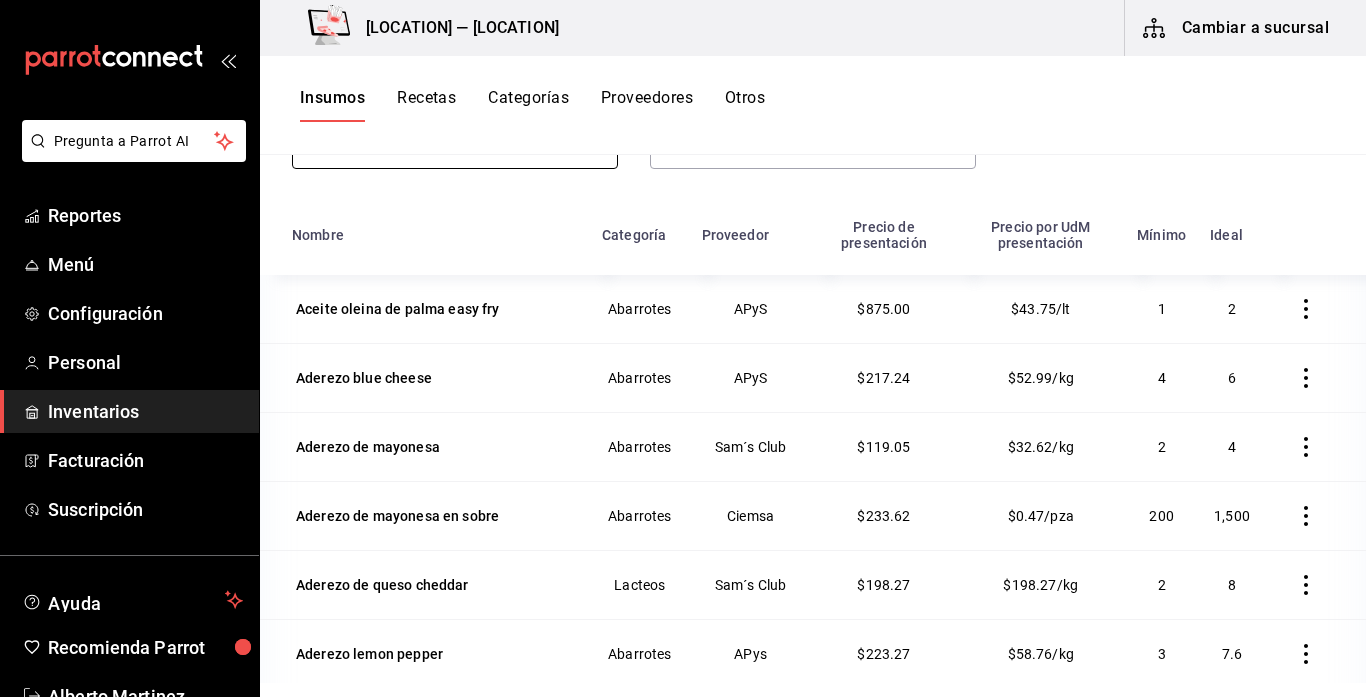 scroll, scrollTop: 246, scrollLeft: 0, axis: vertical 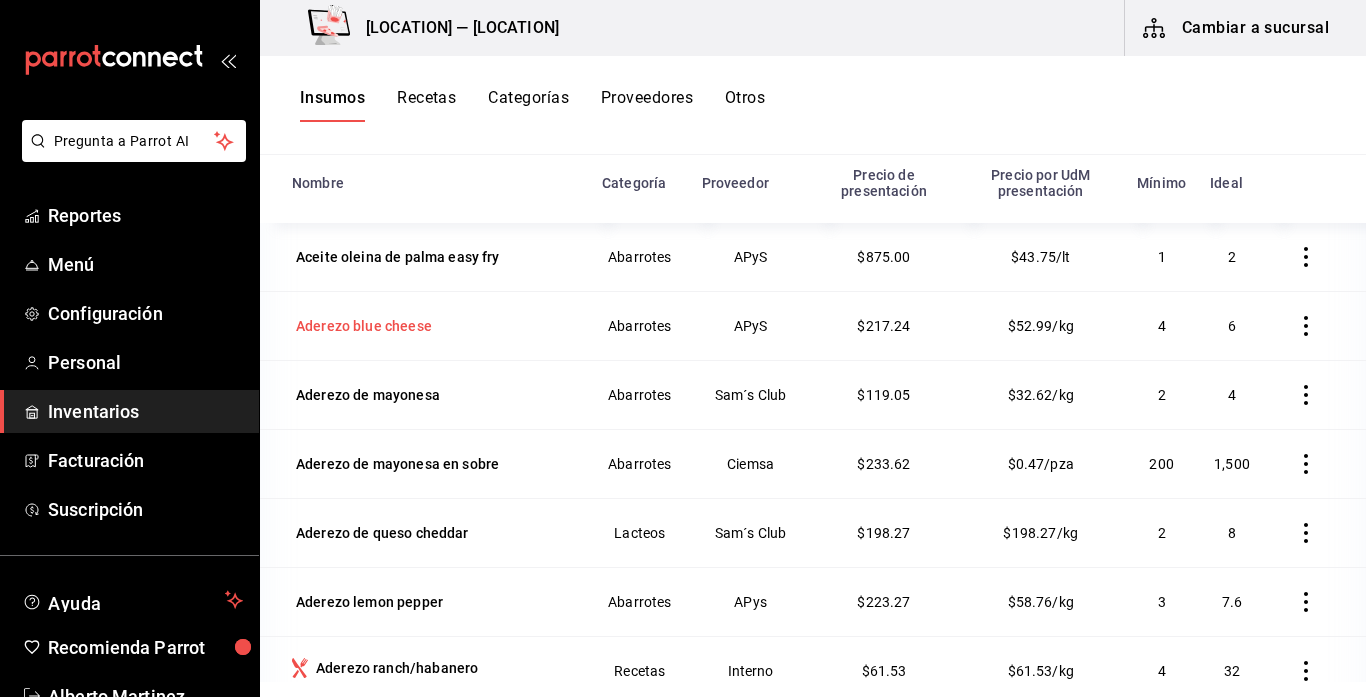 click on "Aderezo blue cheese" at bounding box center (364, 326) 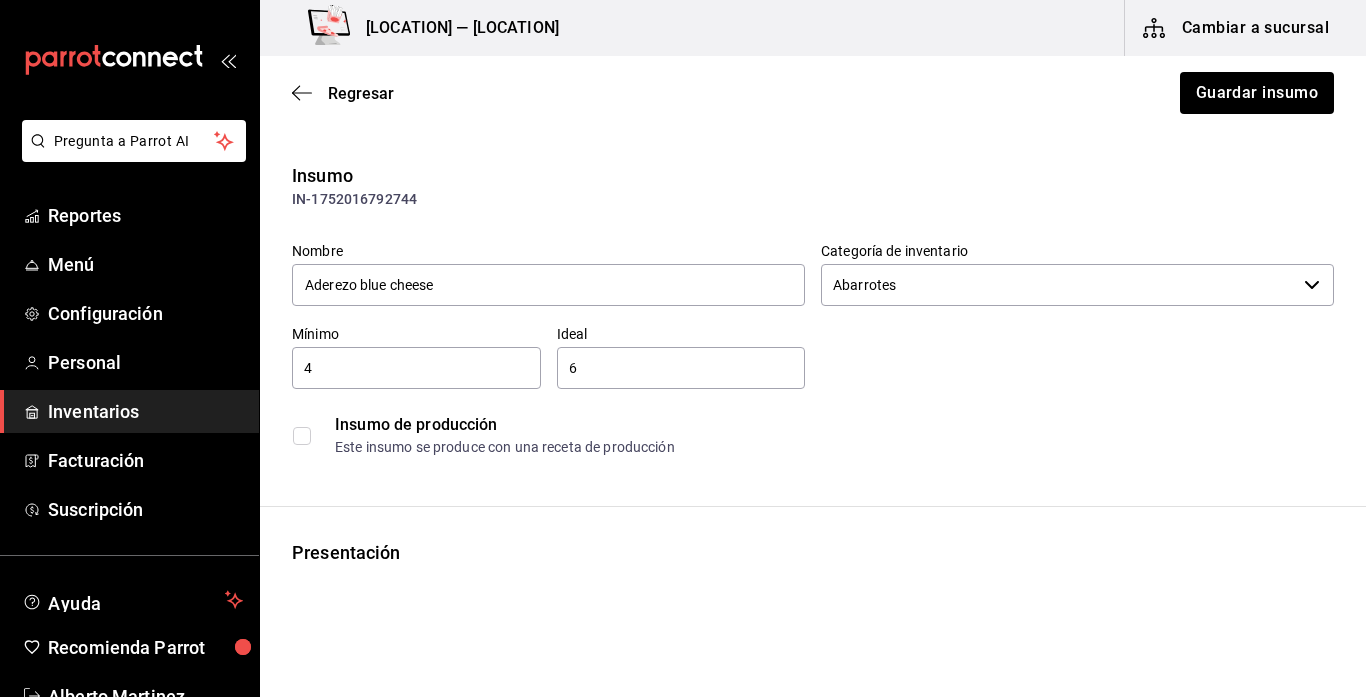click on "4" at bounding box center (416, 368) 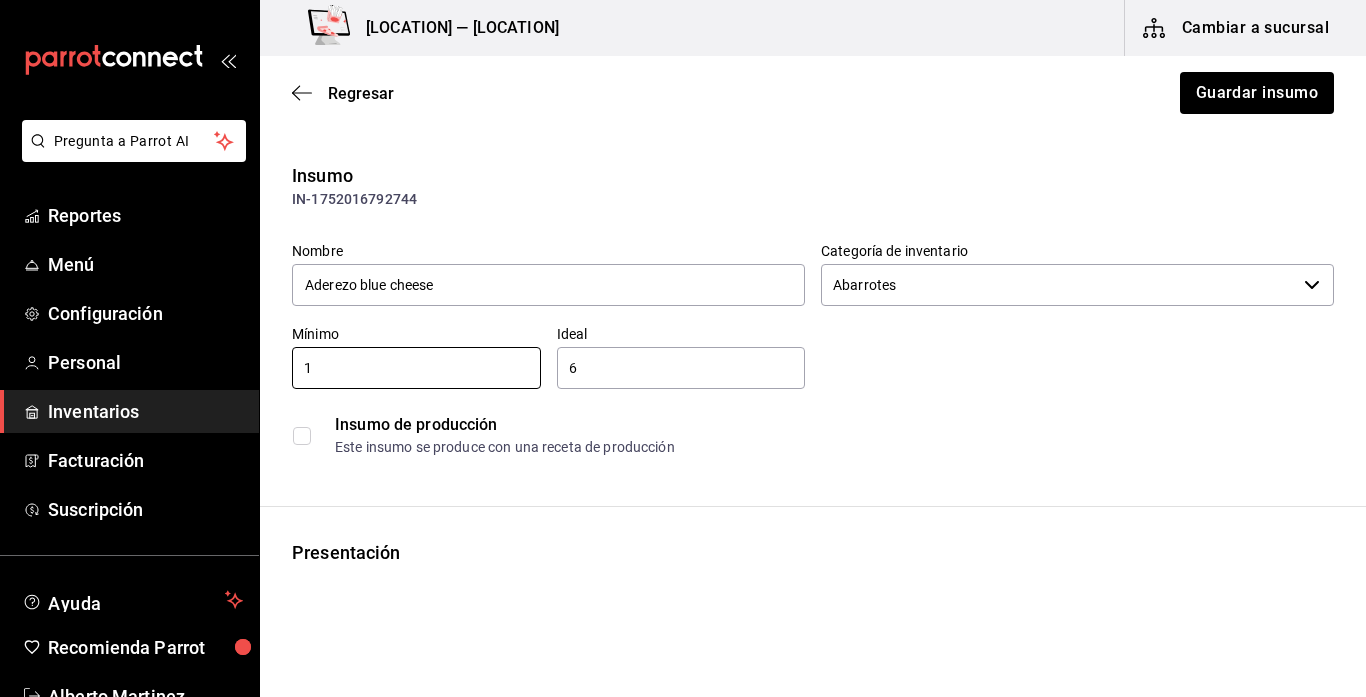 type on "1" 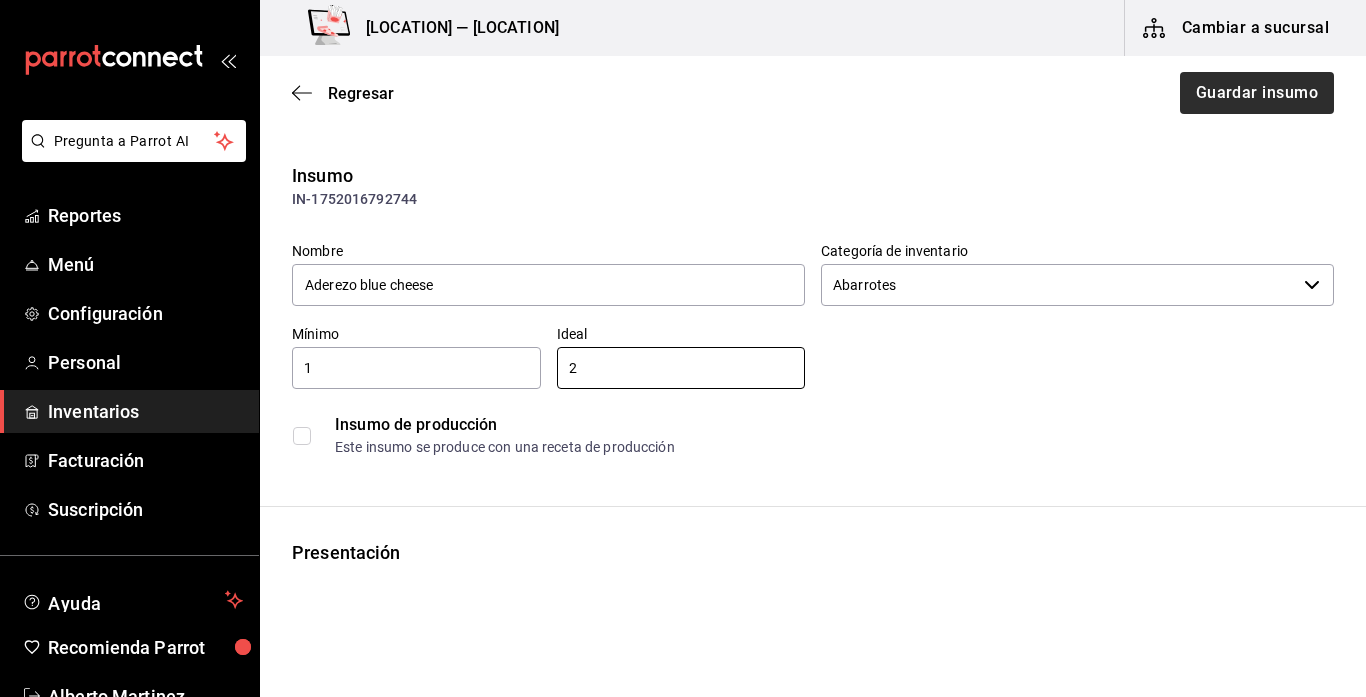 type on "2" 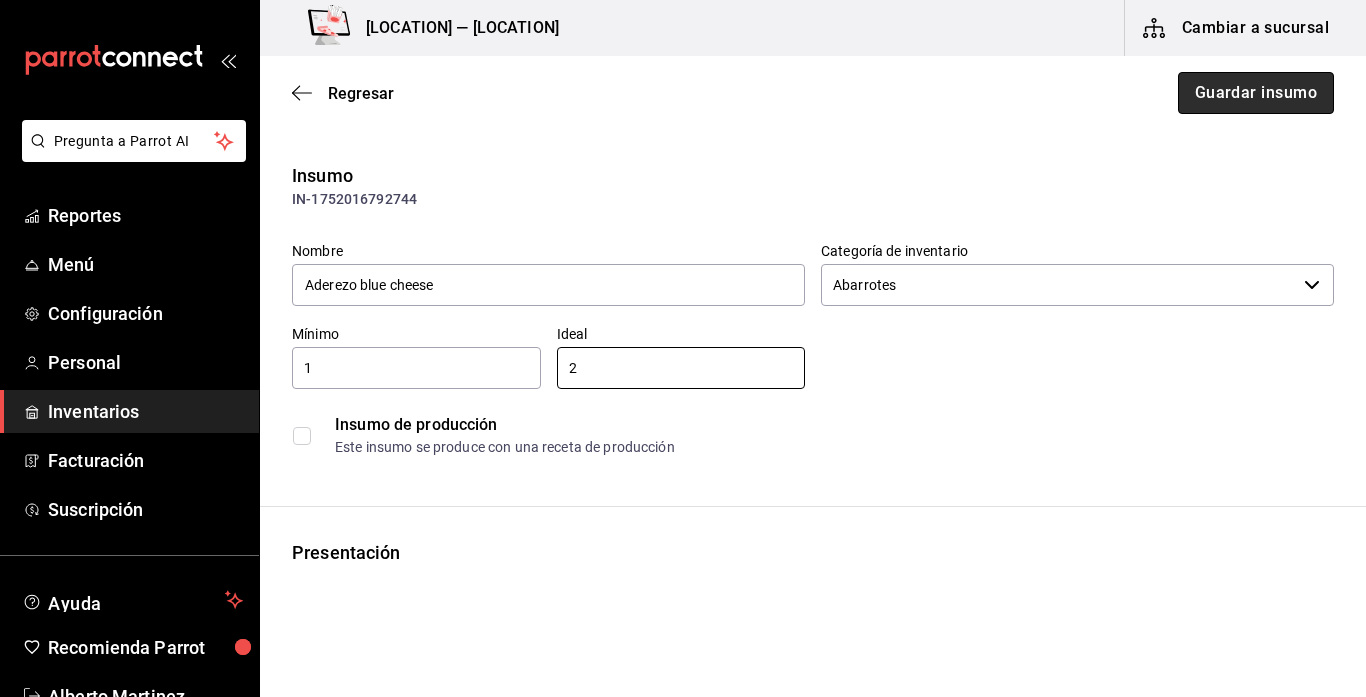 click on "Guardar insumo" at bounding box center [1256, 93] 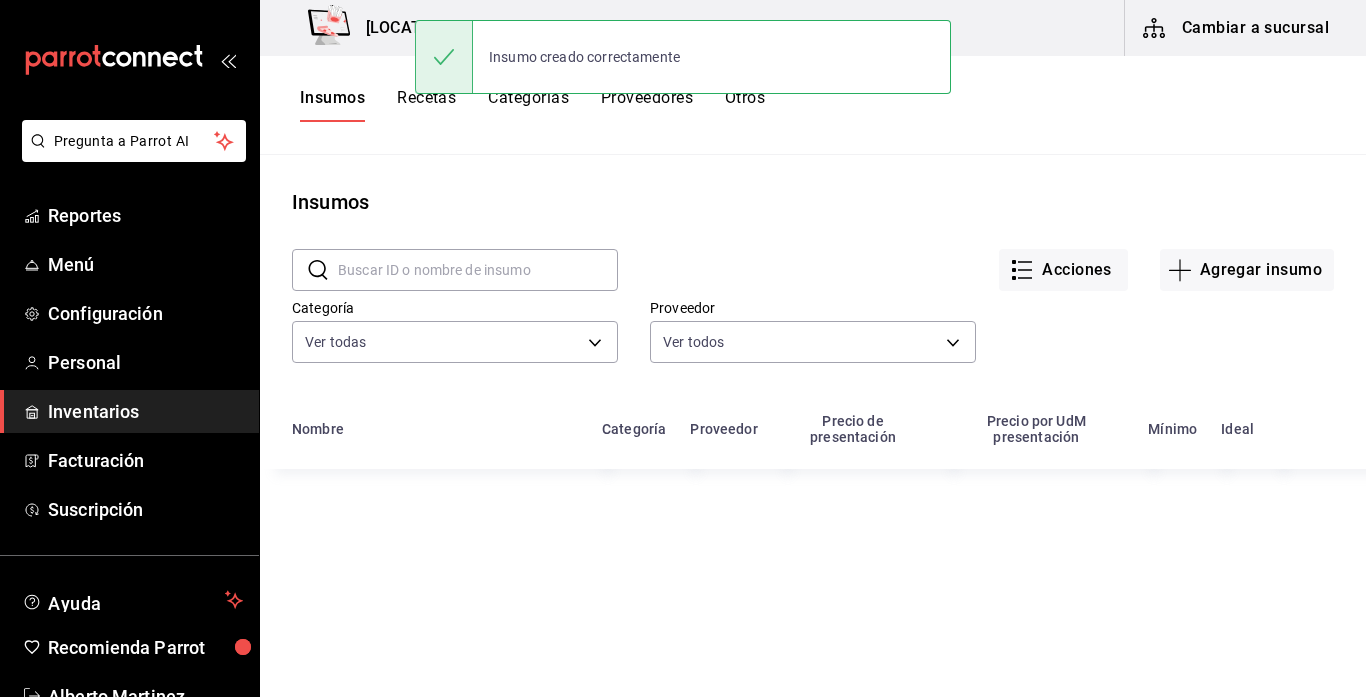 scroll, scrollTop: 34, scrollLeft: 0, axis: vertical 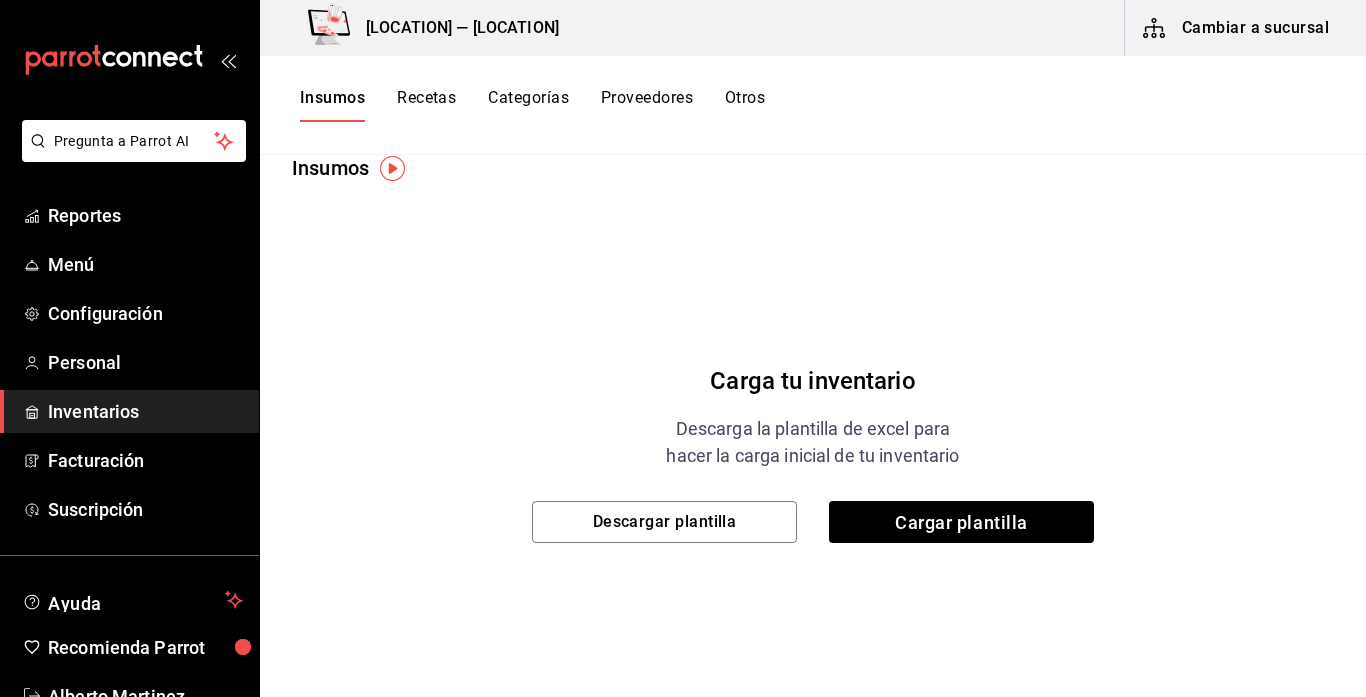 click on "Recetas" at bounding box center [426, 105] 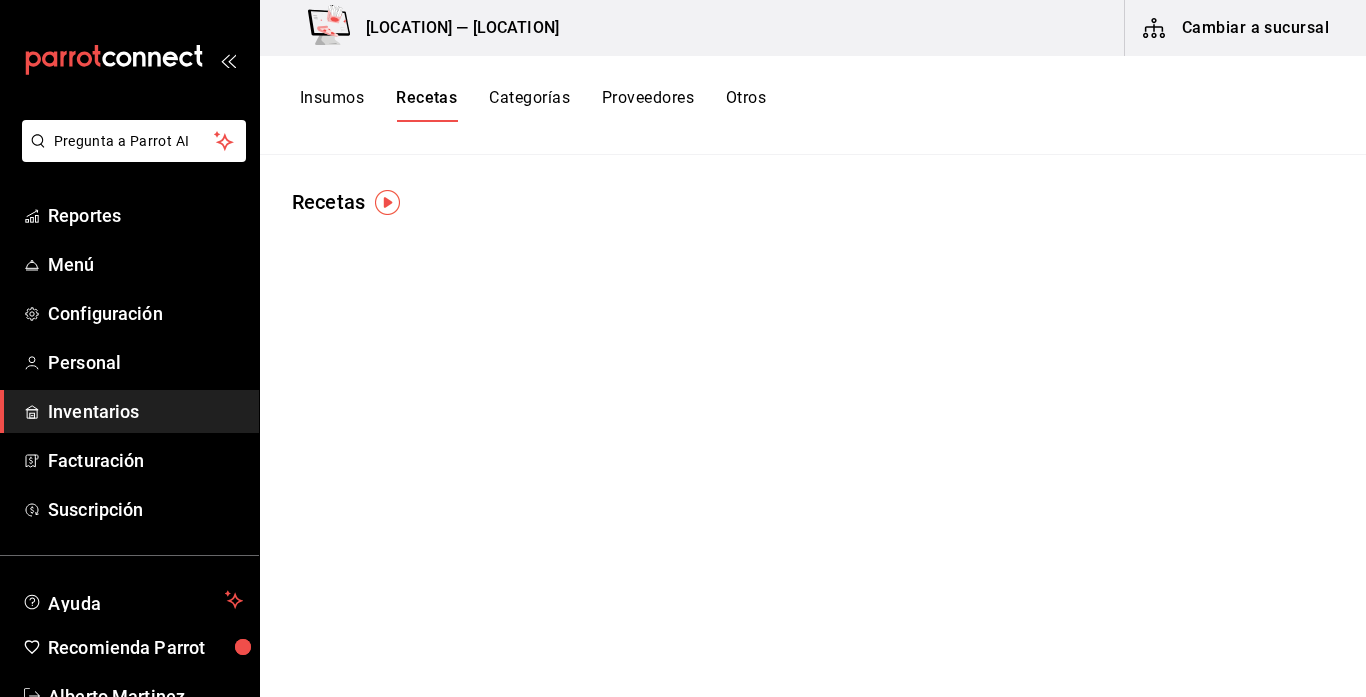 scroll, scrollTop: 0, scrollLeft: 0, axis: both 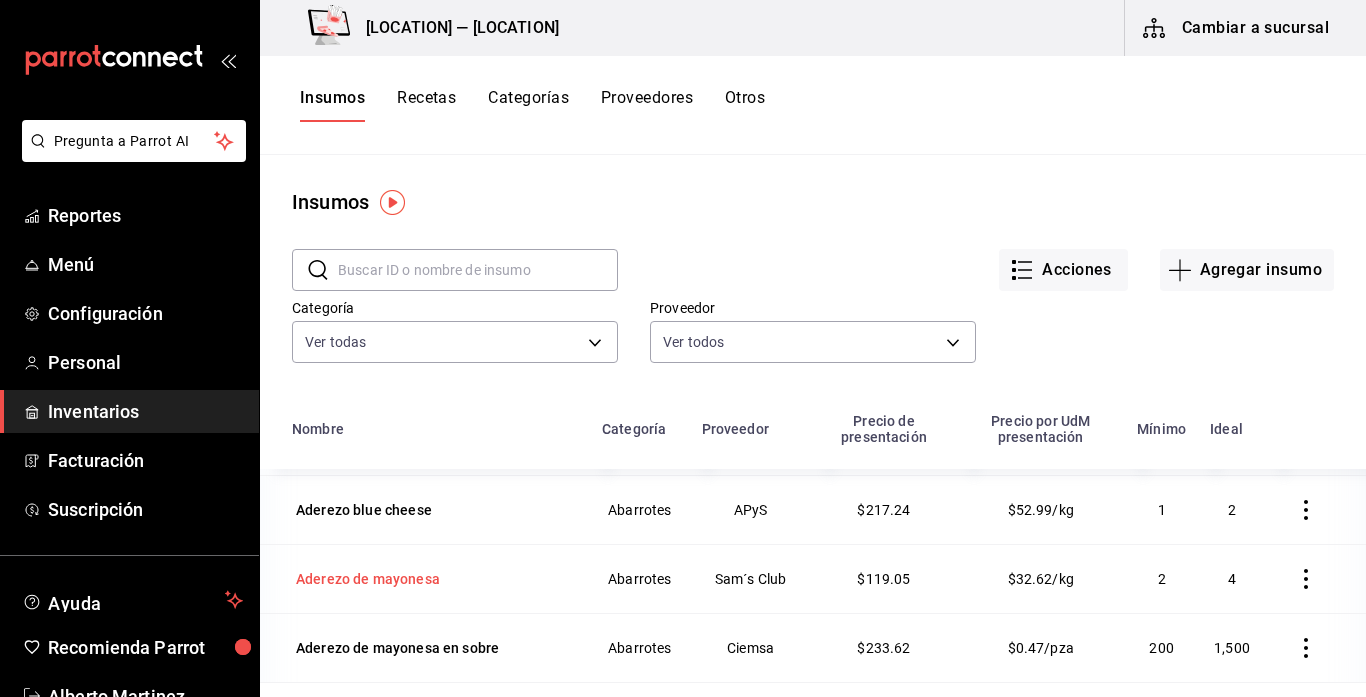 click on "Aderezo de mayonesa" at bounding box center [368, 579] 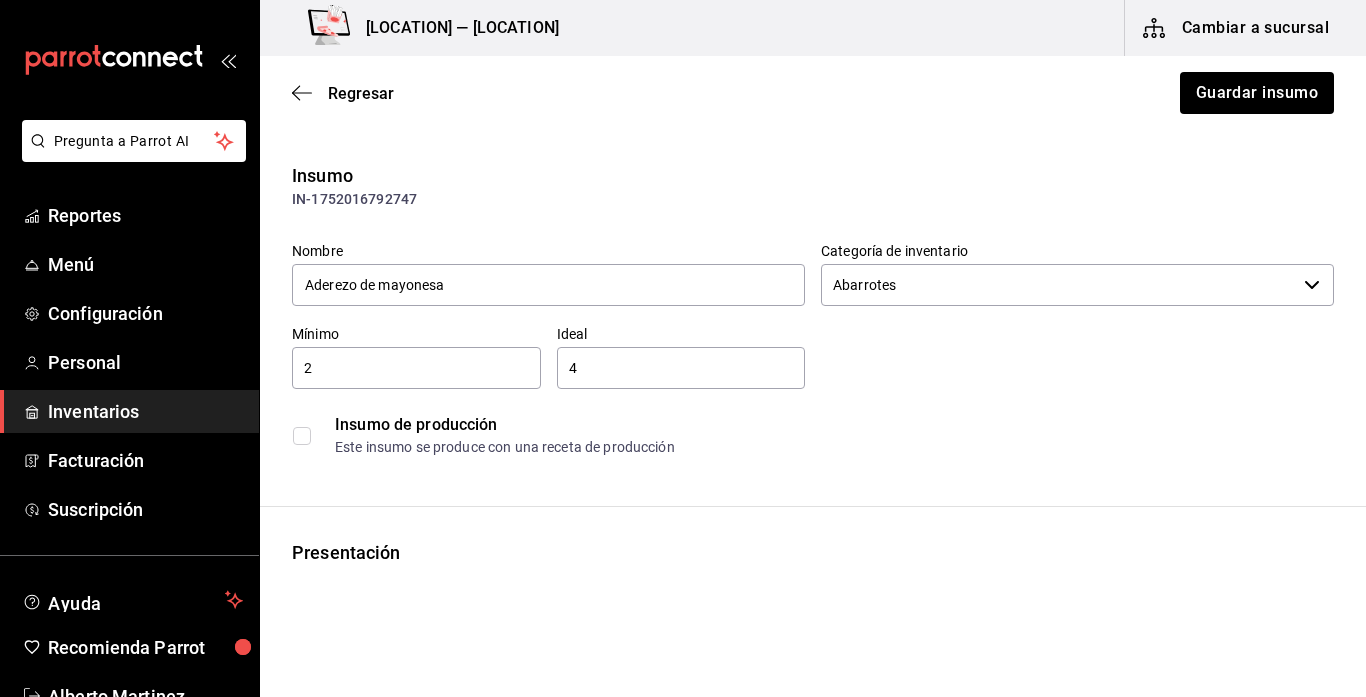 click on "2" at bounding box center [416, 368] 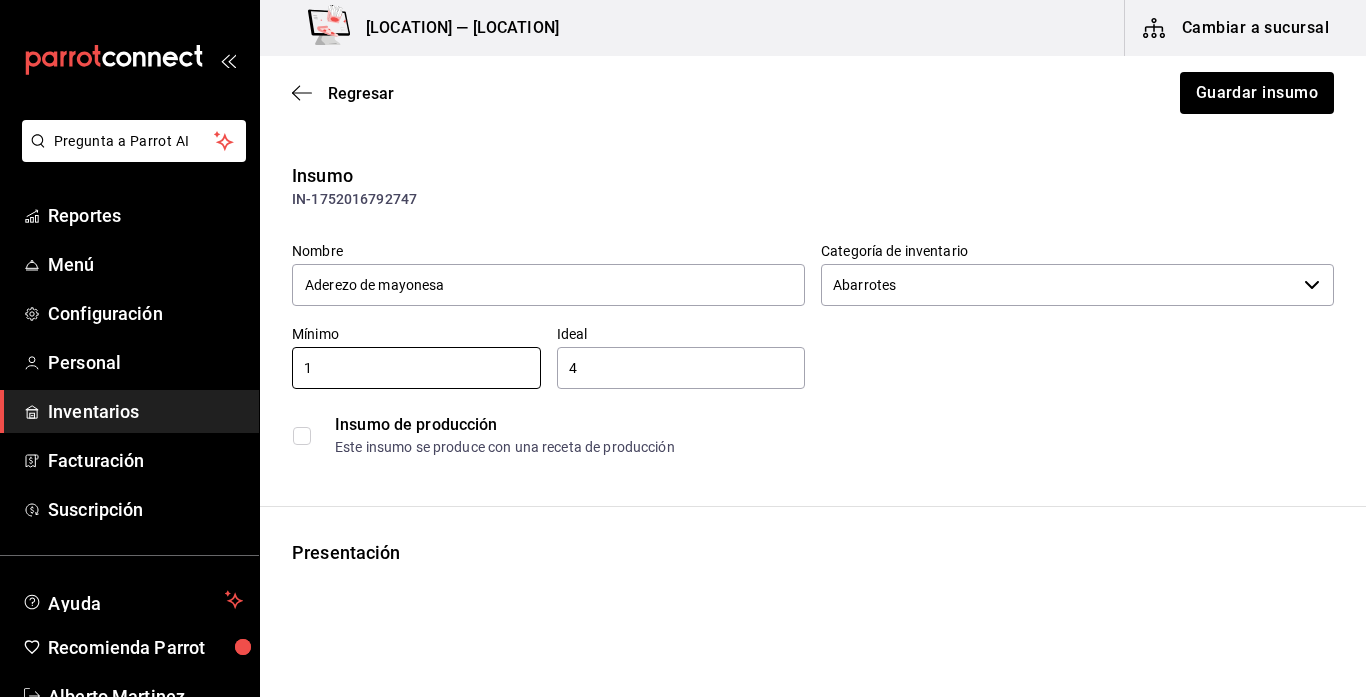type on "1" 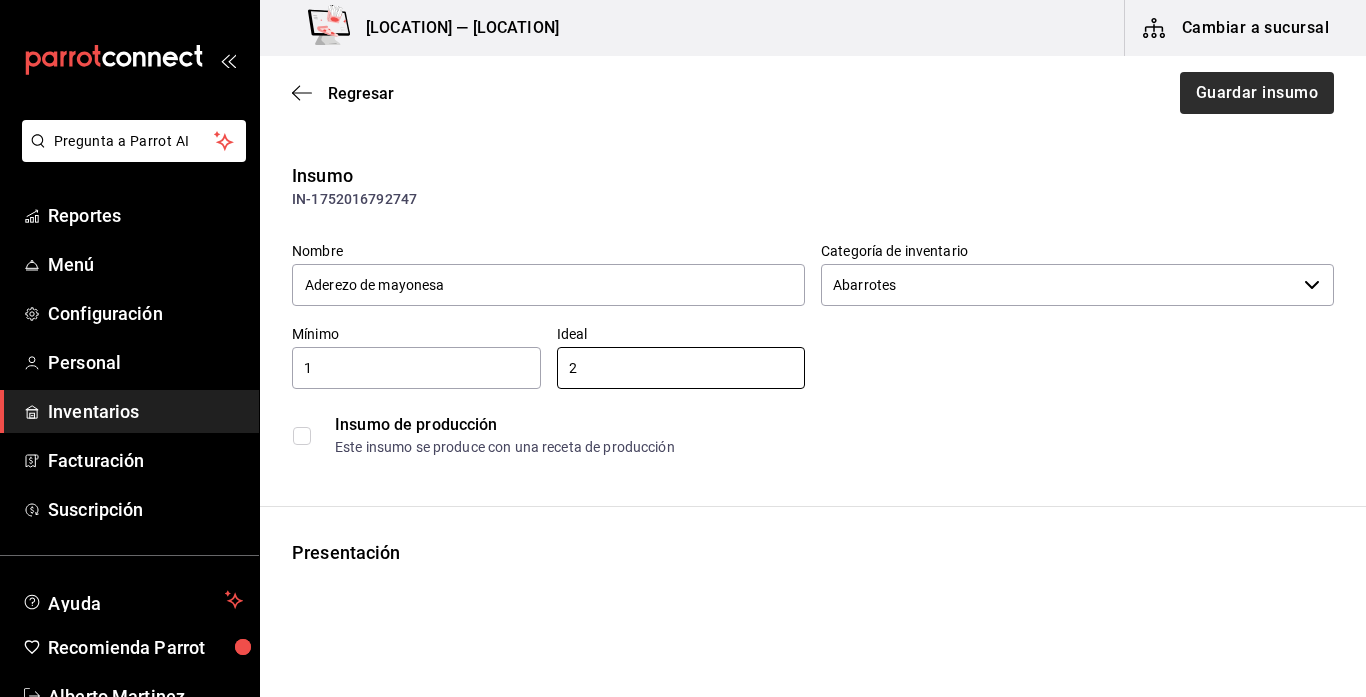 type on "2" 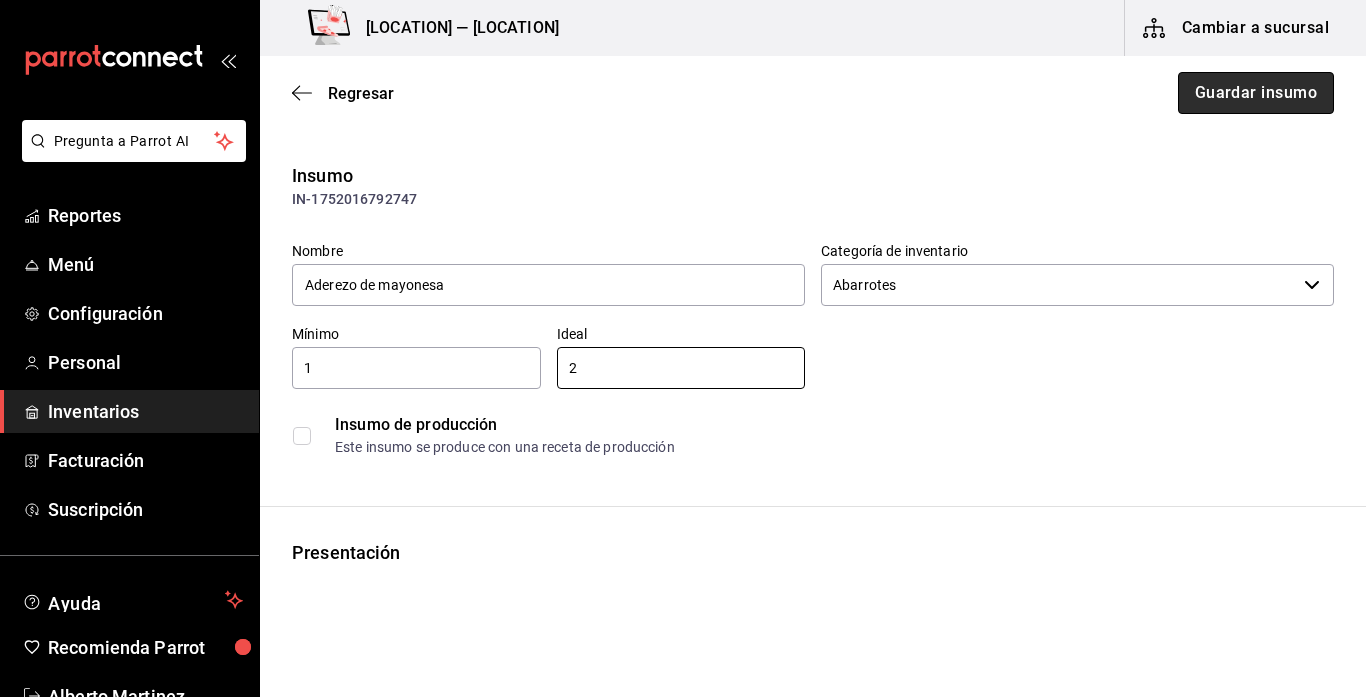 click on "Guardar insumo" at bounding box center (1256, 93) 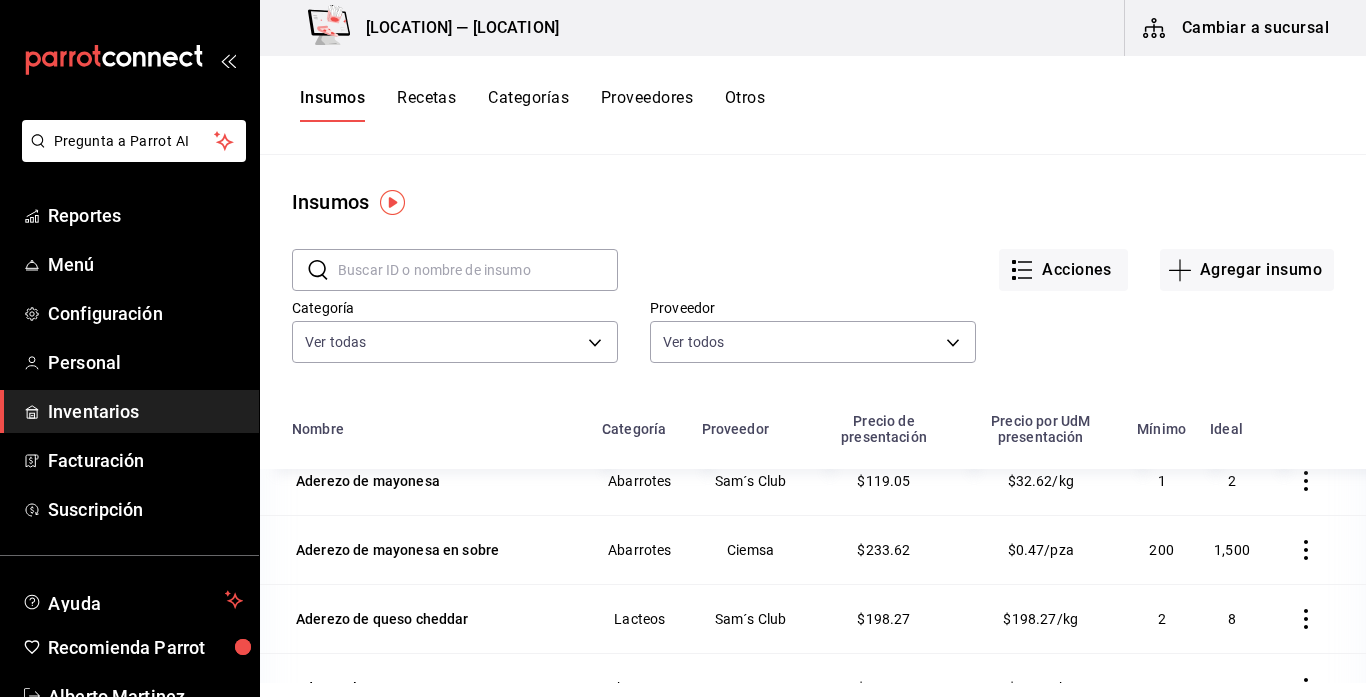 scroll, scrollTop: 171, scrollLeft: 0, axis: vertical 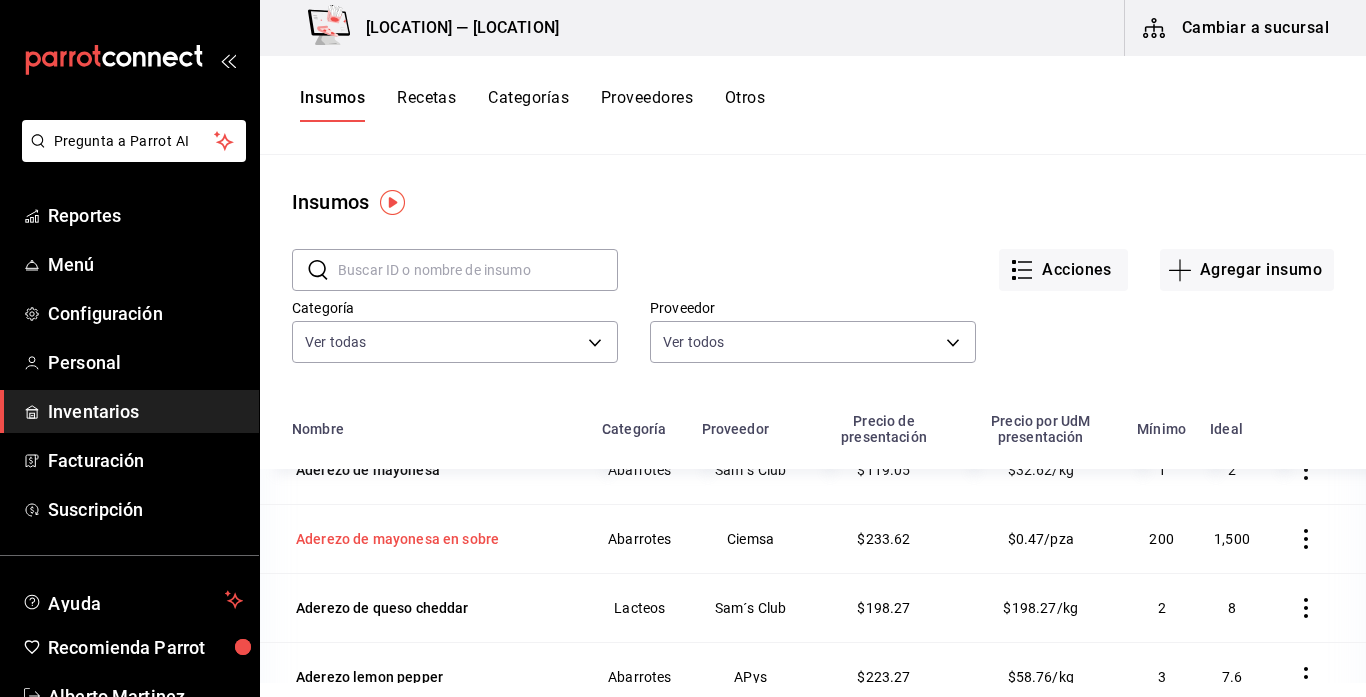 click on "Aderezo de mayonesa en sobre" at bounding box center [397, 539] 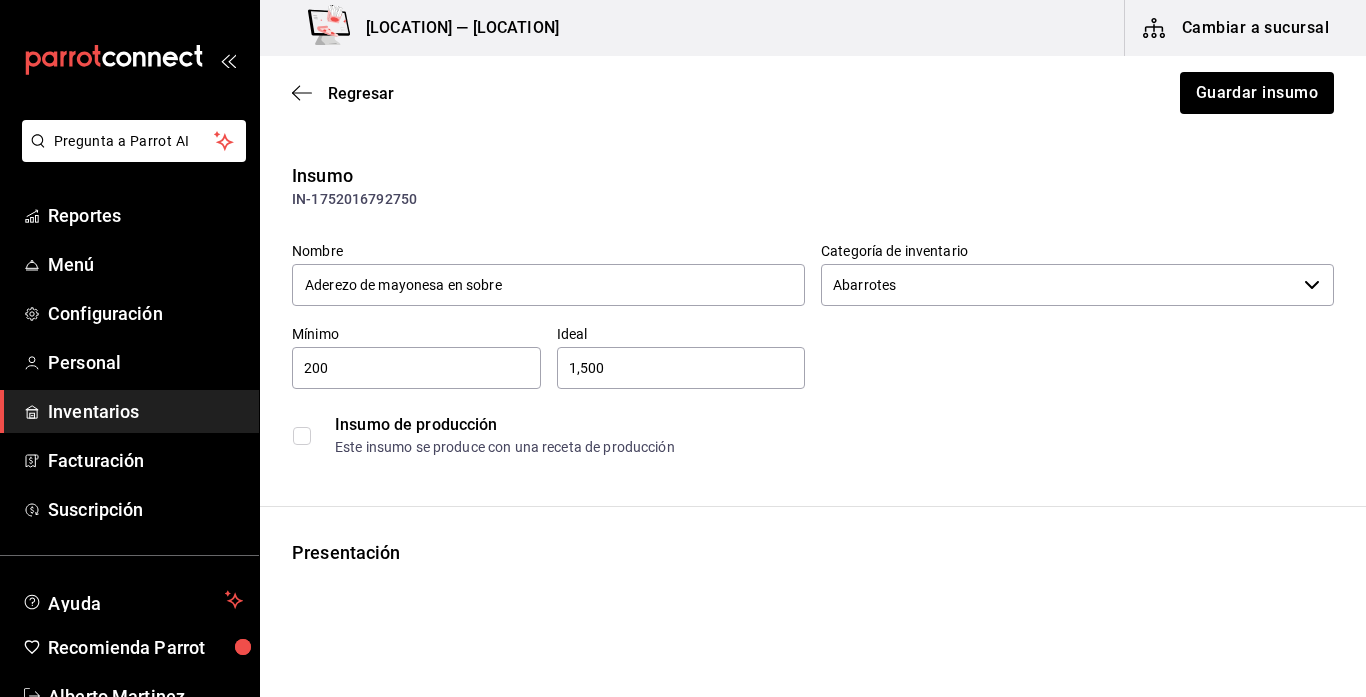 type on "Ciemsa" 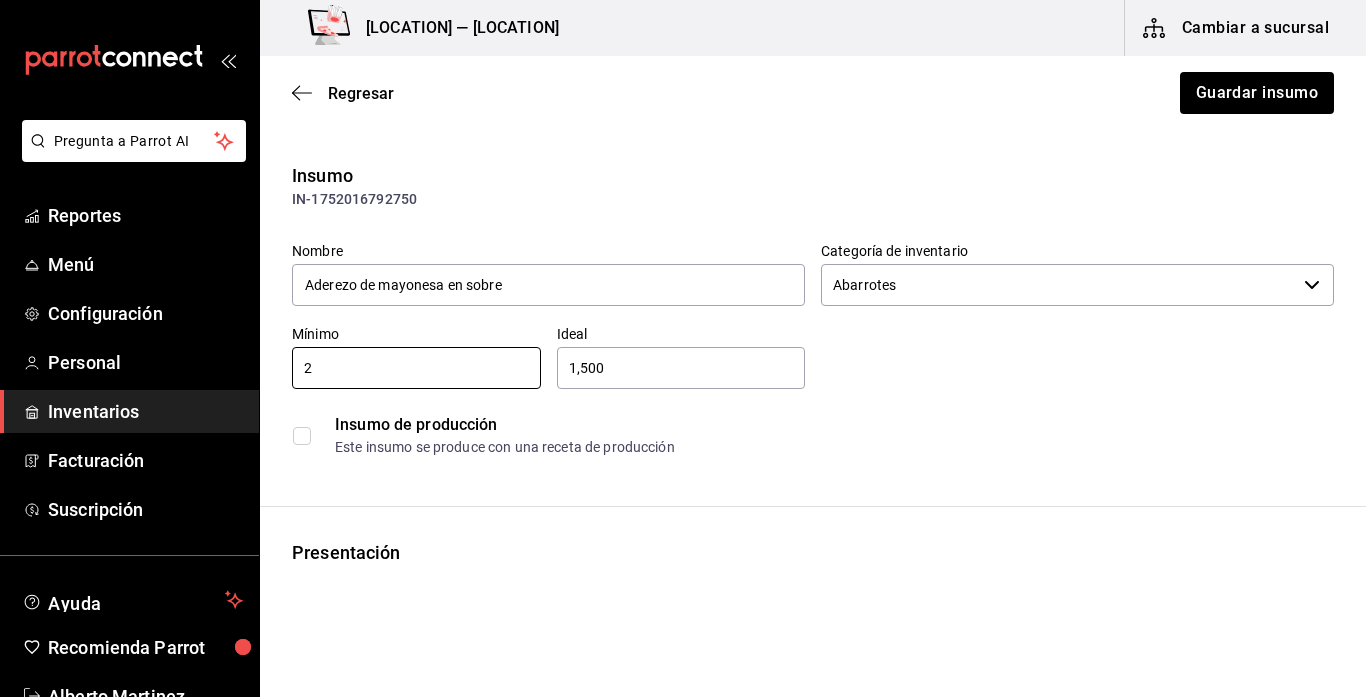 type on "2" 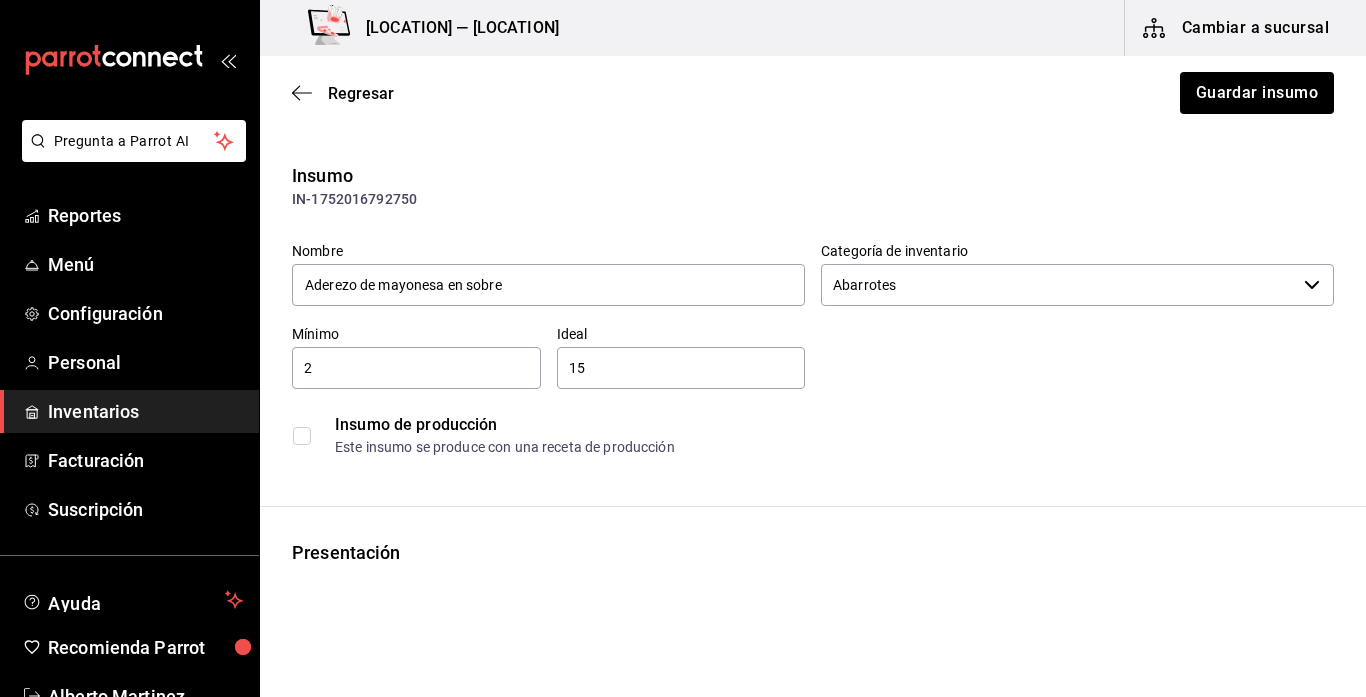type on "1" 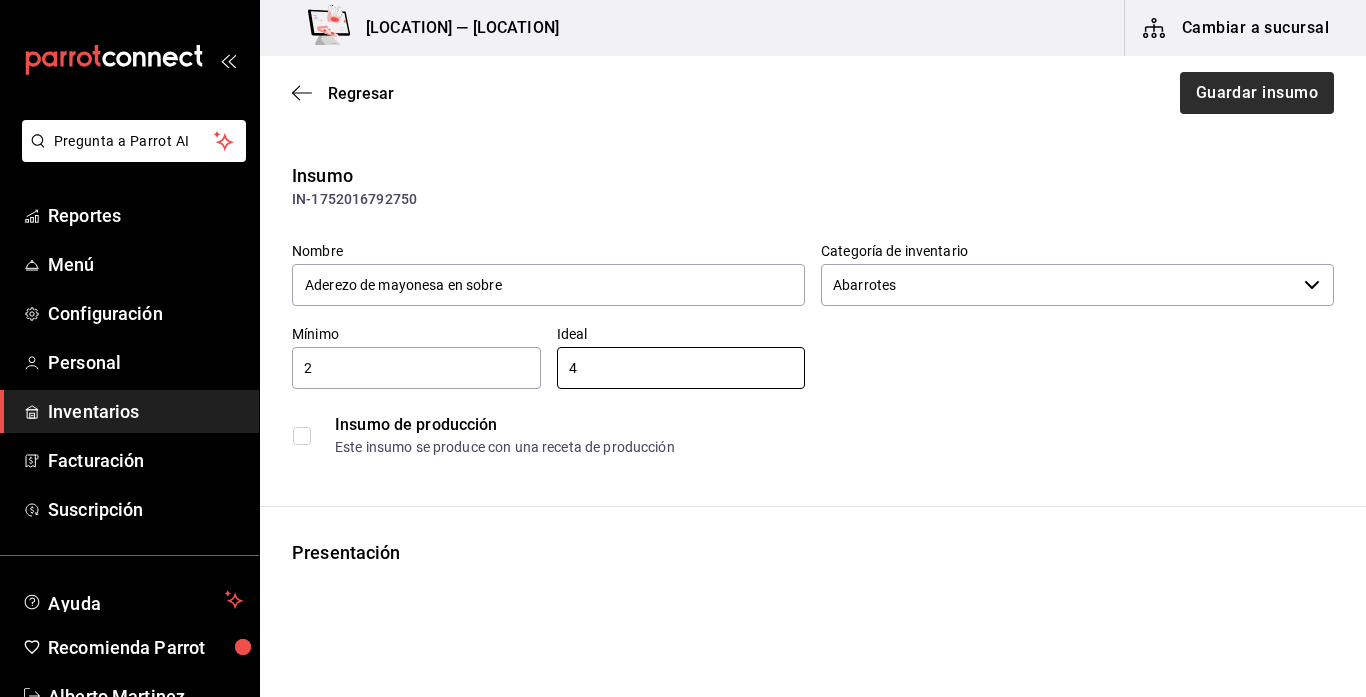 type on "4" 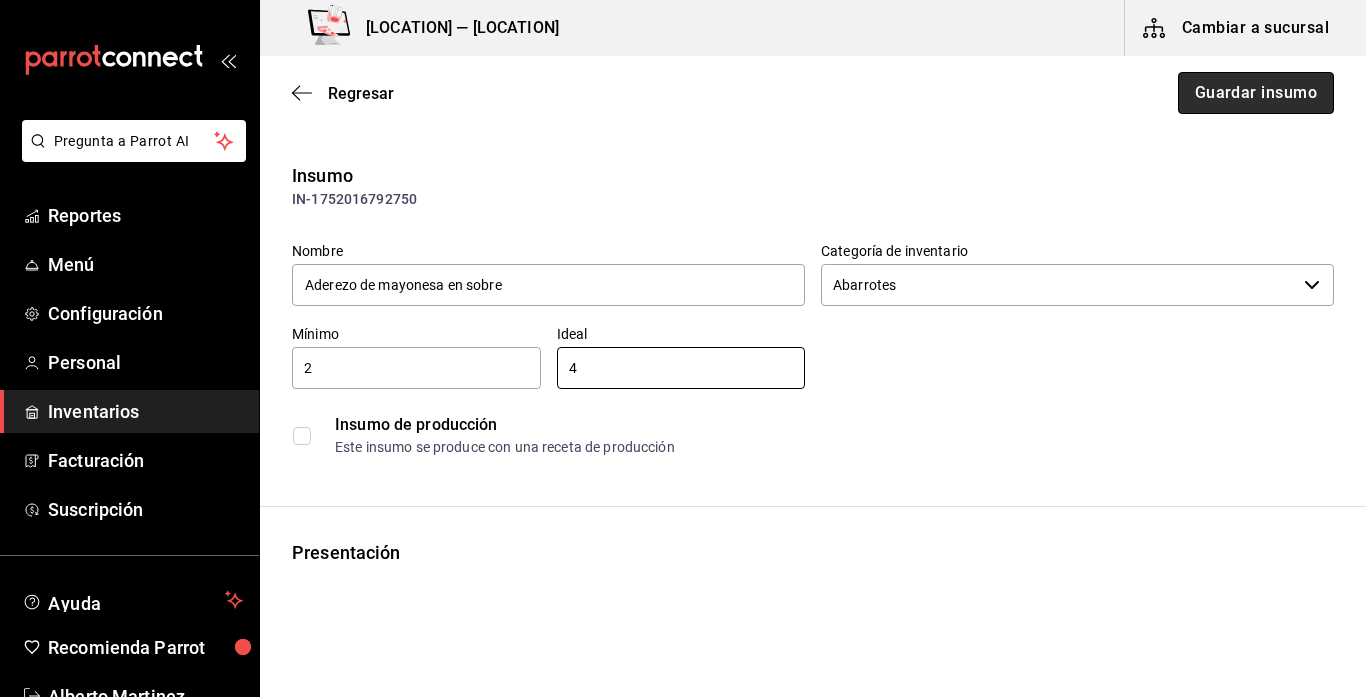 click on "Guardar insumo" at bounding box center (1256, 93) 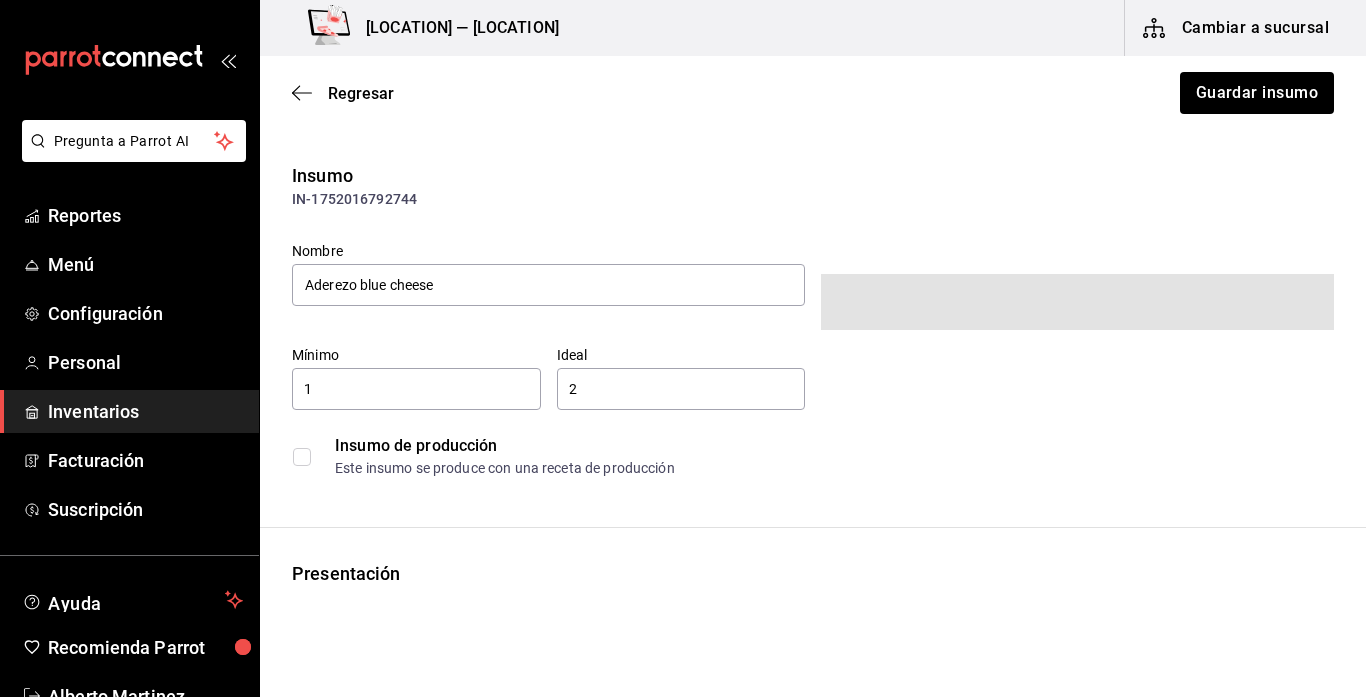 type on "1" 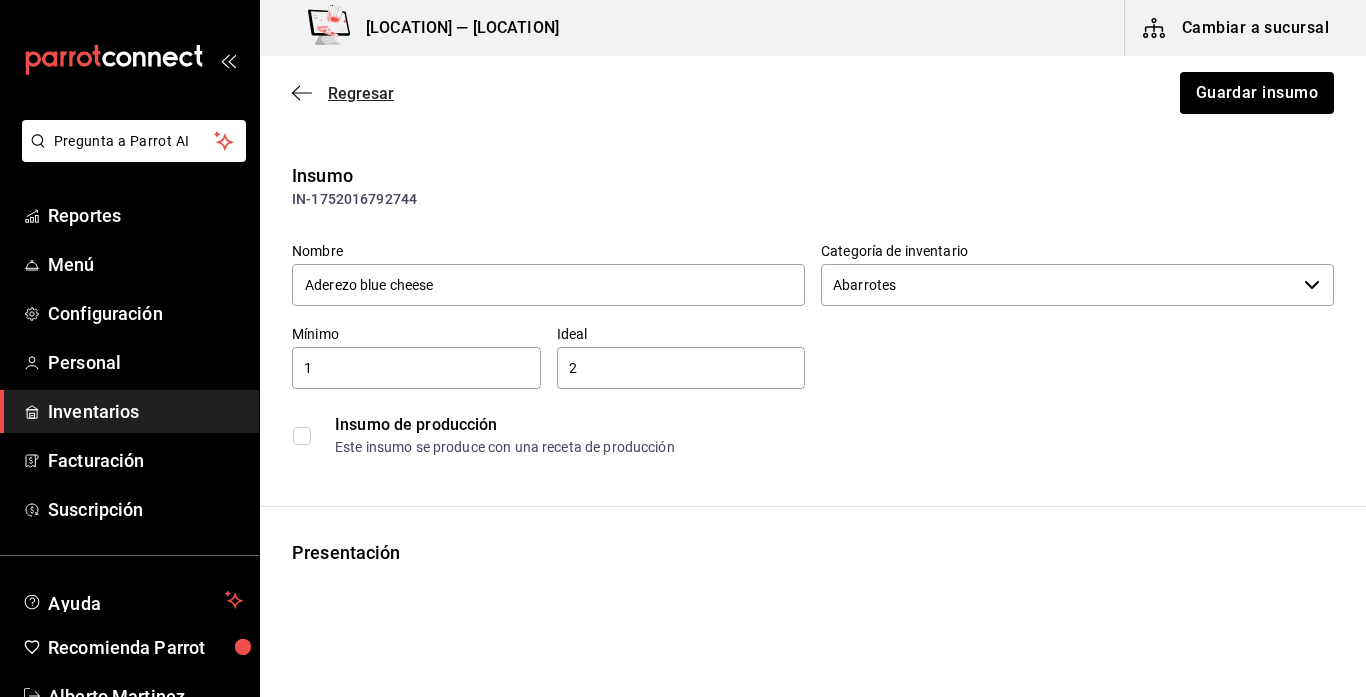 click on "Regresar" at bounding box center (361, 93) 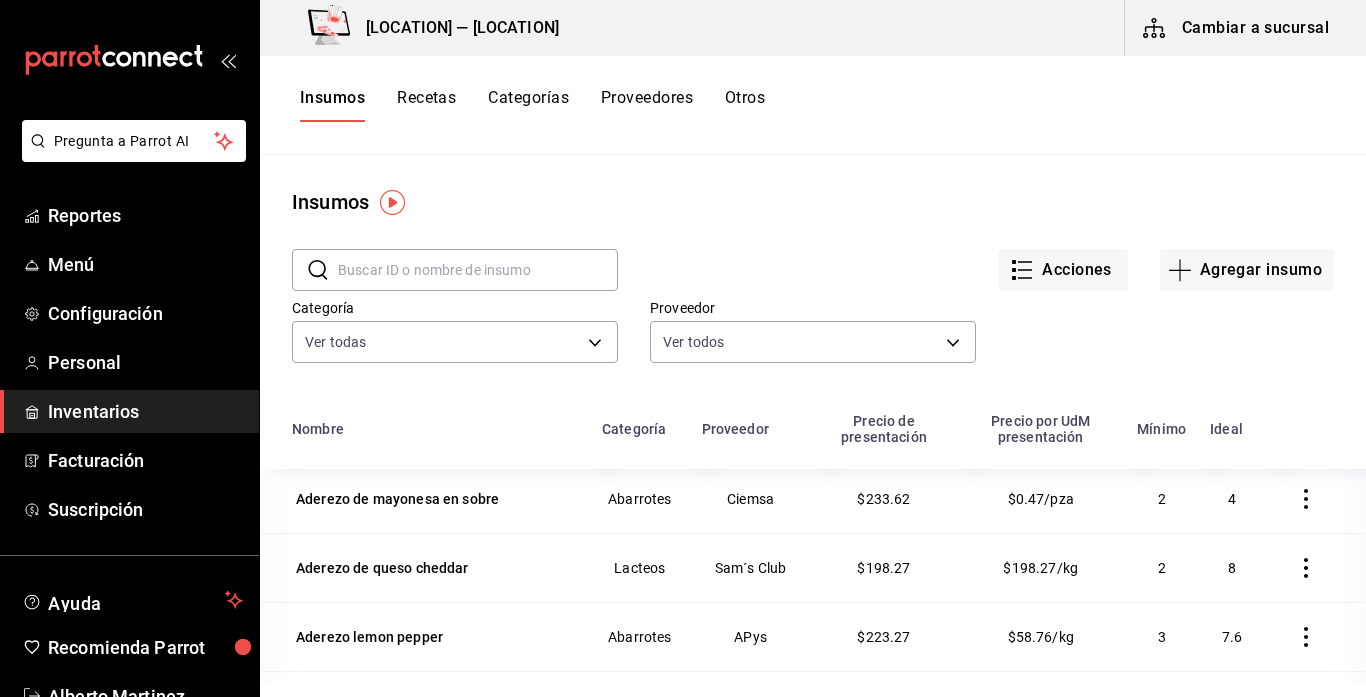 scroll, scrollTop: 215, scrollLeft: 0, axis: vertical 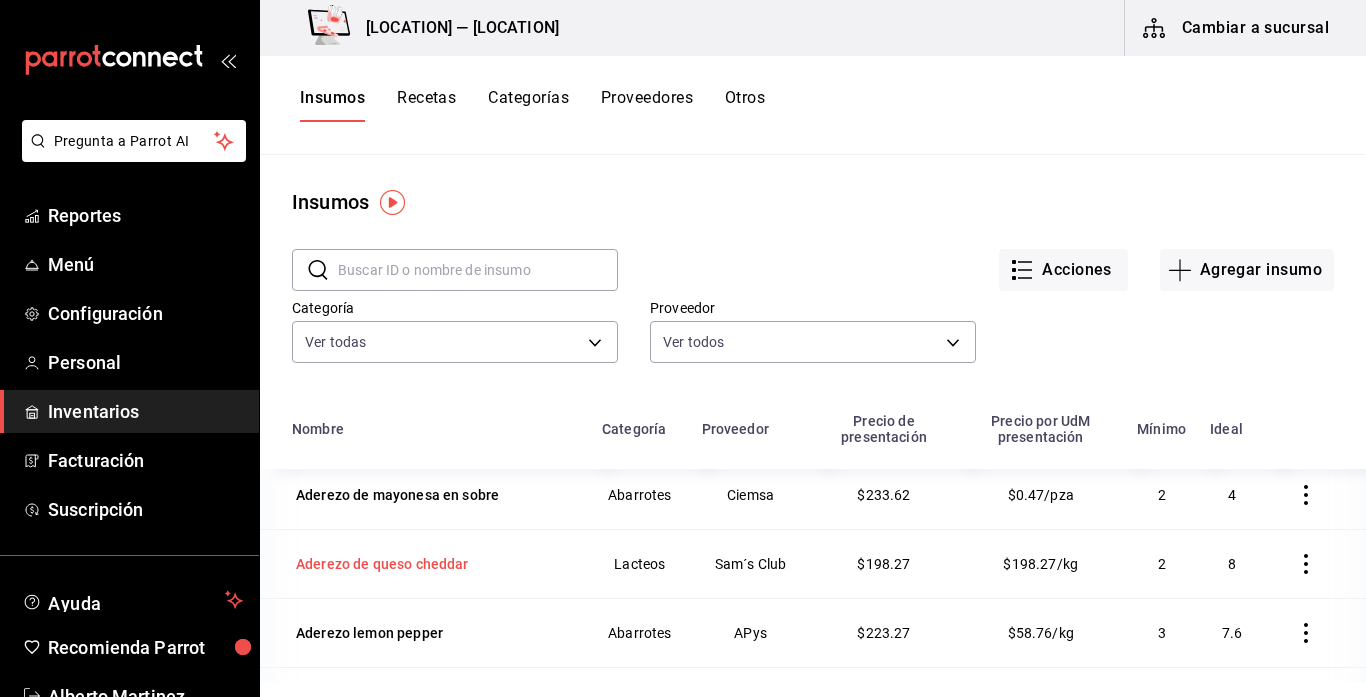 click on "Aderezo de queso cheddar" at bounding box center [382, 564] 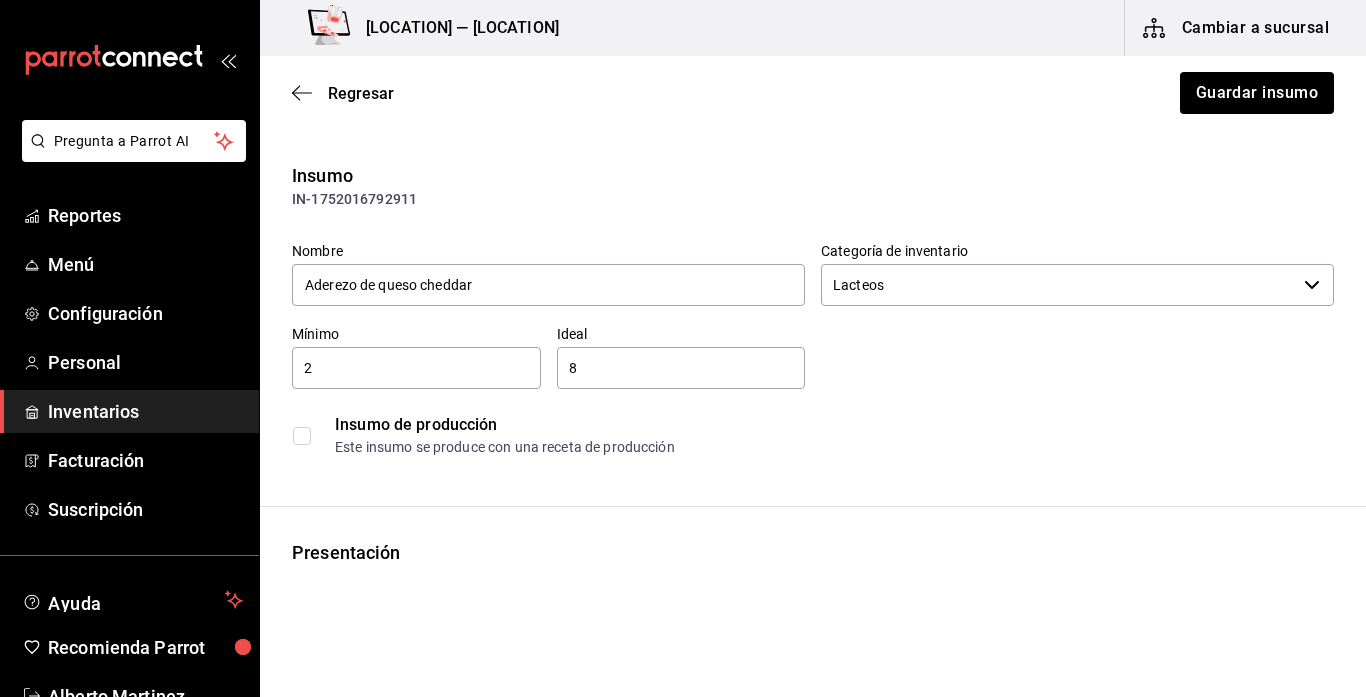 type on "Sam´s Club" 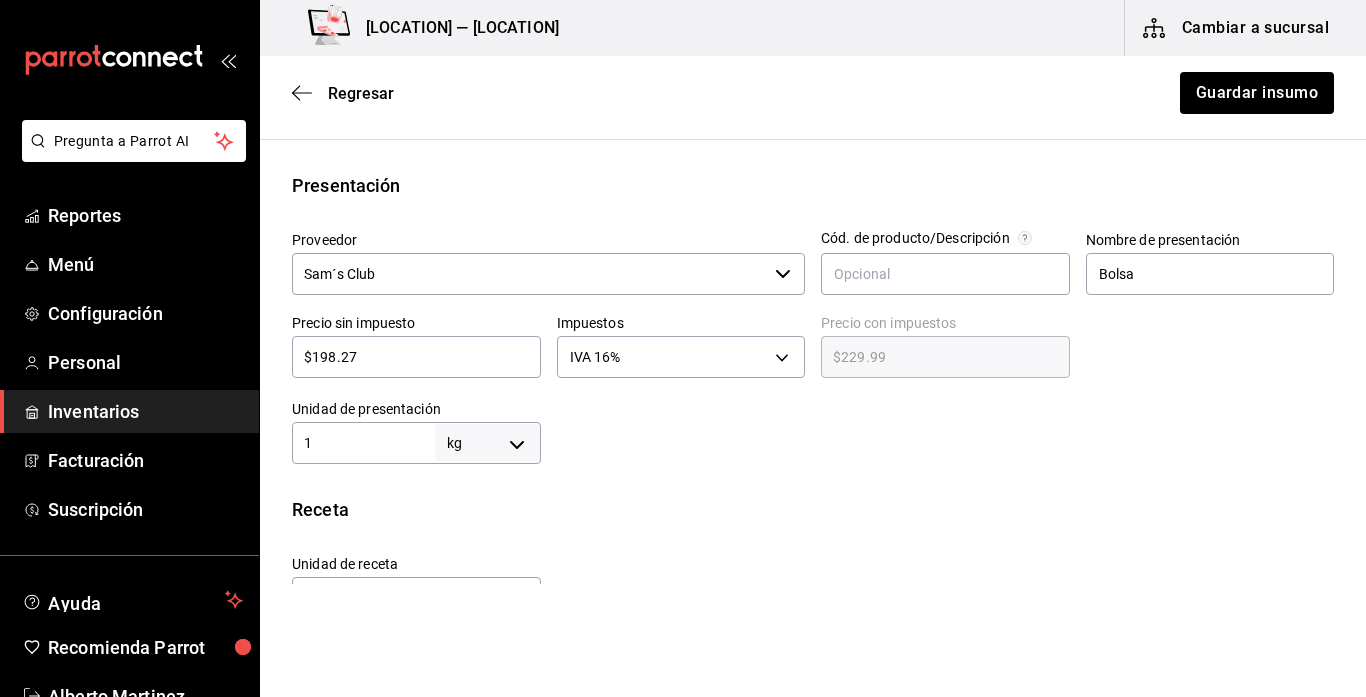 scroll, scrollTop: 0, scrollLeft: 0, axis: both 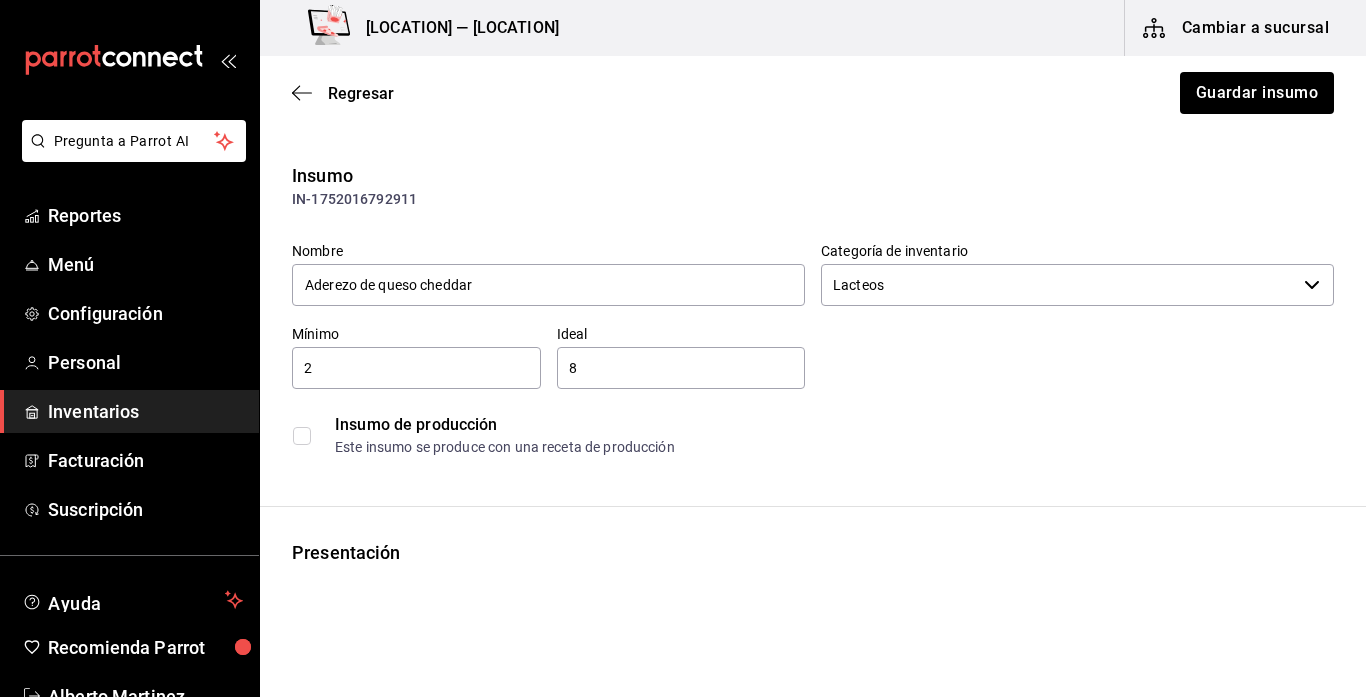 click on "2" at bounding box center (416, 368) 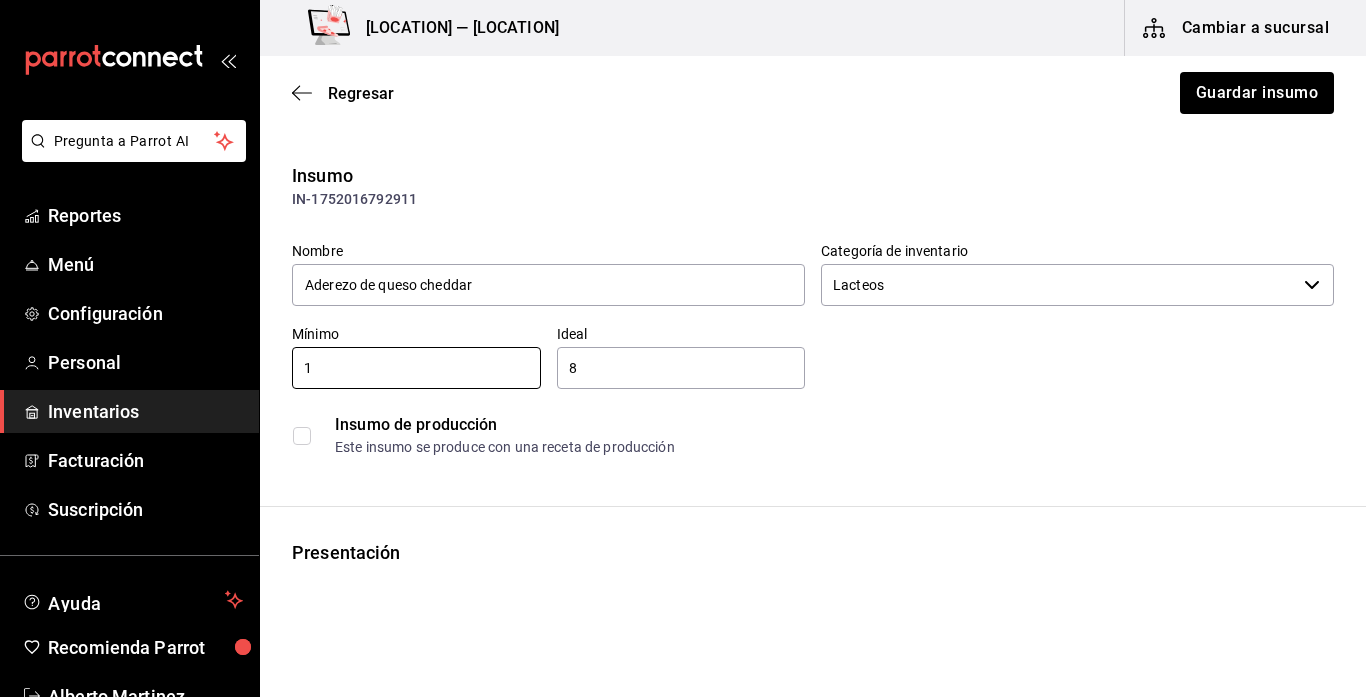 type on "1" 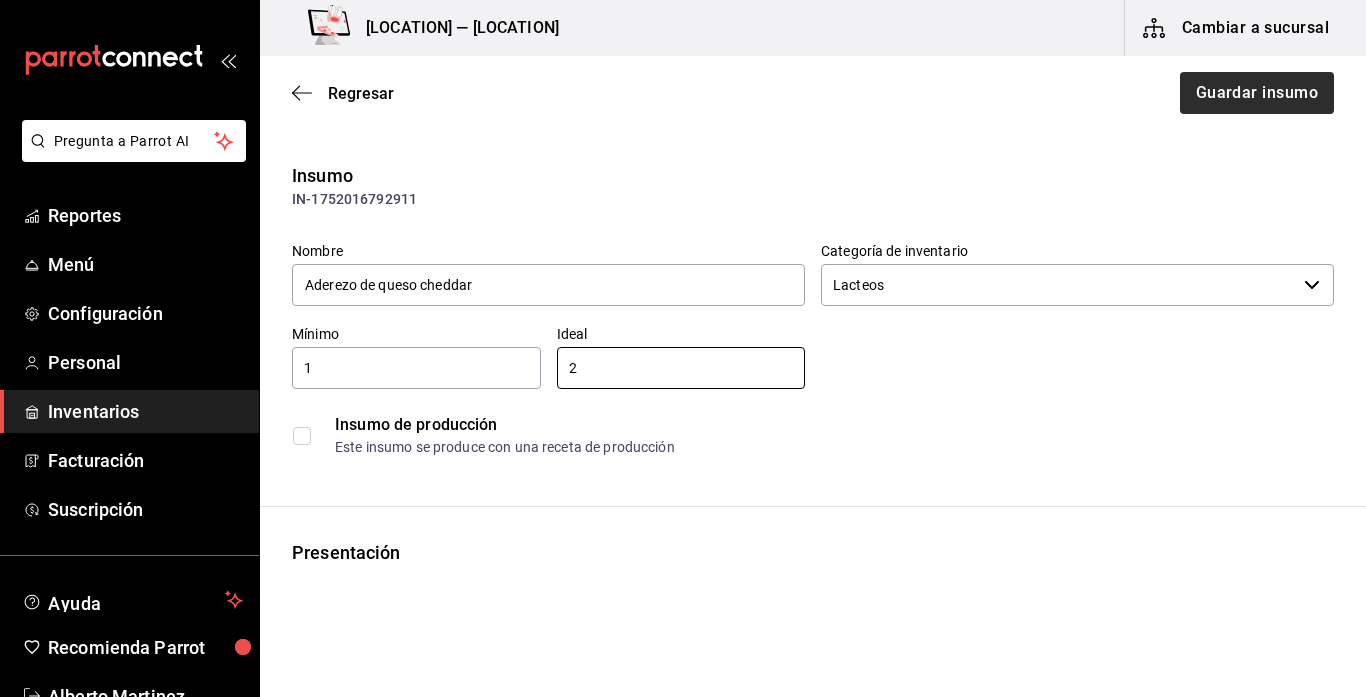type on "2" 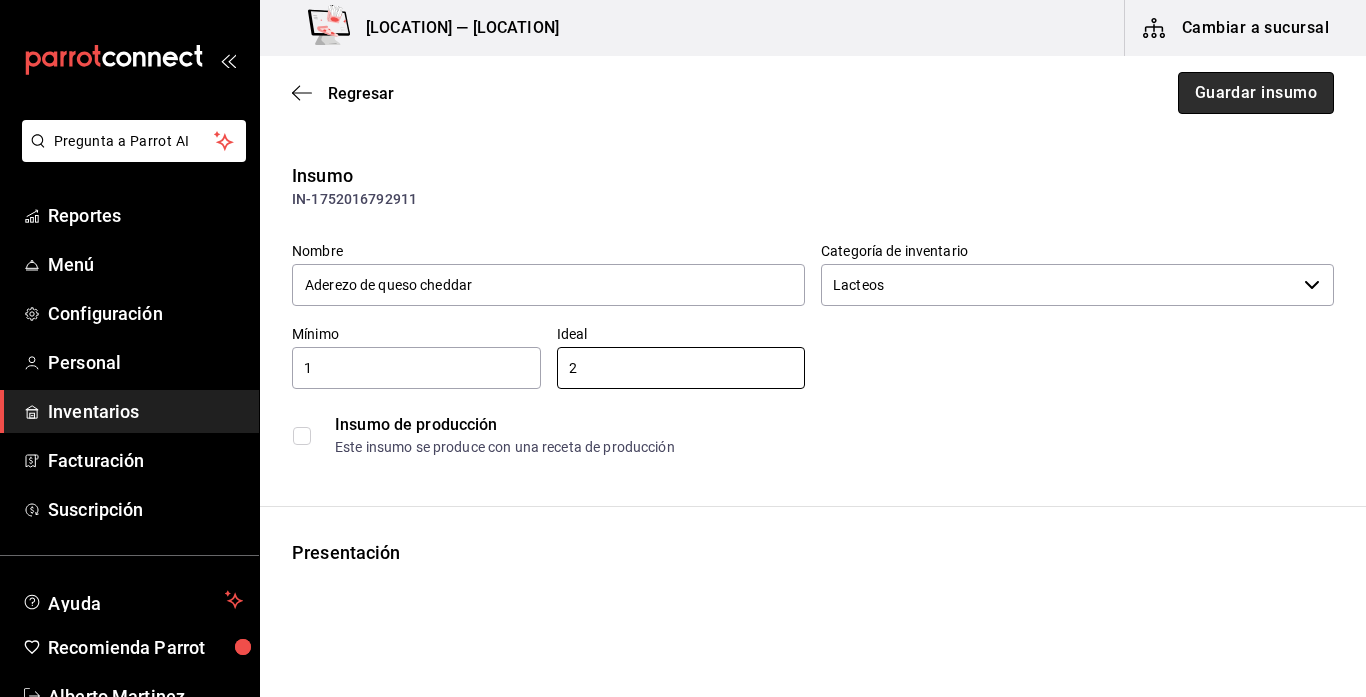 click on "Guardar insumo" at bounding box center [1256, 93] 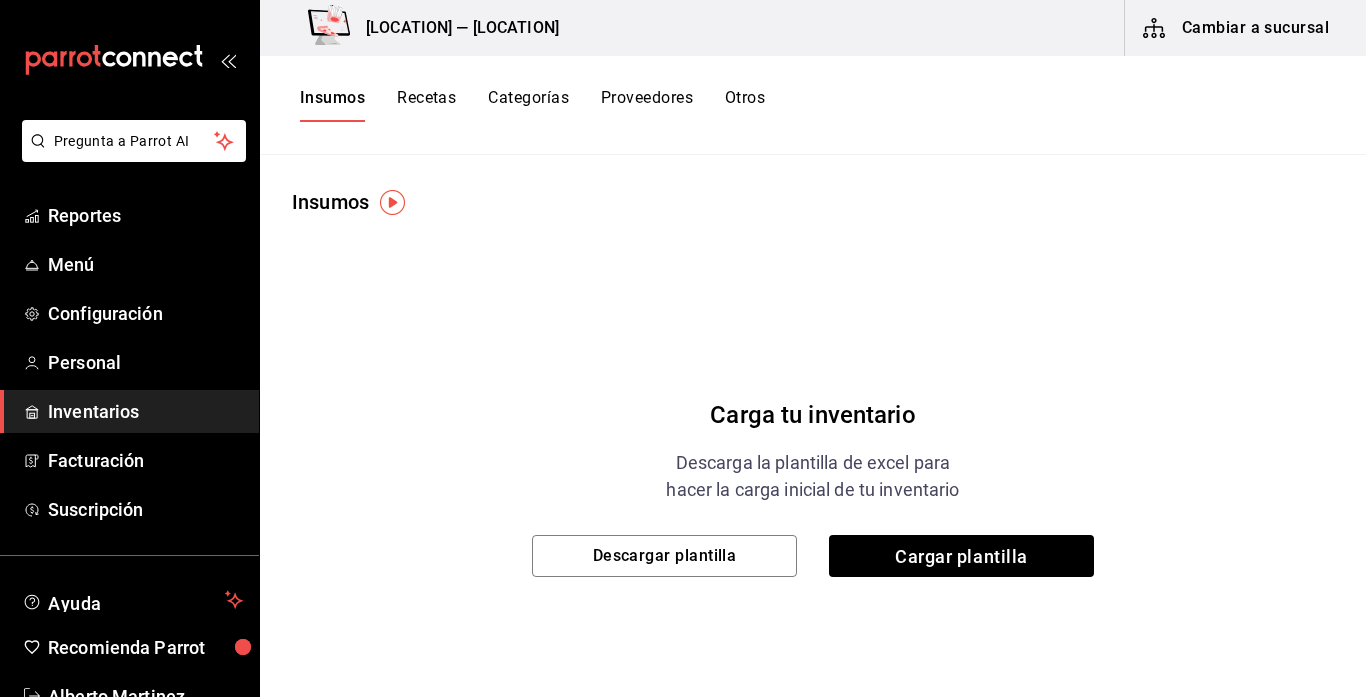 click on "Recetas" at bounding box center [426, 105] 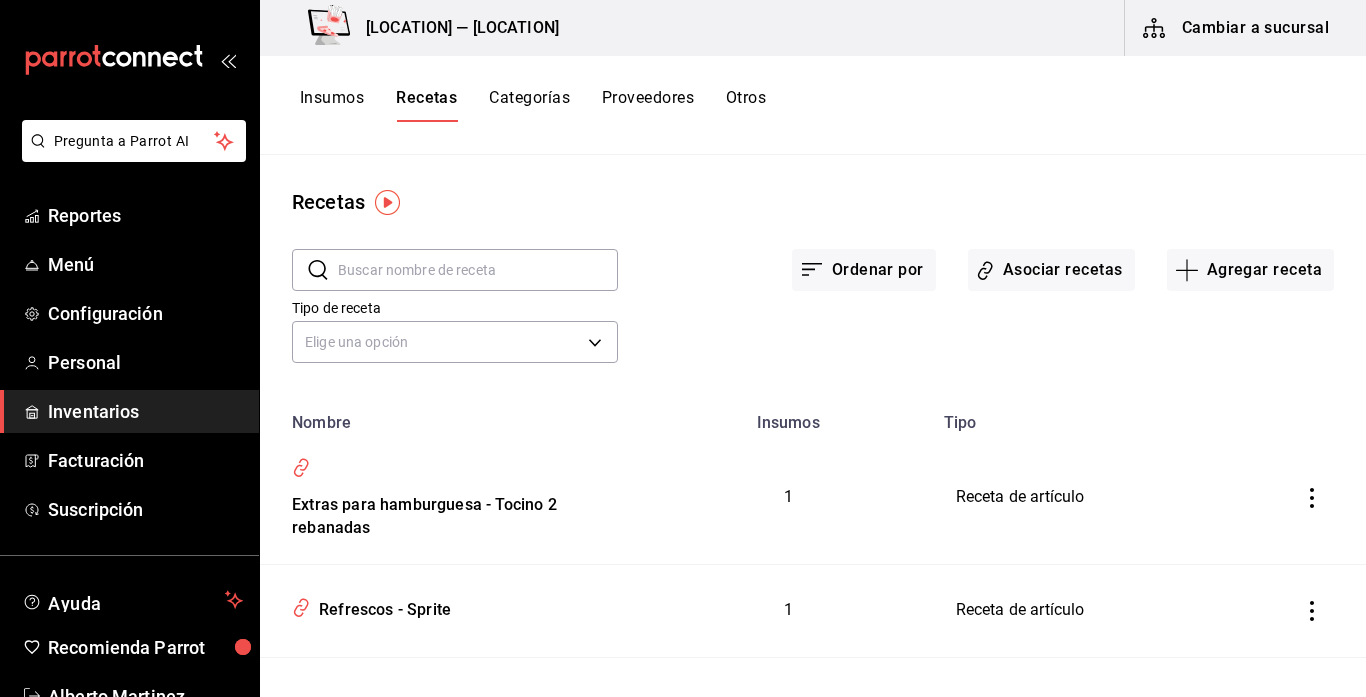 click on "Insumos" at bounding box center [332, 105] 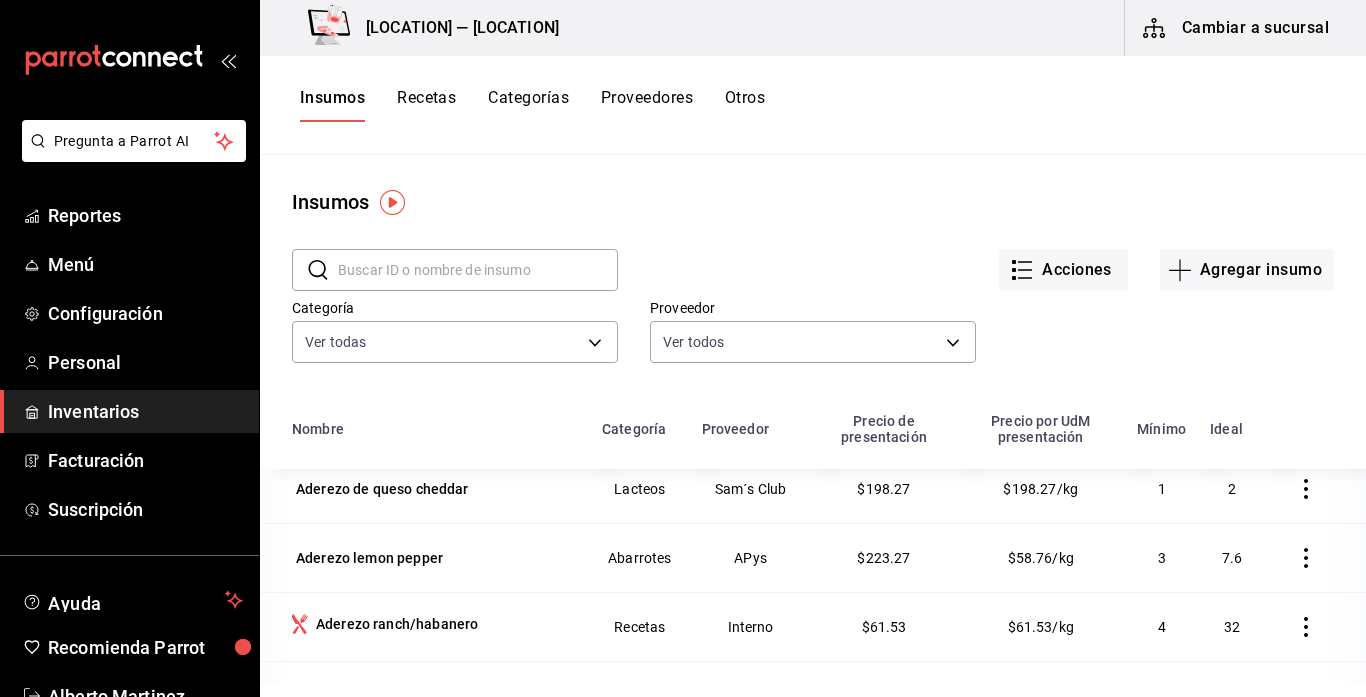 scroll, scrollTop: 293, scrollLeft: 0, axis: vertical 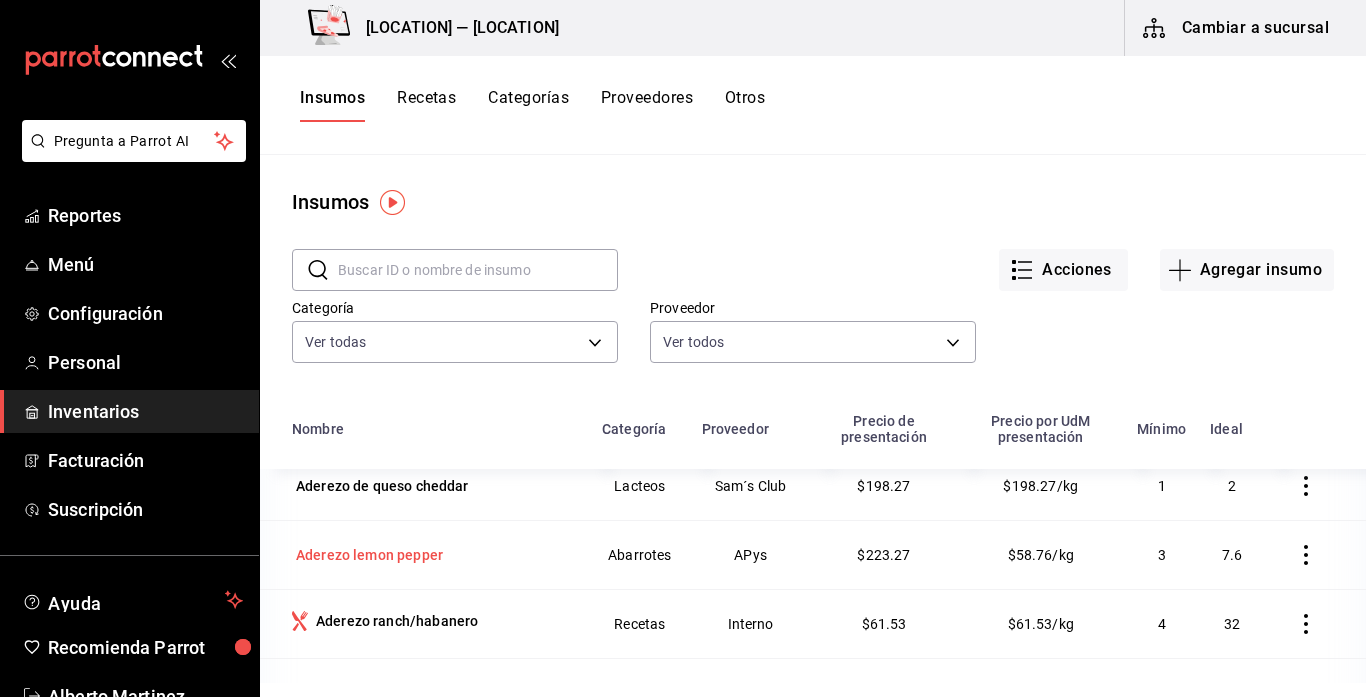 click on "Aderezo lemon pepper" at bounding box center (369, 555) 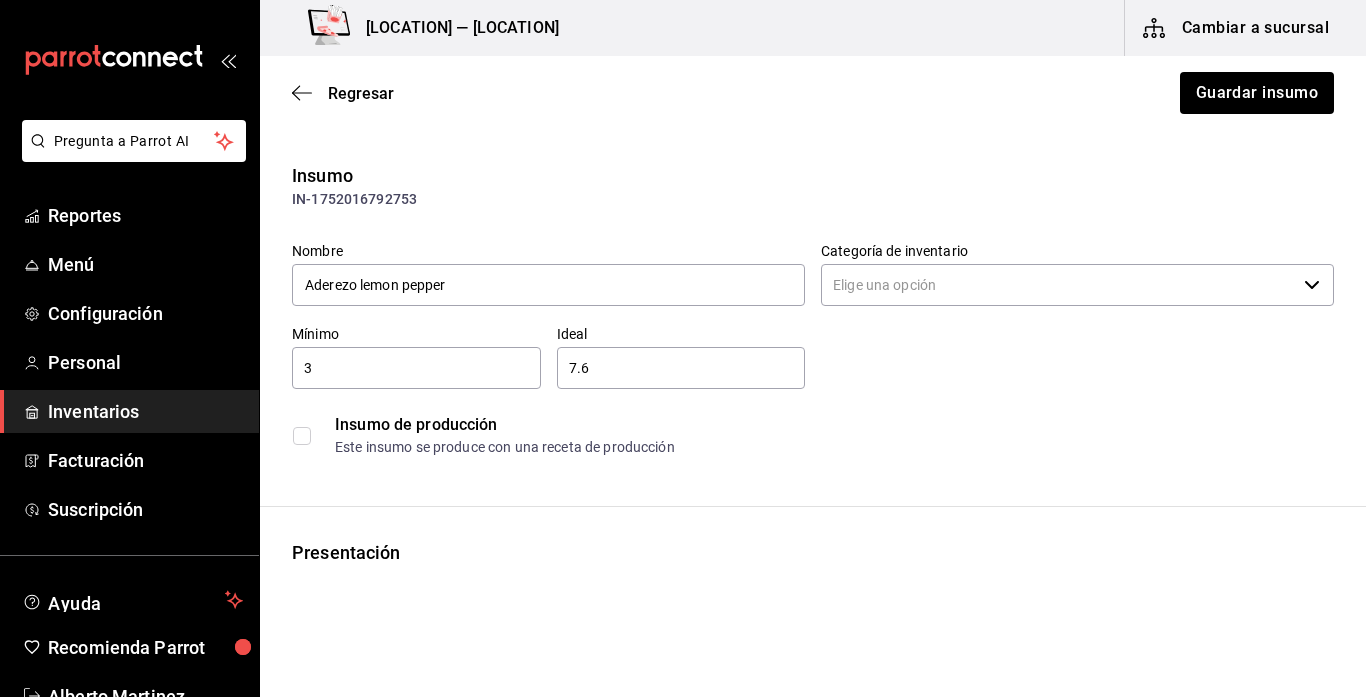 type on "Abarrotes" 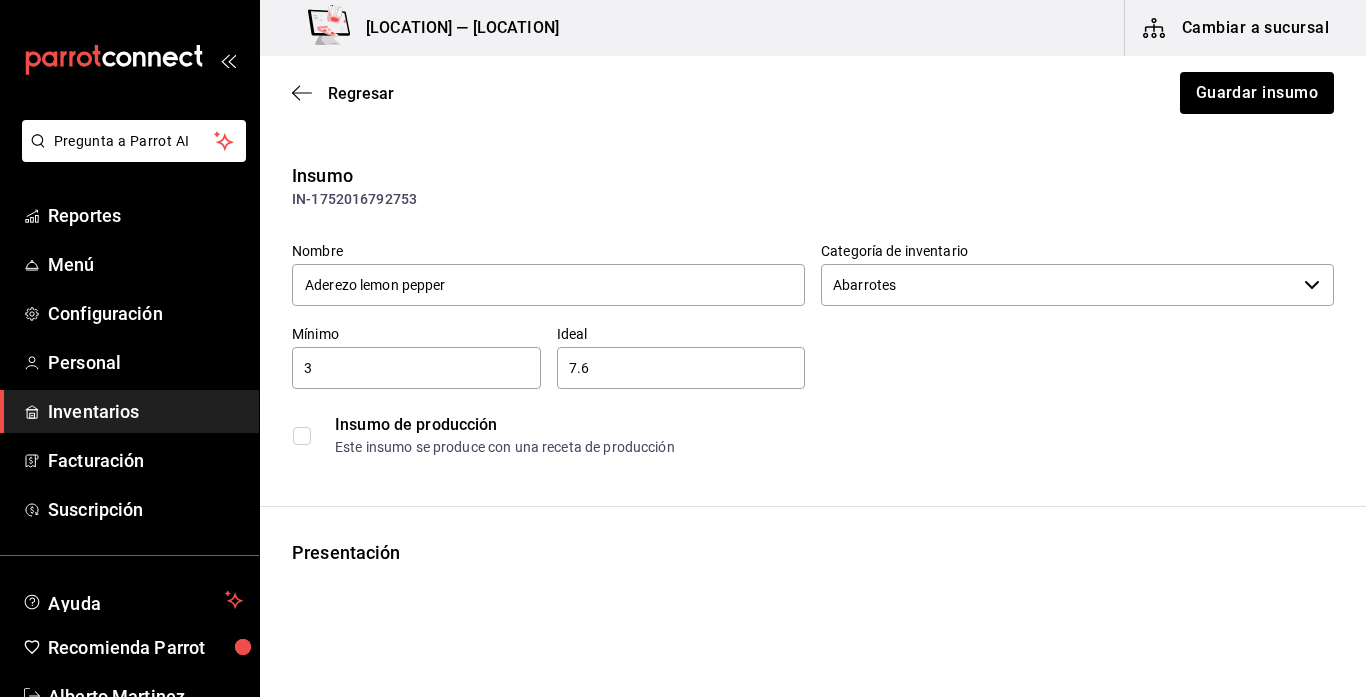 click on "3" at bounding box center [416, 368] 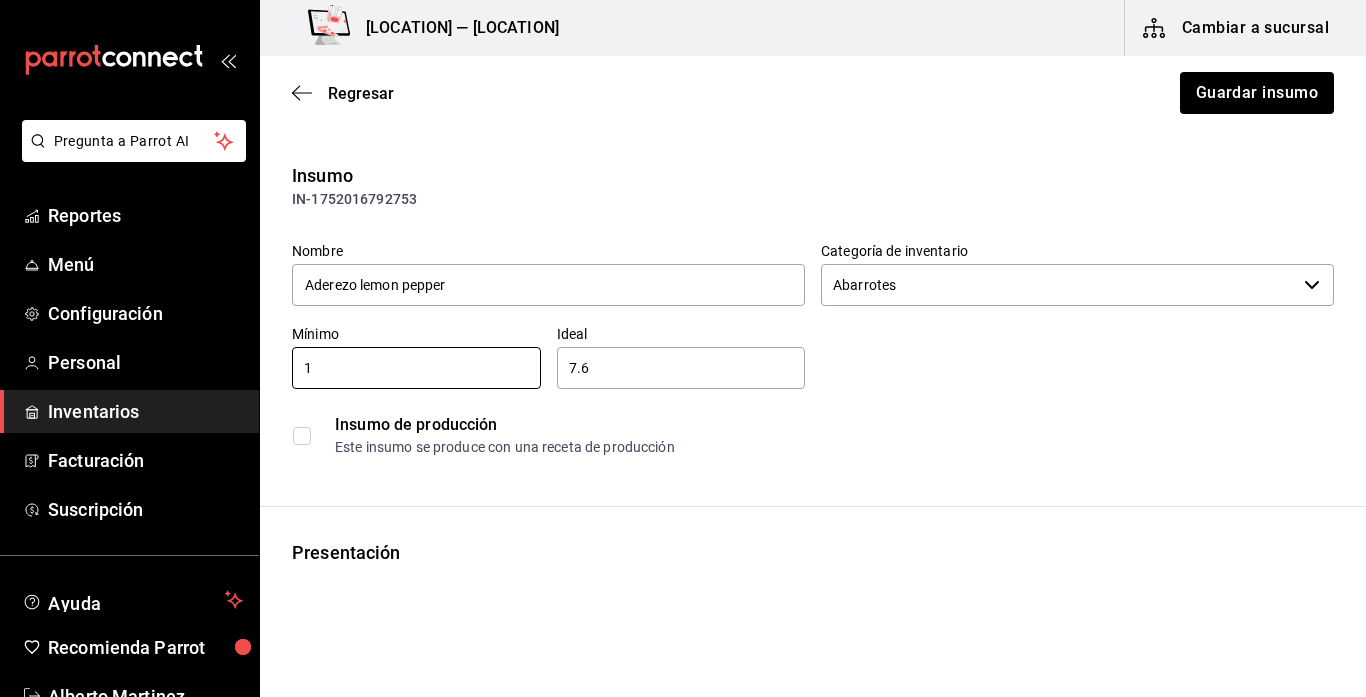 type on "1" 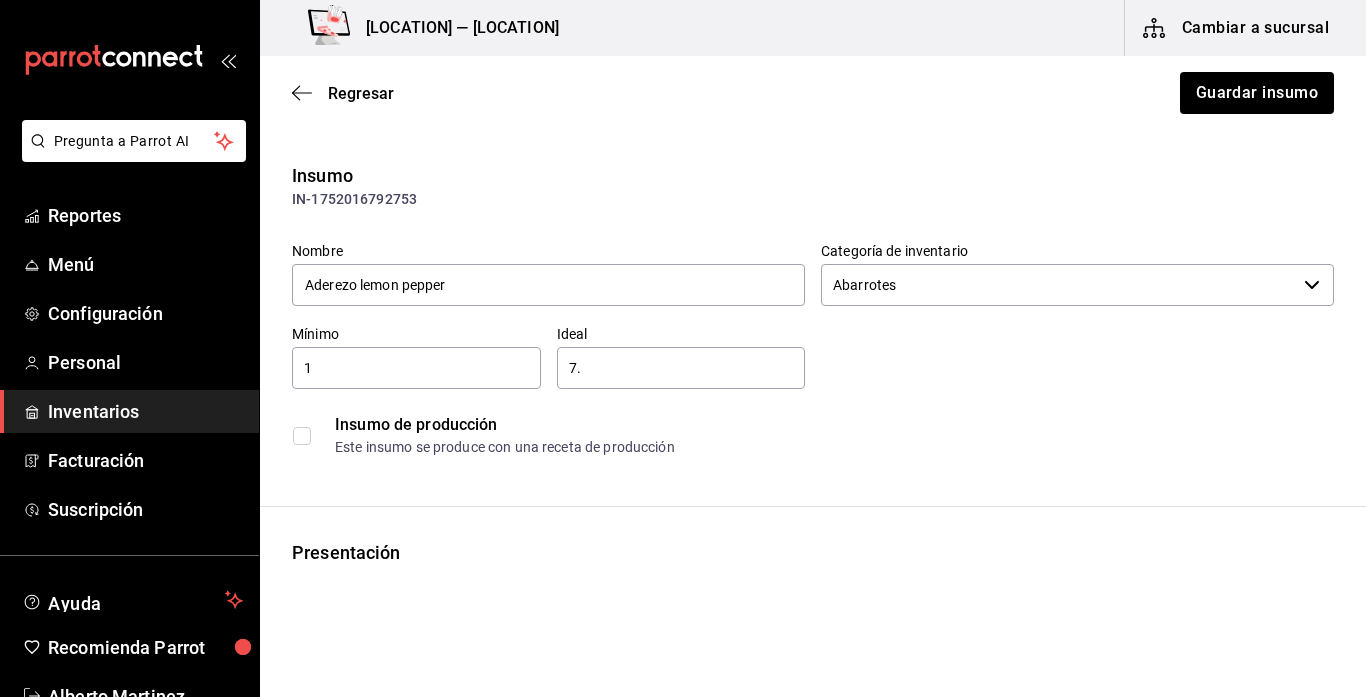 type on "7" 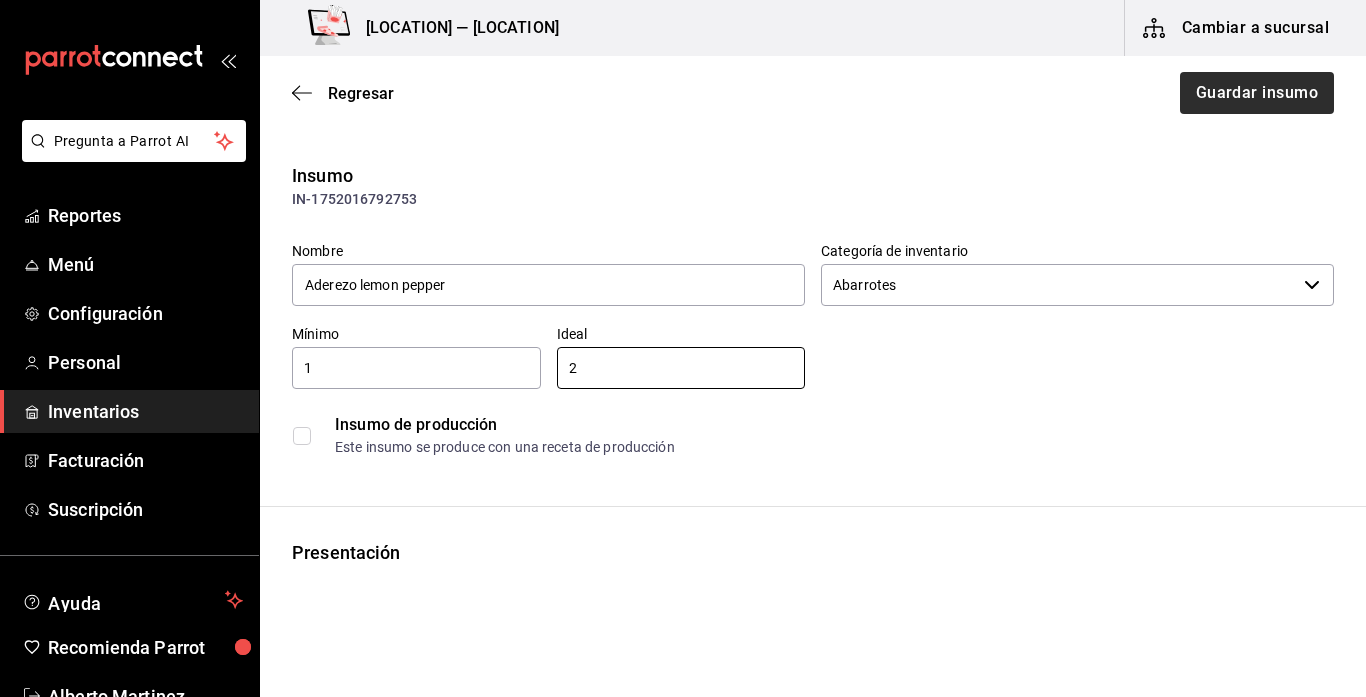 type on "2" 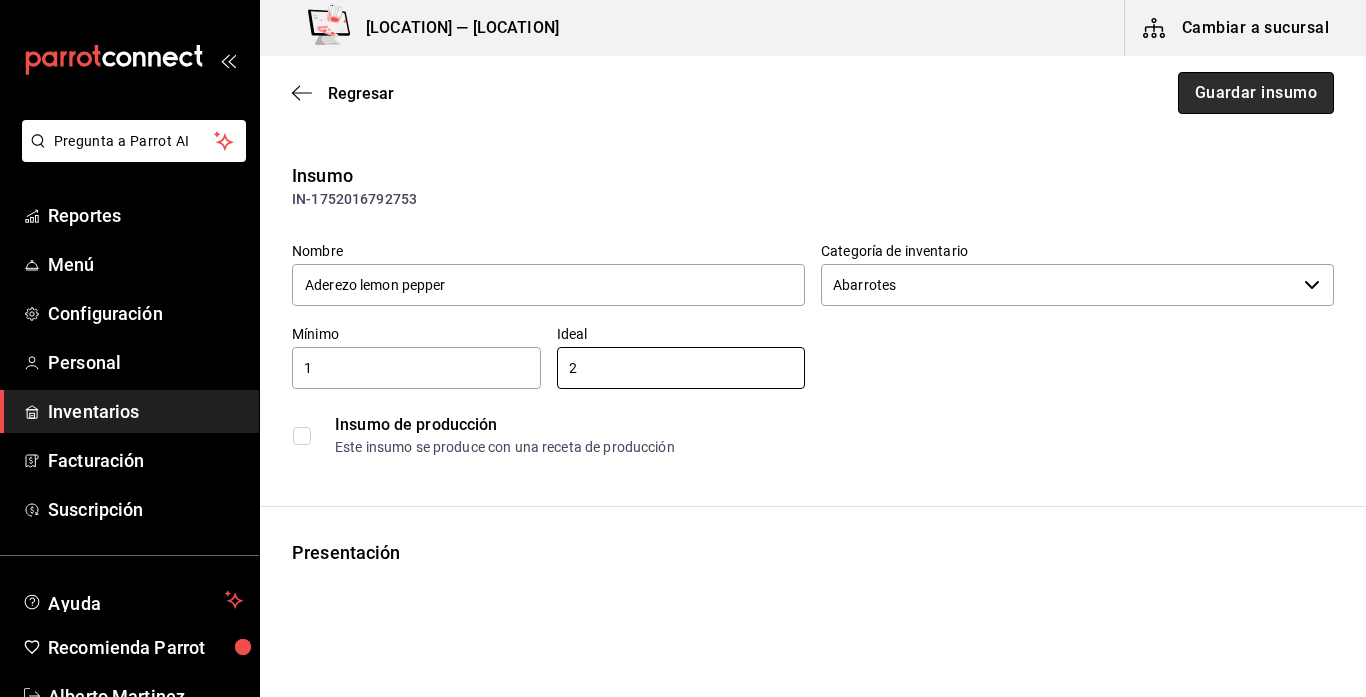 click on "Guardar insumo" at bounding box center (1256, 93) 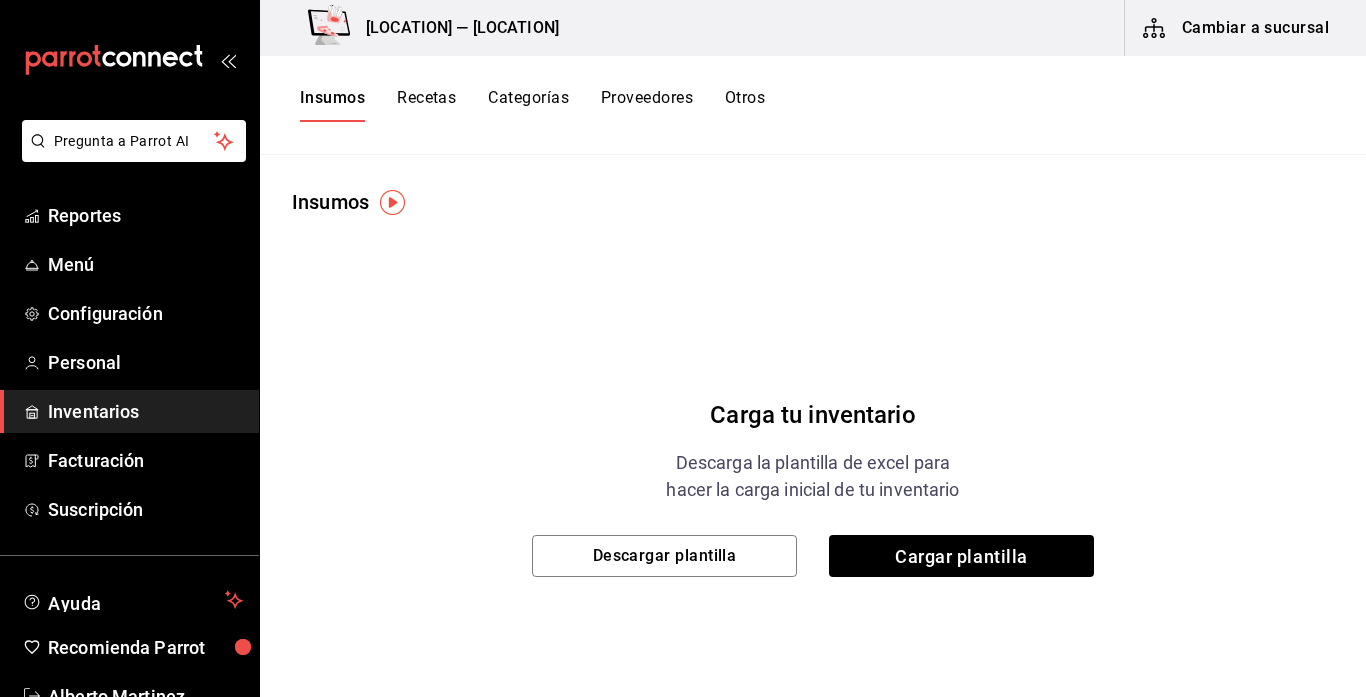 click on "Recetas" at bounding box center (426, 105) 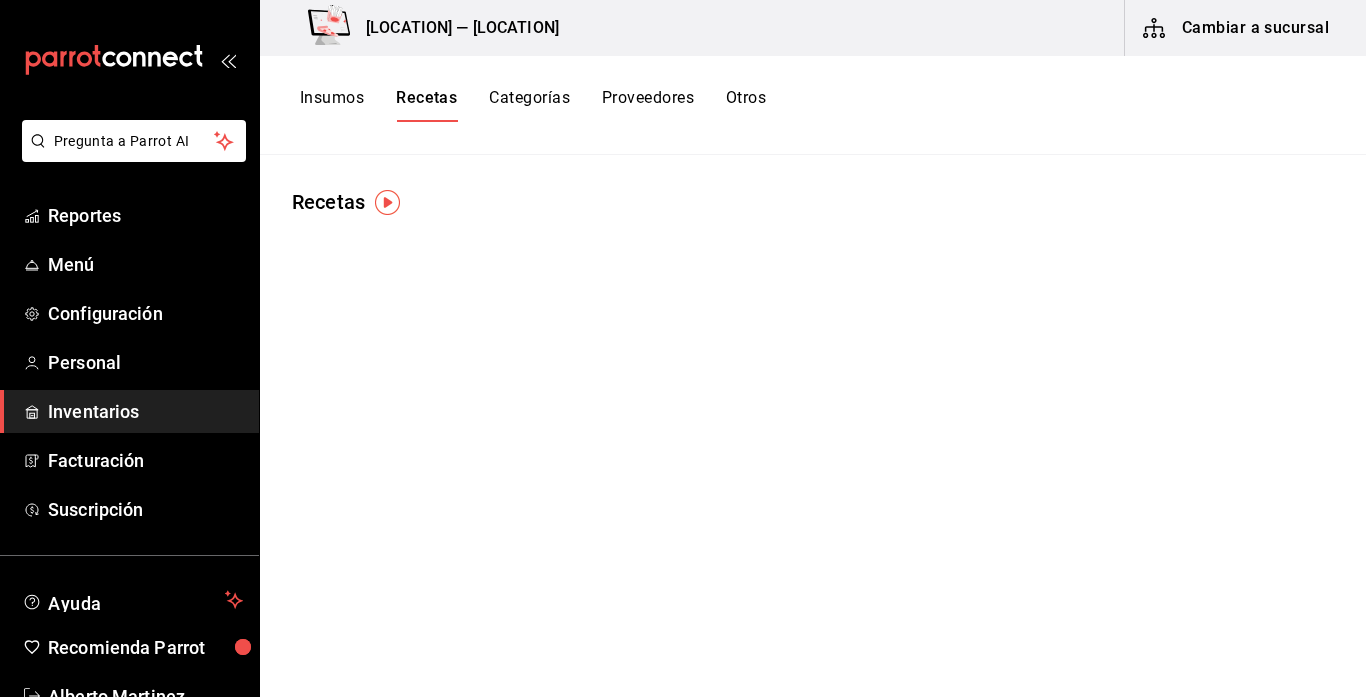 click on "Insumos" at bounding box center (332, 105) 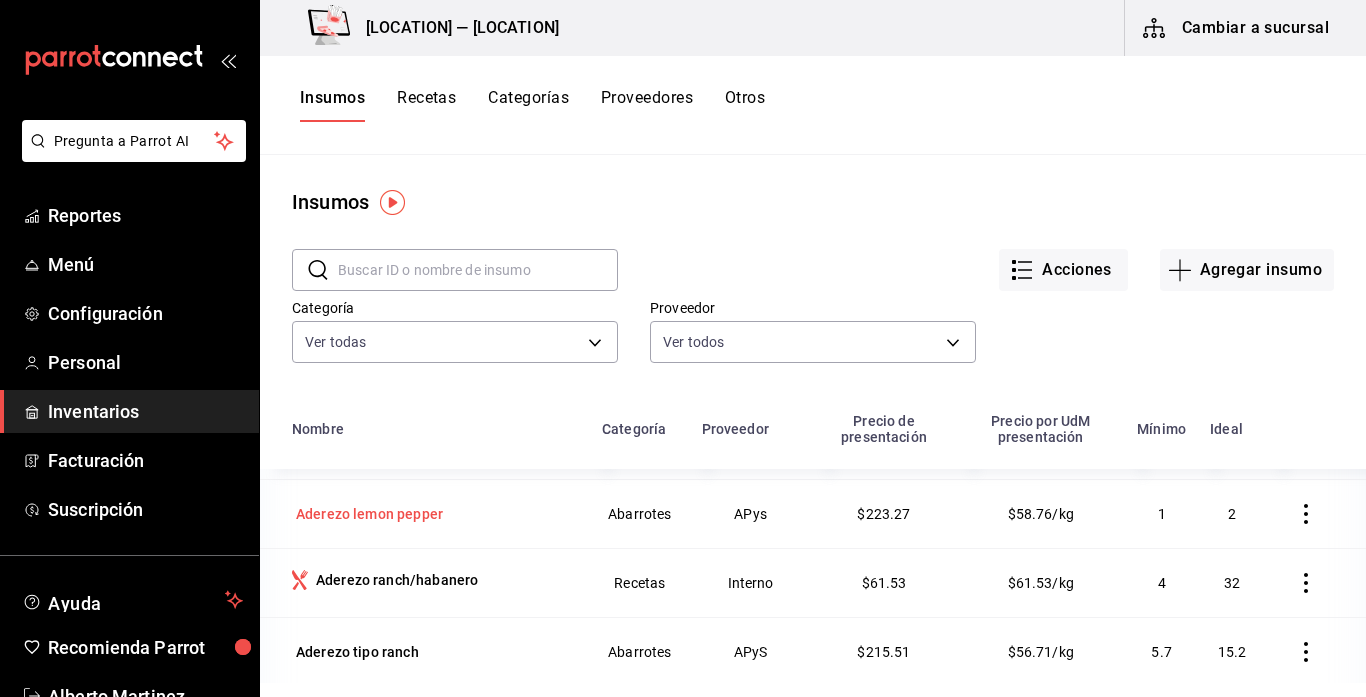 scroll, scrollTop: 344, scrollLeft: 0, axis: vertical 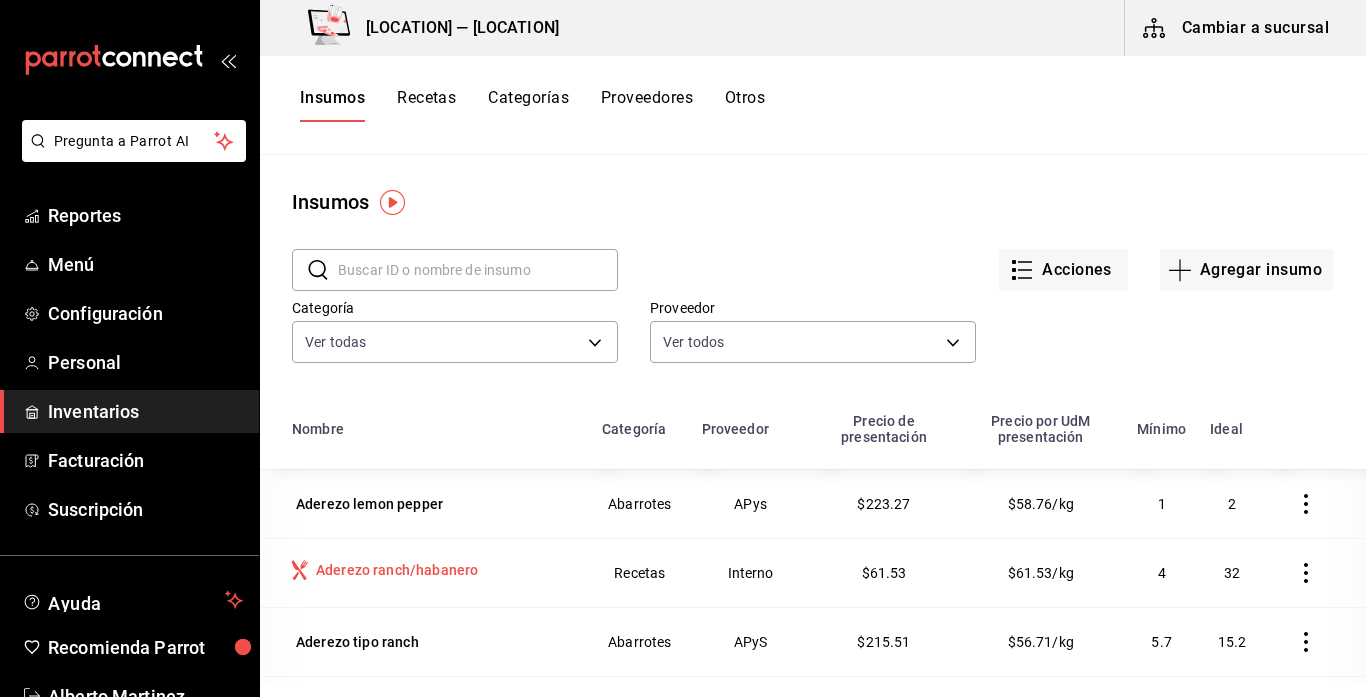 click on "Aderezo ranch/habanero" at bounding box center (397, 570) 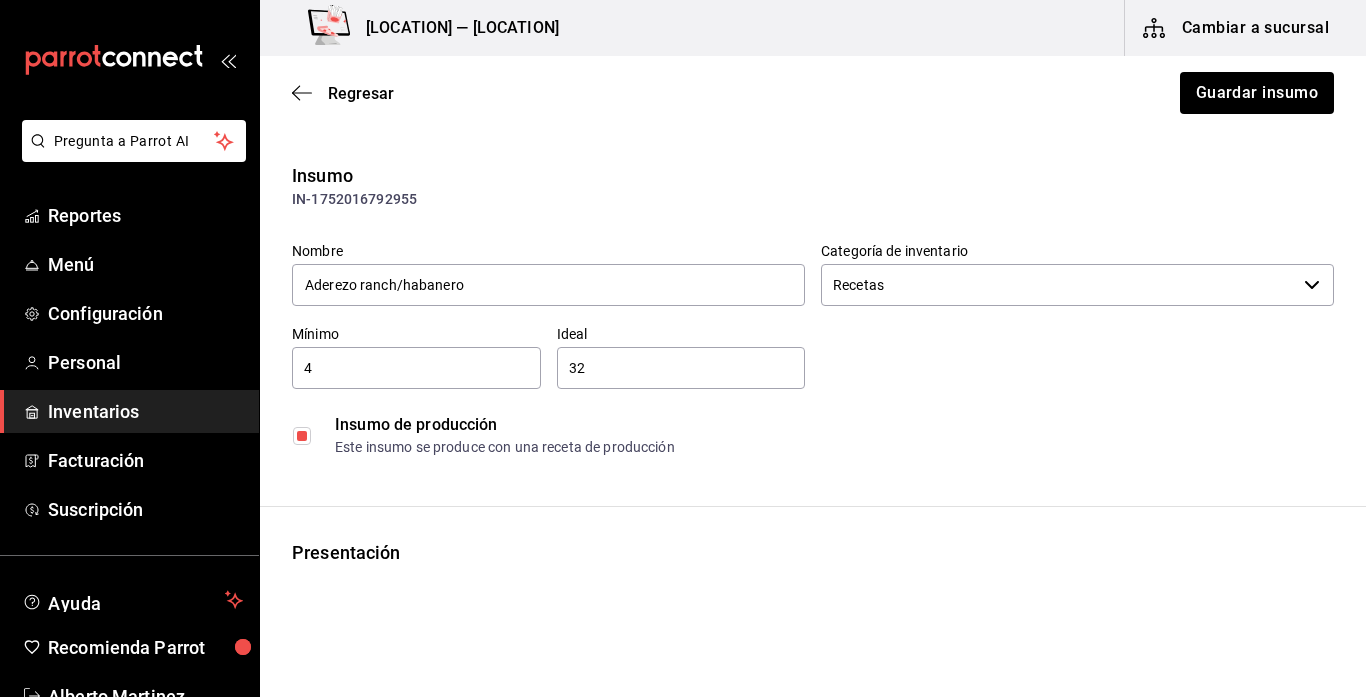click on "4" at bounding box center (416, 368) 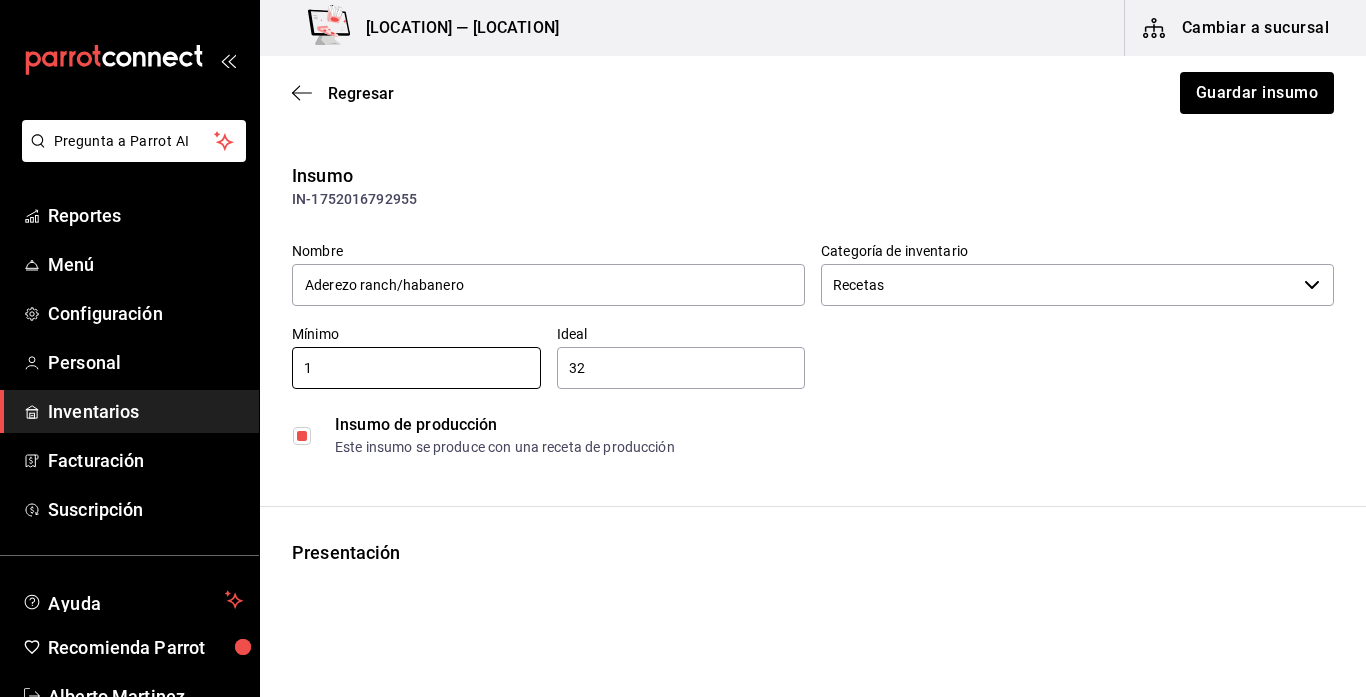 type on "1" 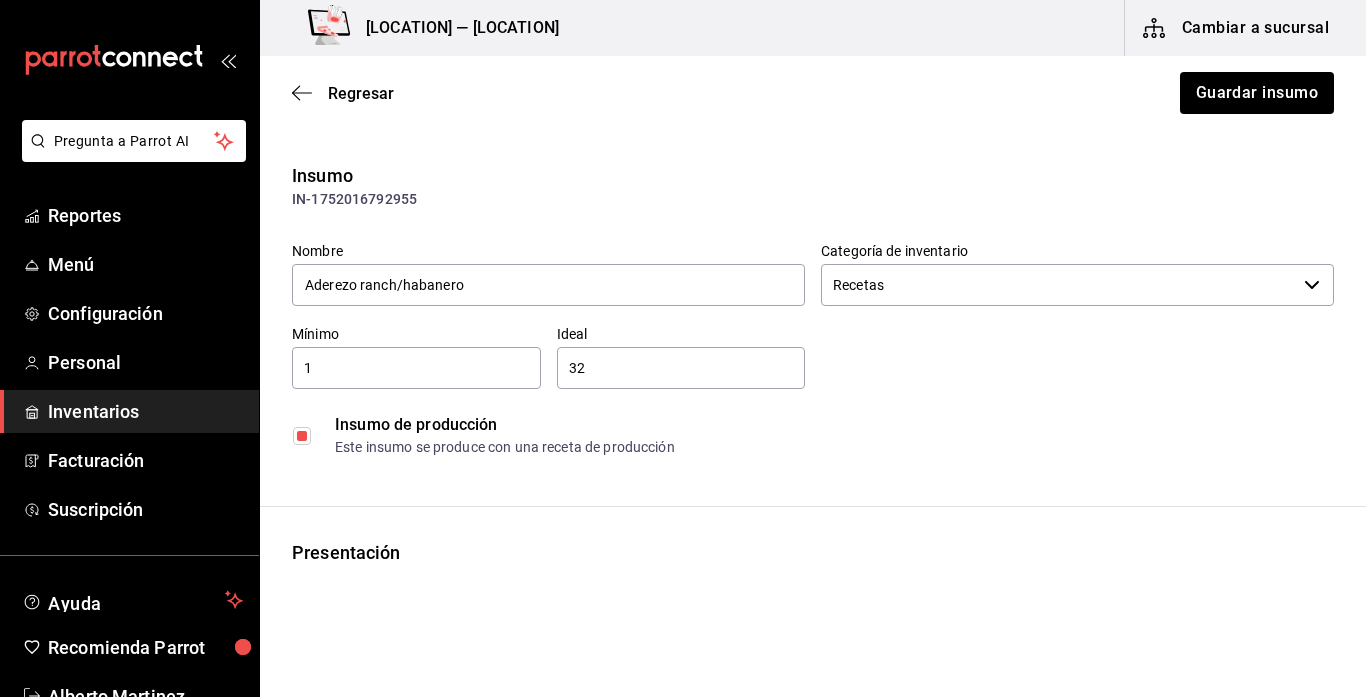 type on "3" 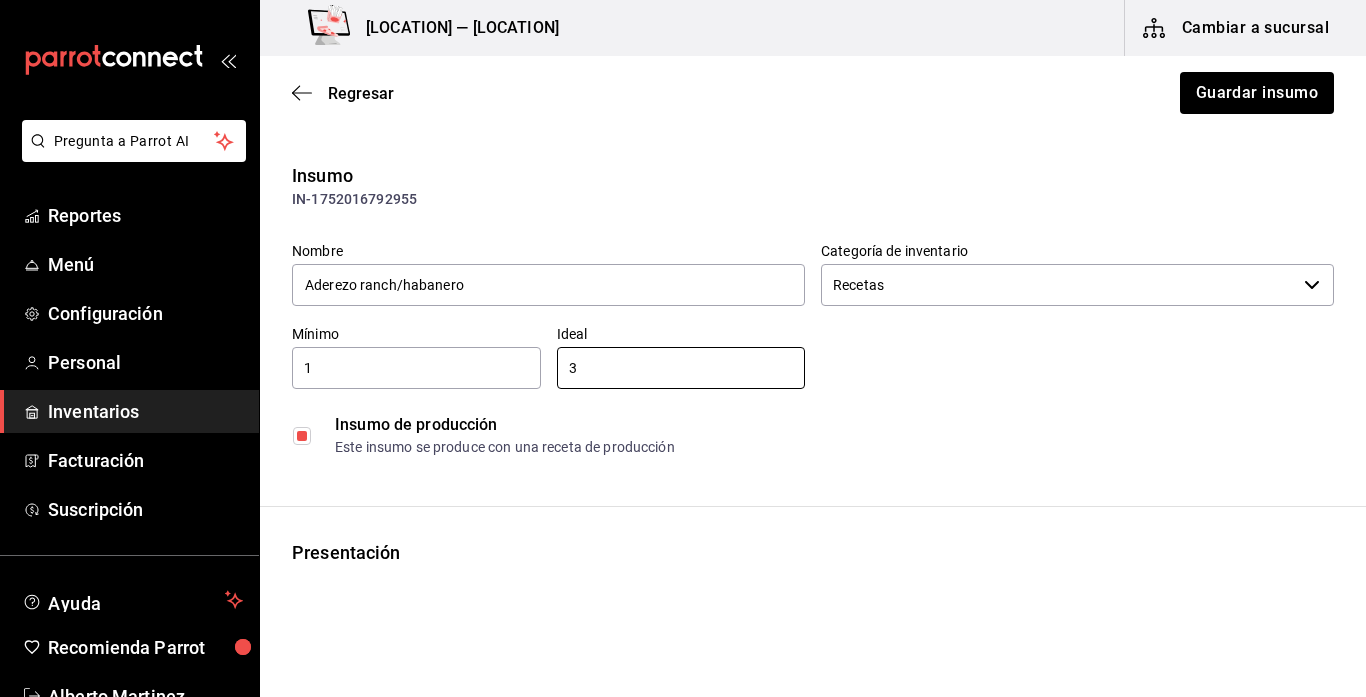 type on "3" 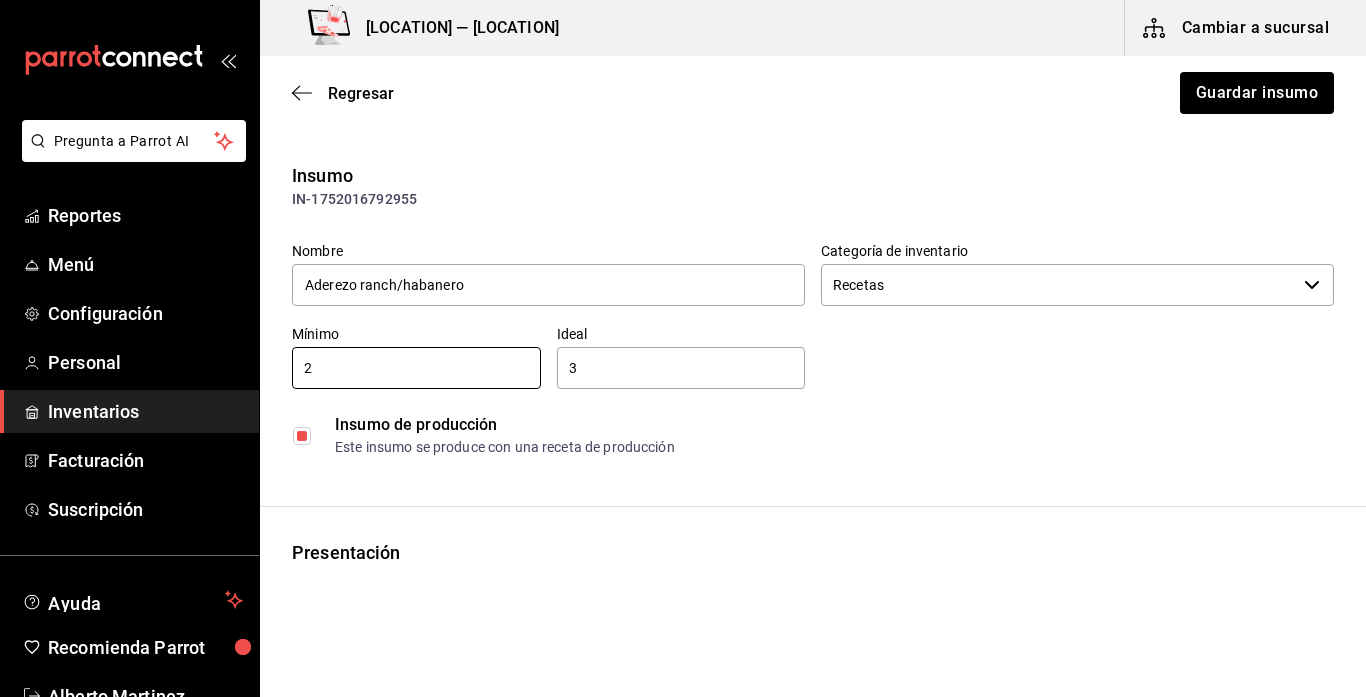 type on "2" 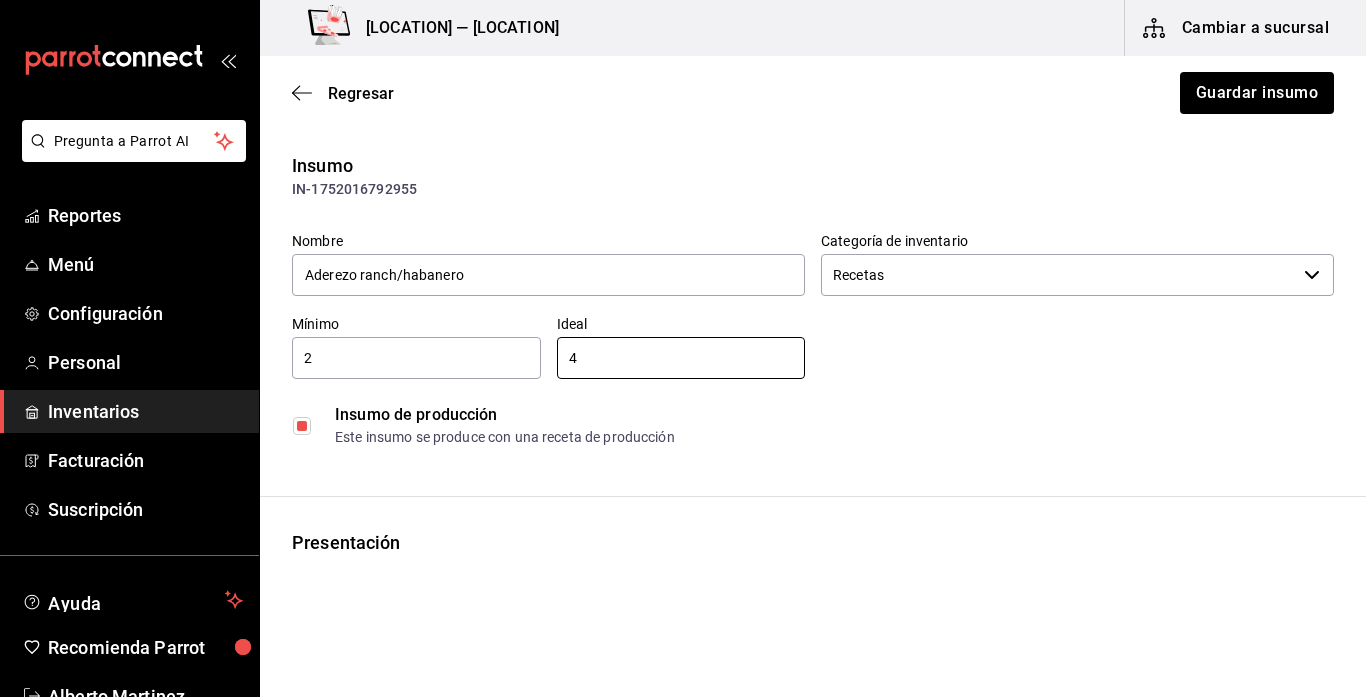 scroll, scrollTop: 0, scrollLeft: 0, axis: both 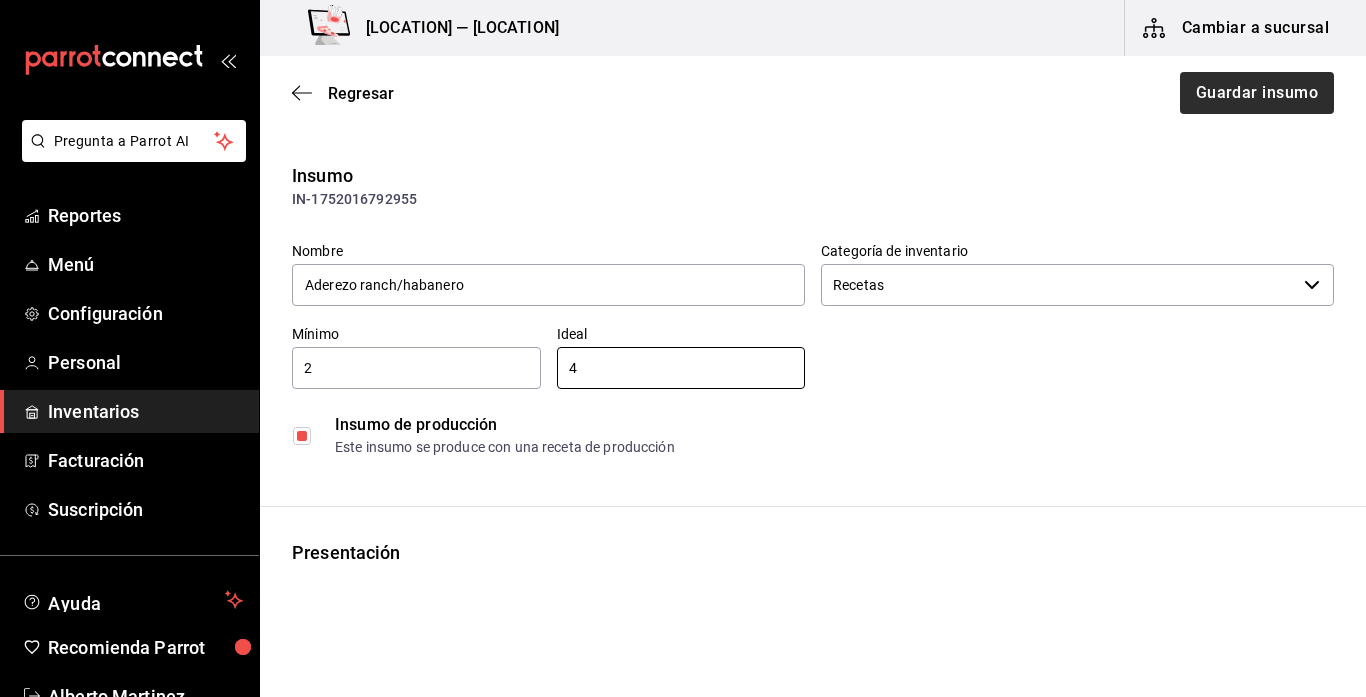 type on "4" 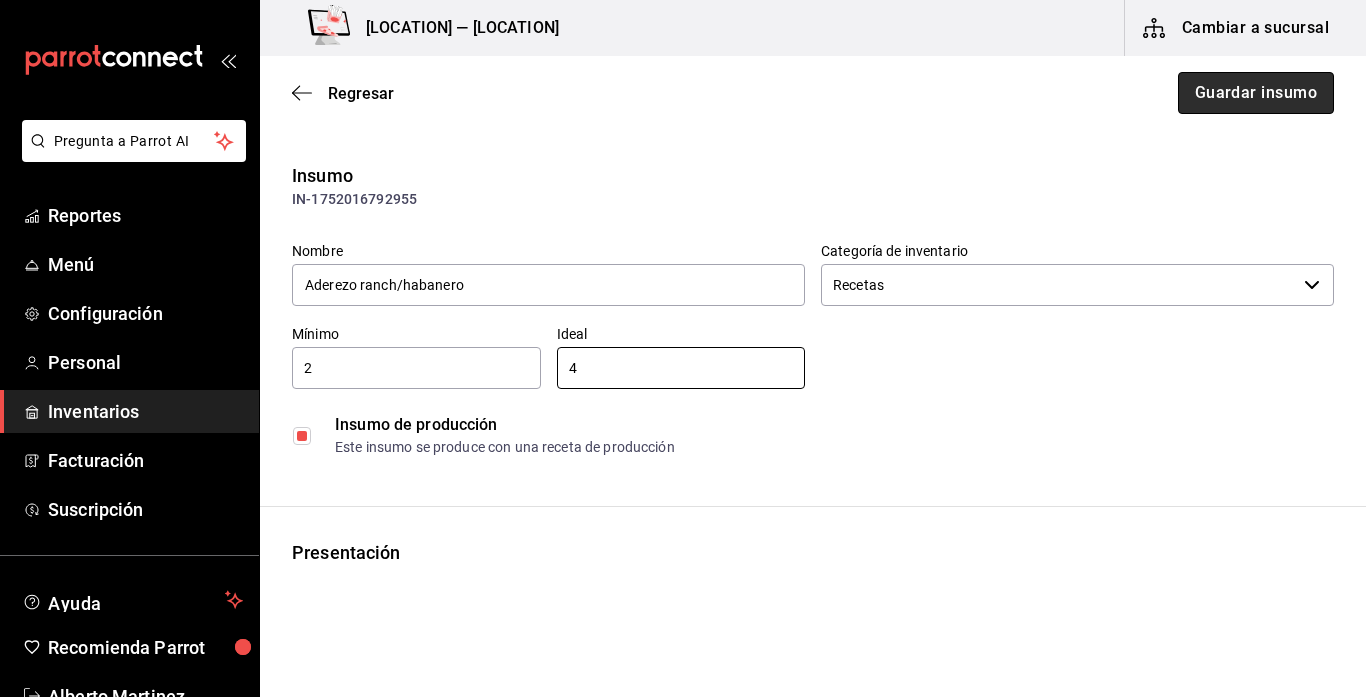 click on "Guardar insumo" at bounding box center [1256, 93] 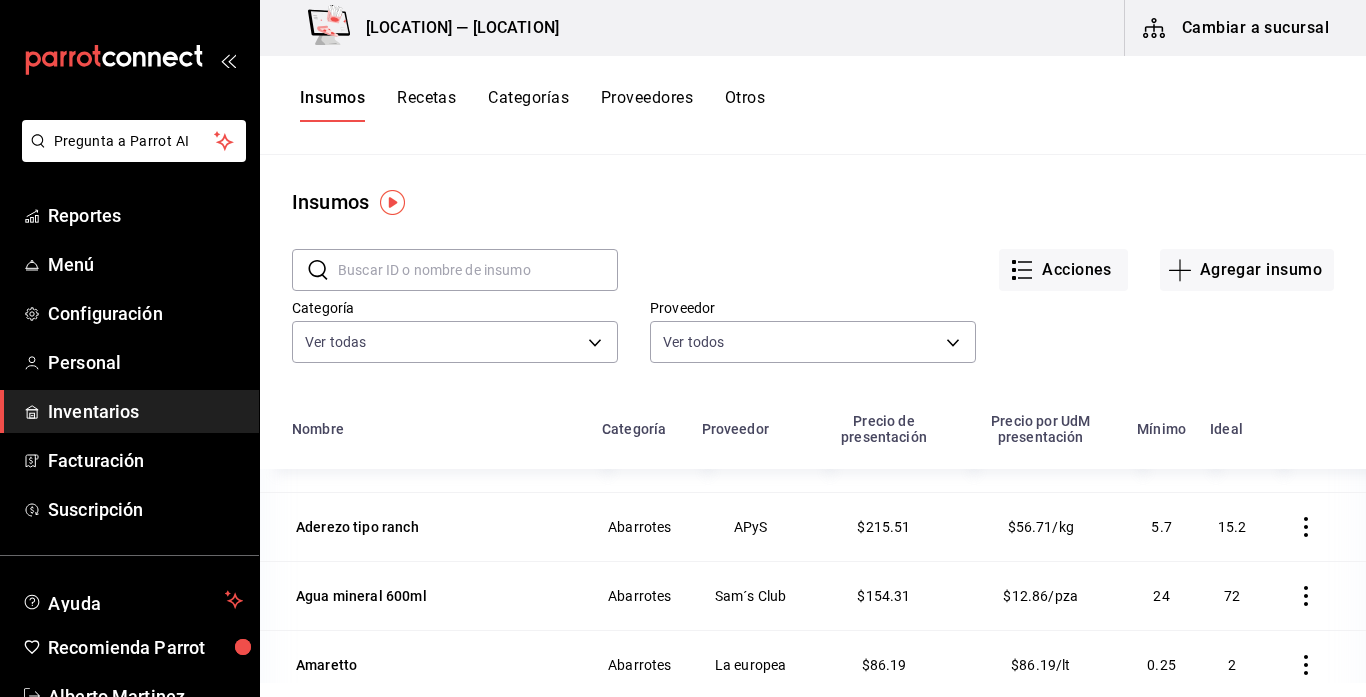 scroll, scrollTop: 451, scrollLeft: 0, axis: vertical 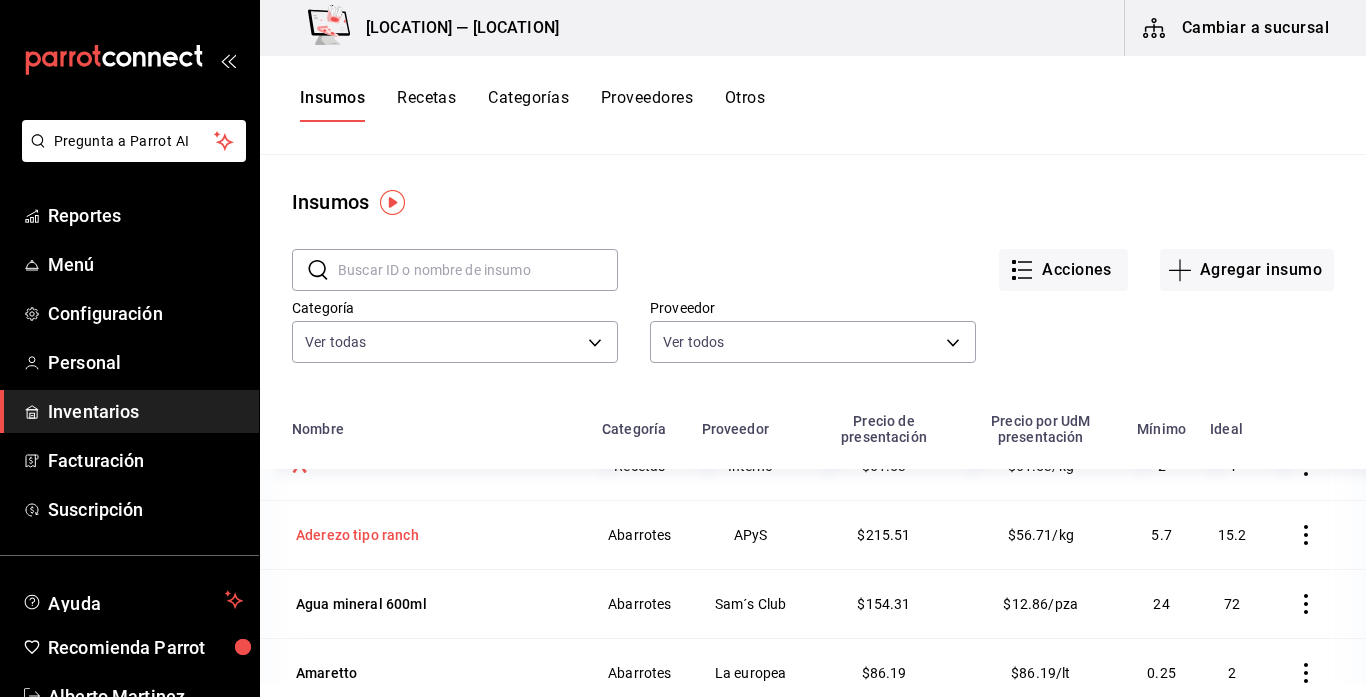 click on "Aderezo tipo ranch" at bounding box center [357, 535] 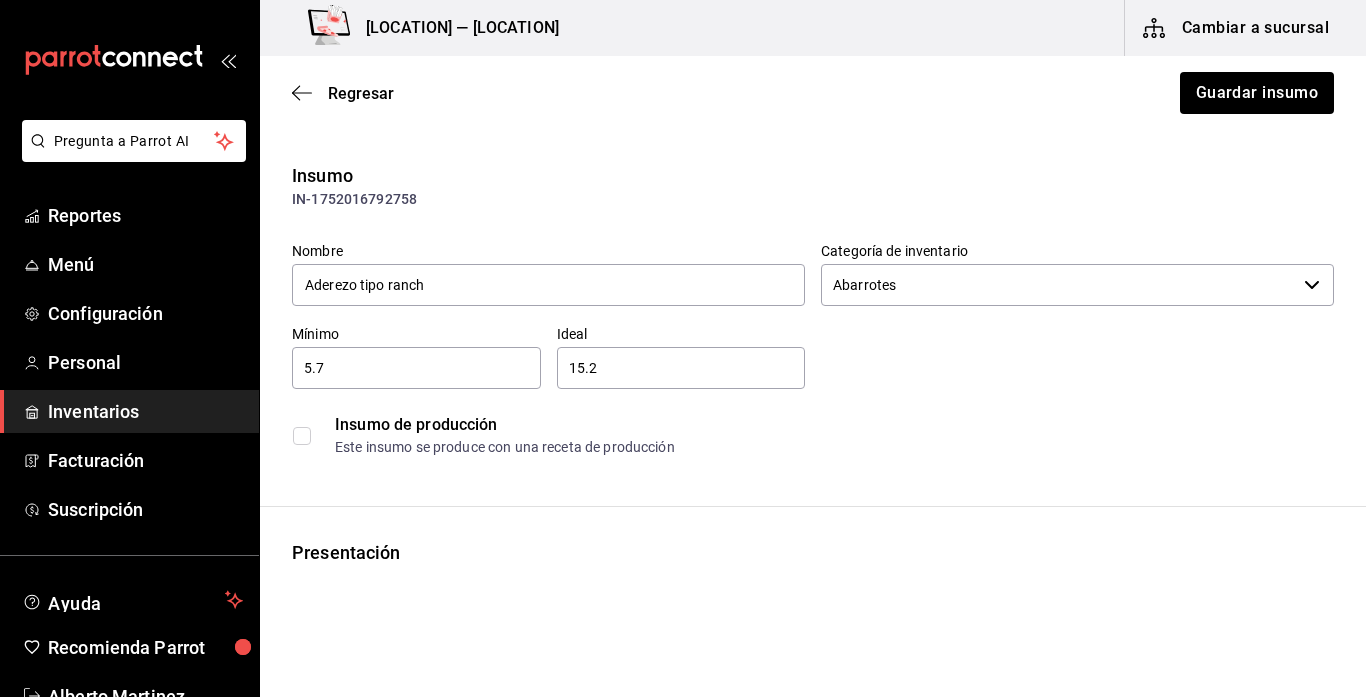 type on "APyS" 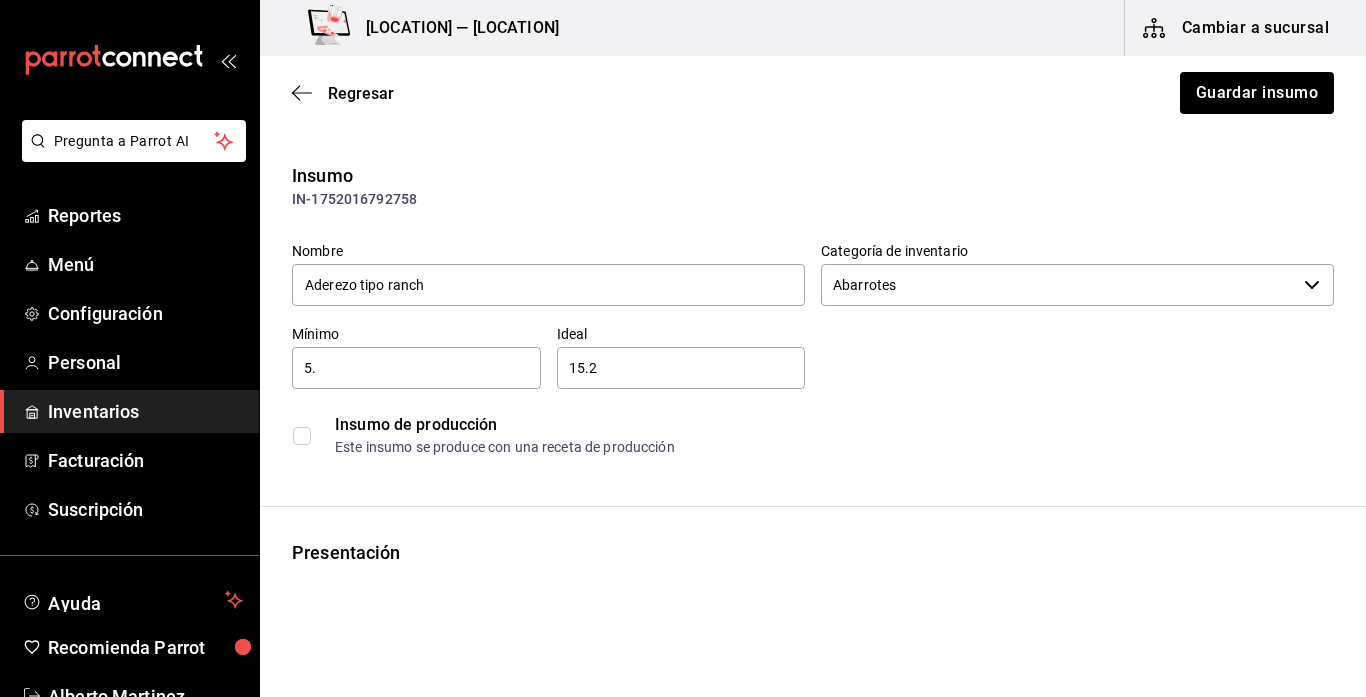 type on "5" 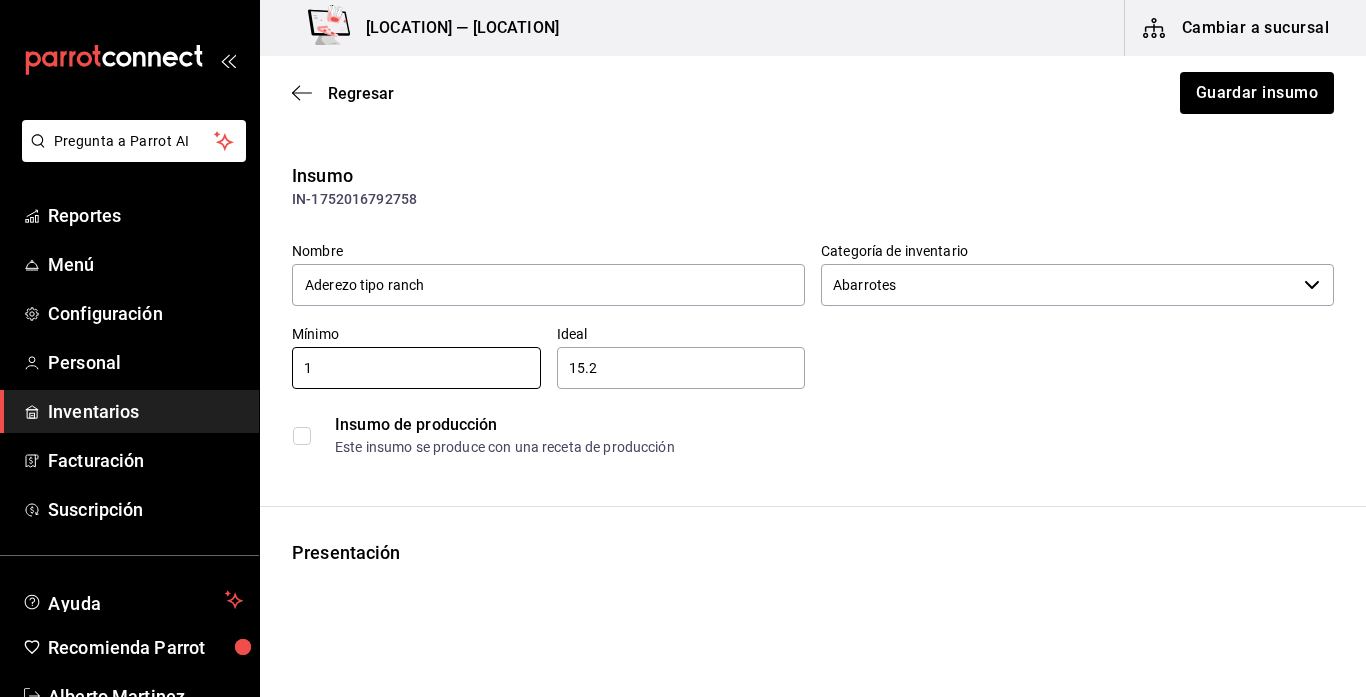 type on "1" 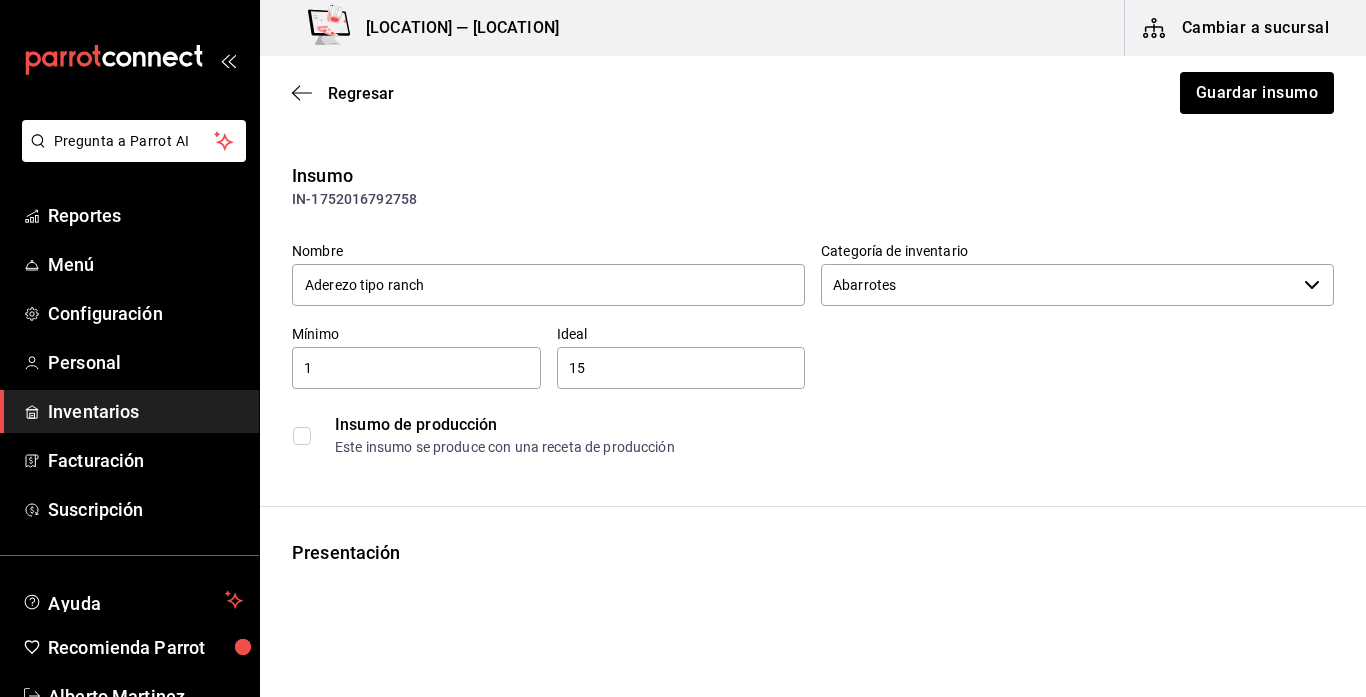 type on "1" 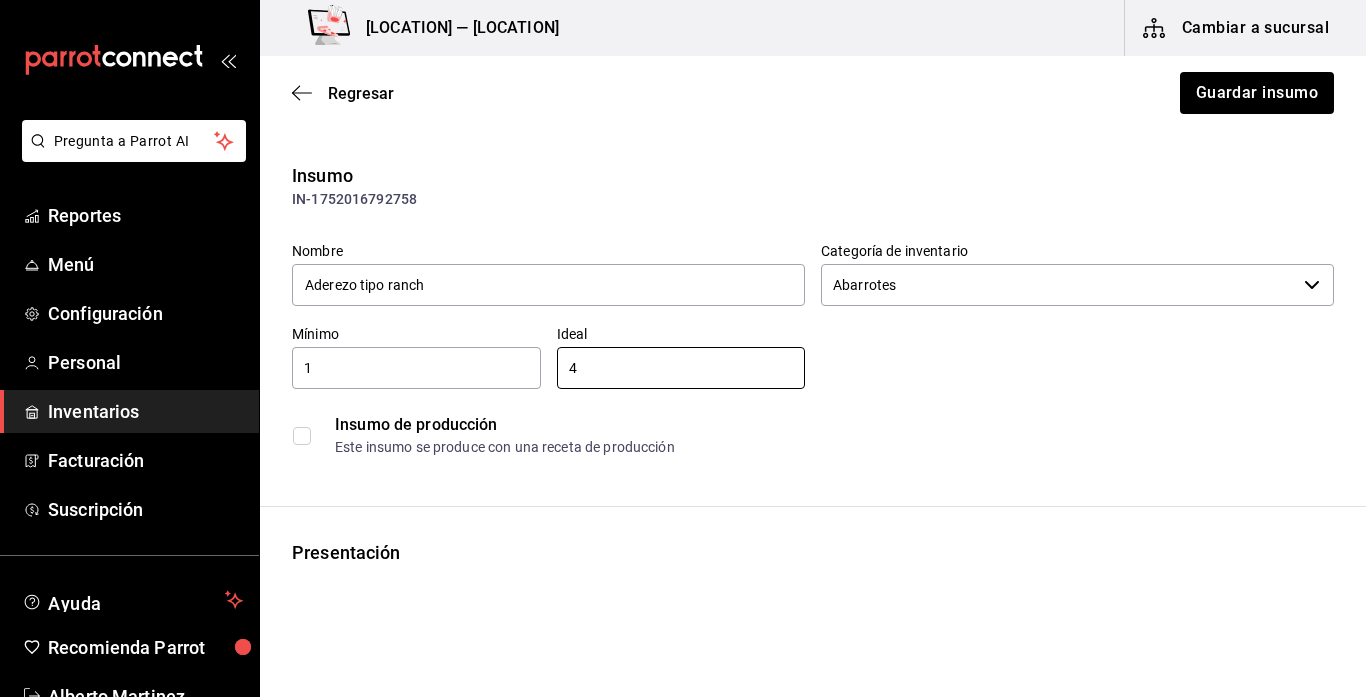 type on "4" 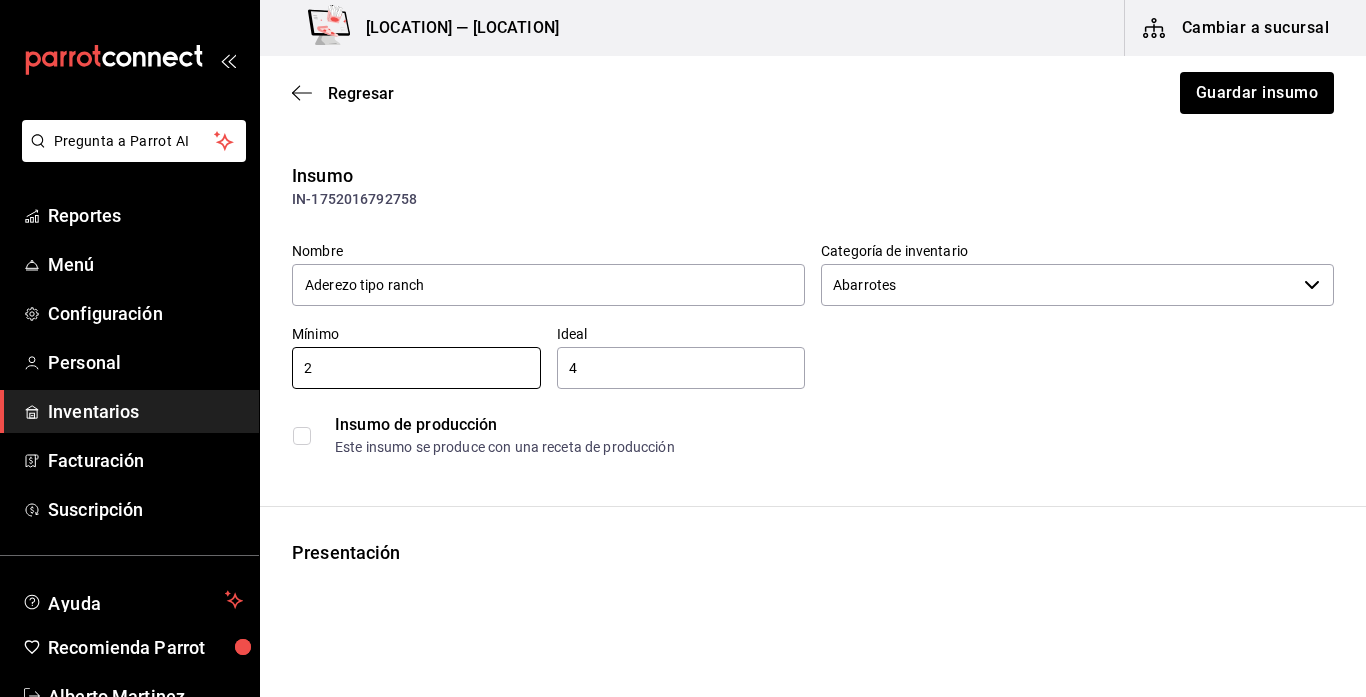 type on "2" 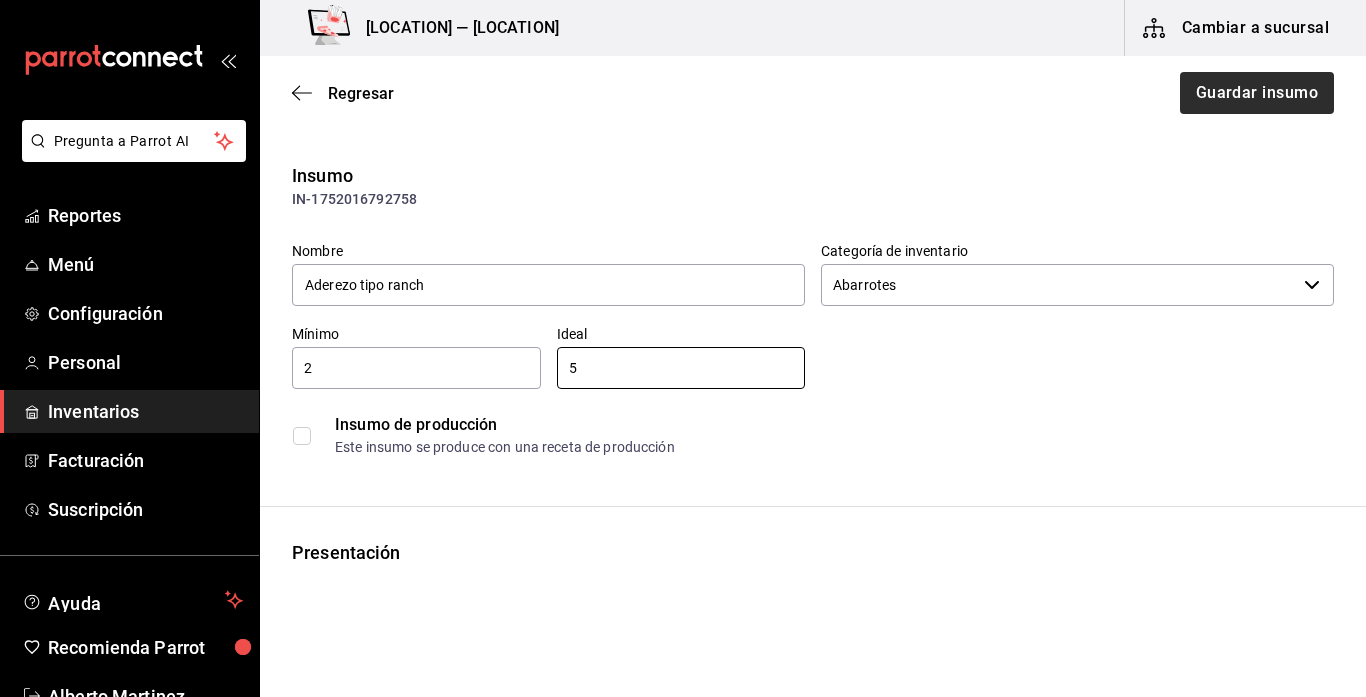 type on "5" 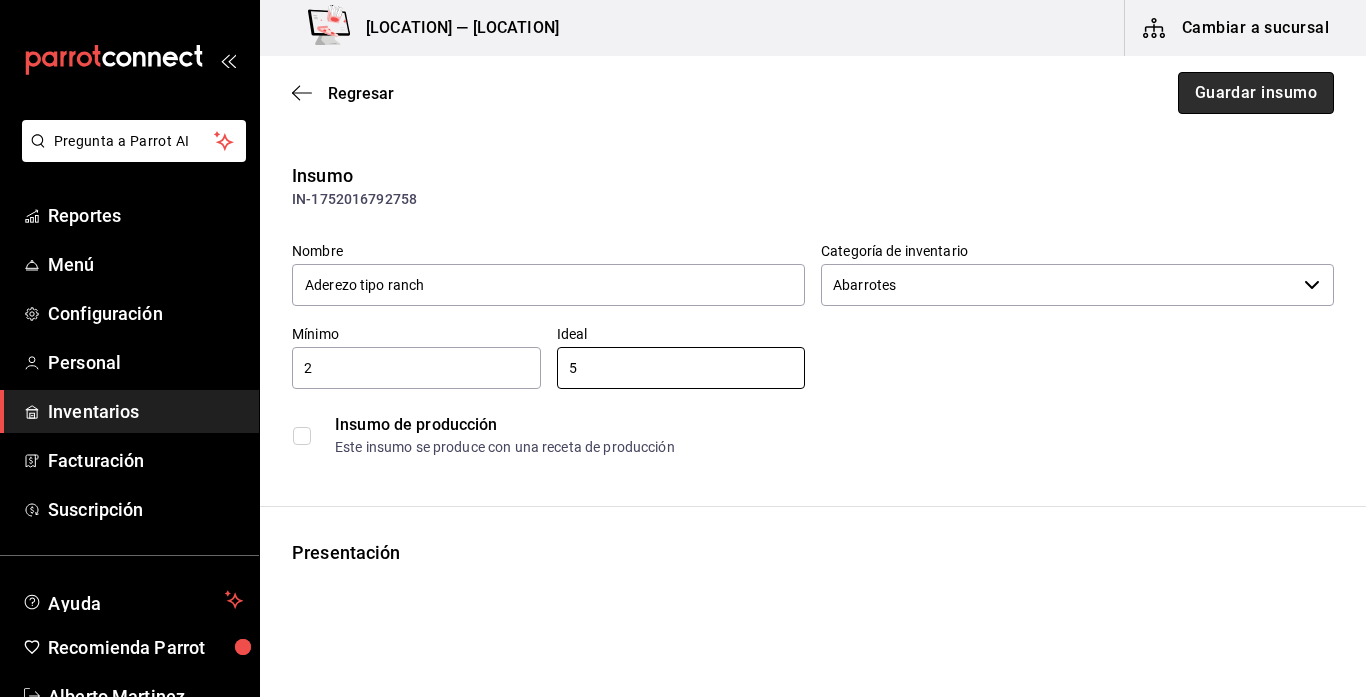 click on "Guardar insumo" at bounding box center [1256, 93] 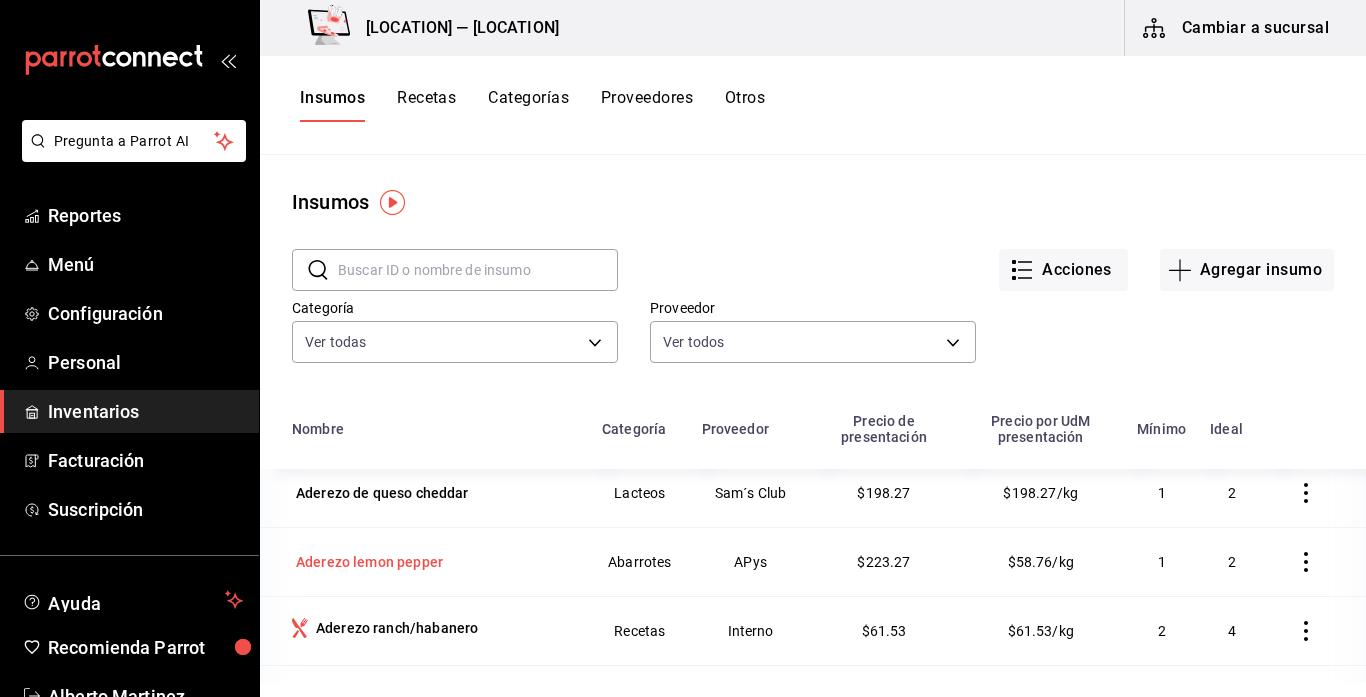 scroll, scrollTop: 470, scrollLeft: 0, axis: vertical 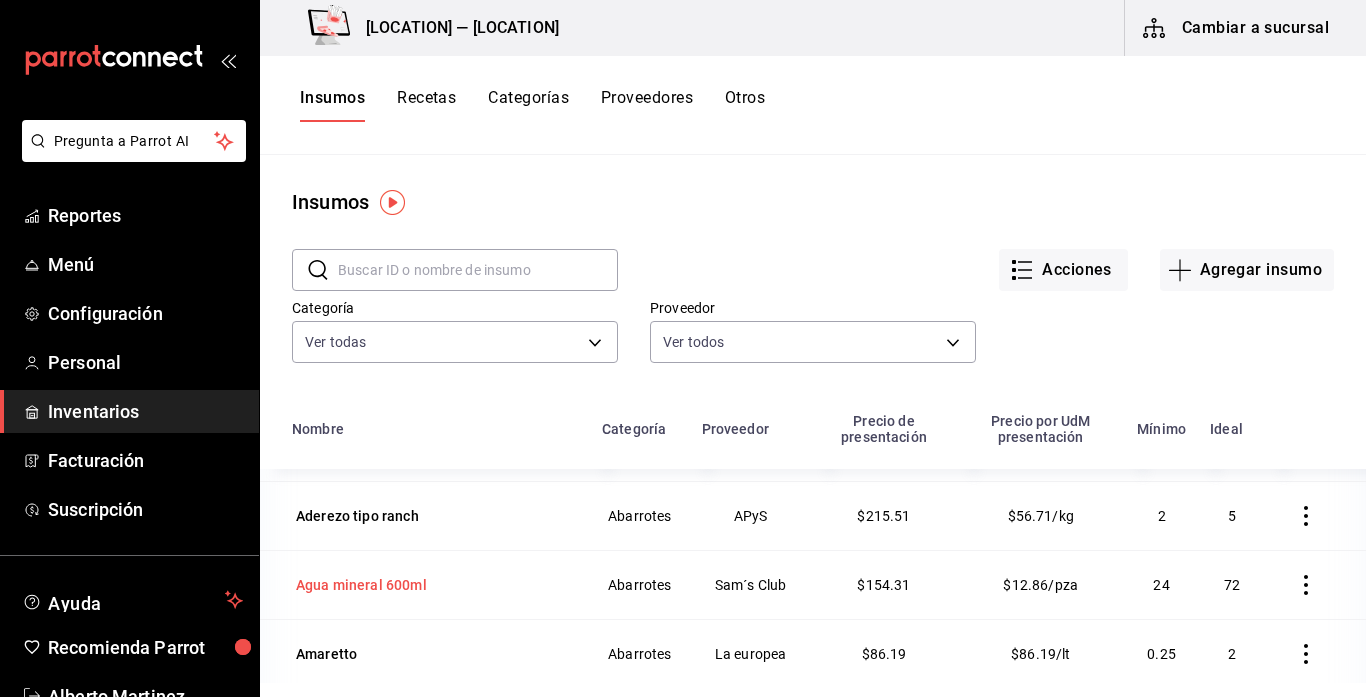 click on "Agua mineral 600ml" at bounding box center [361, 585] 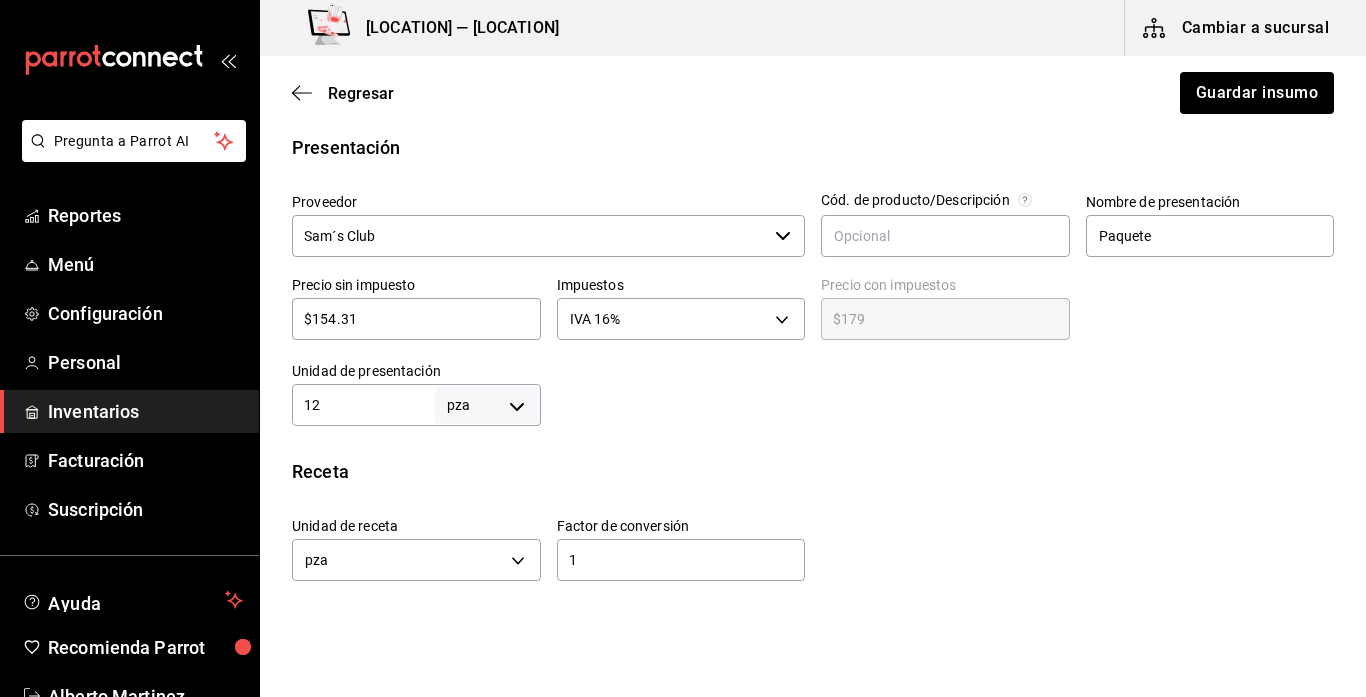 scroll, scrollTop: 0, scrollLeft: 0, axis: both 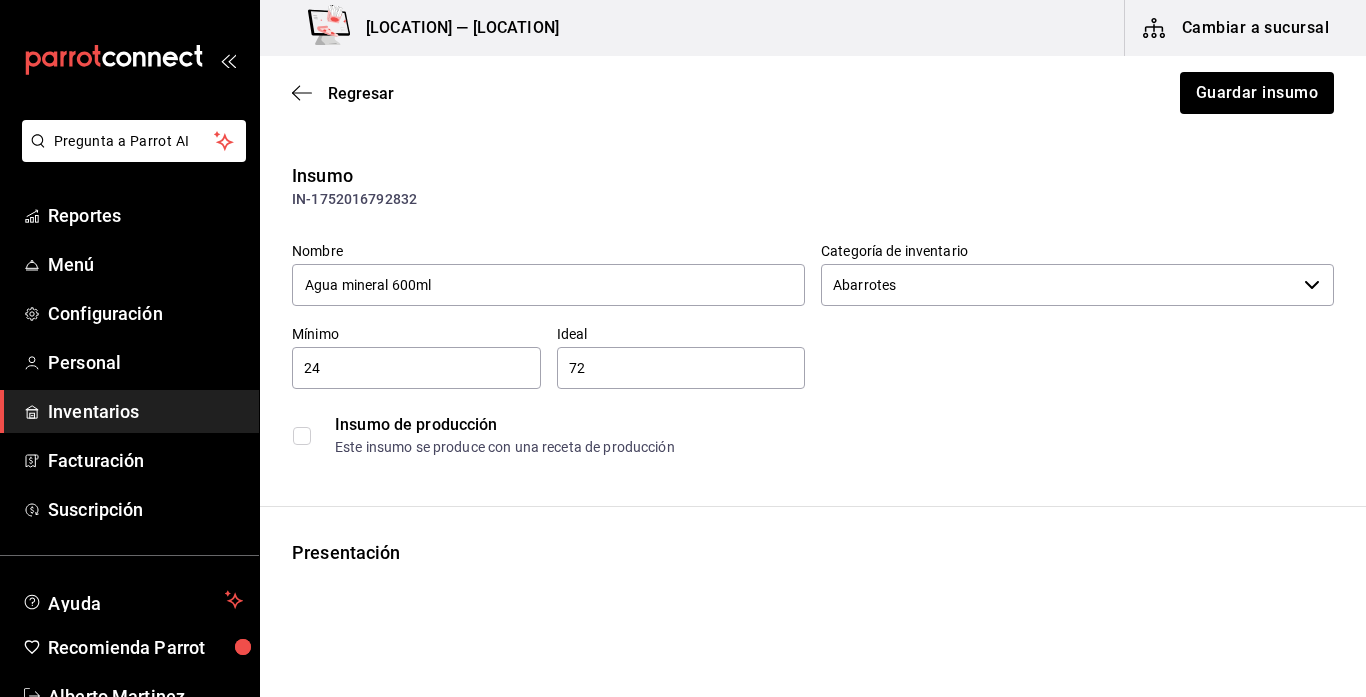 click on "24 ​" at bounding box center (416, 368) 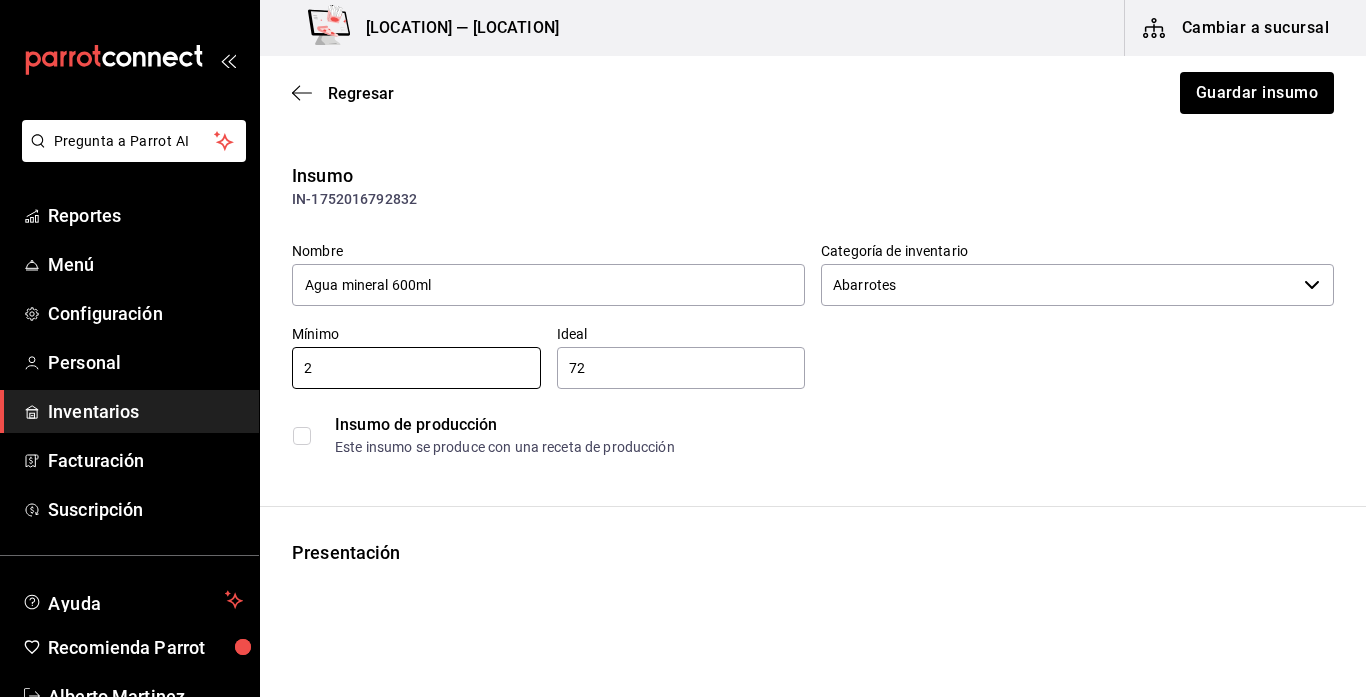 type on "2" 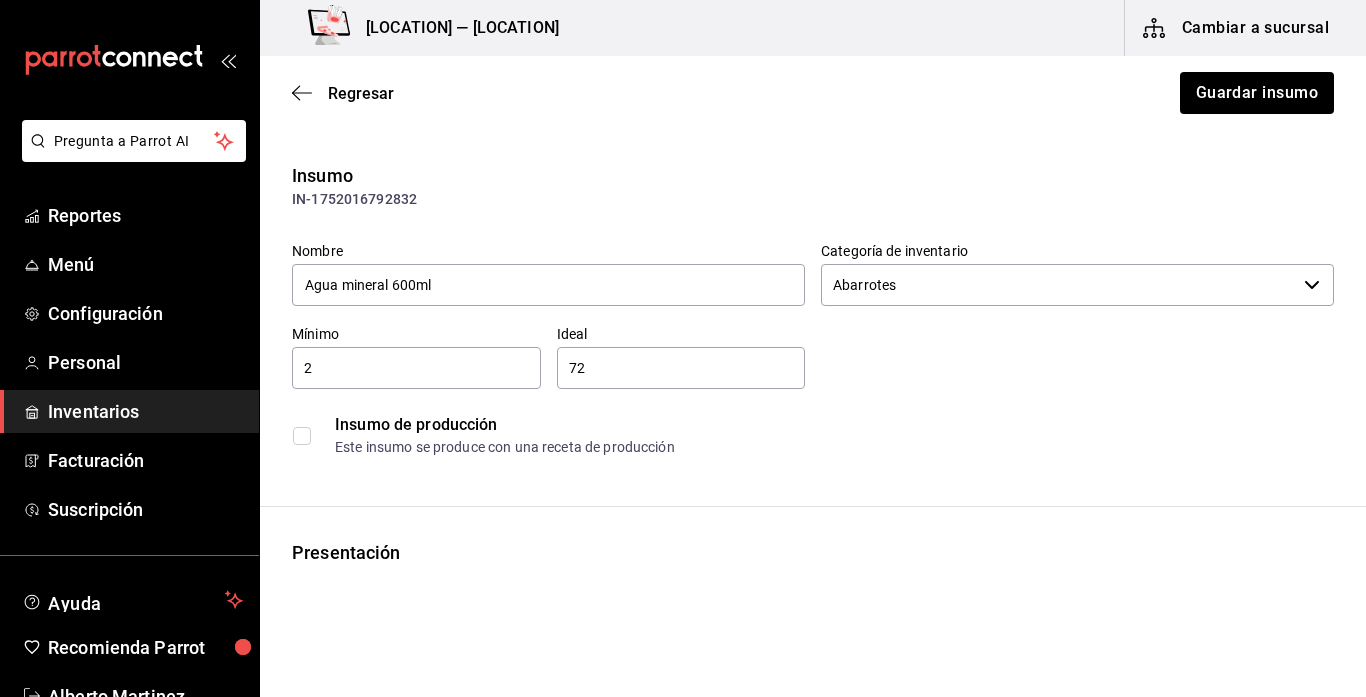 type on "7" 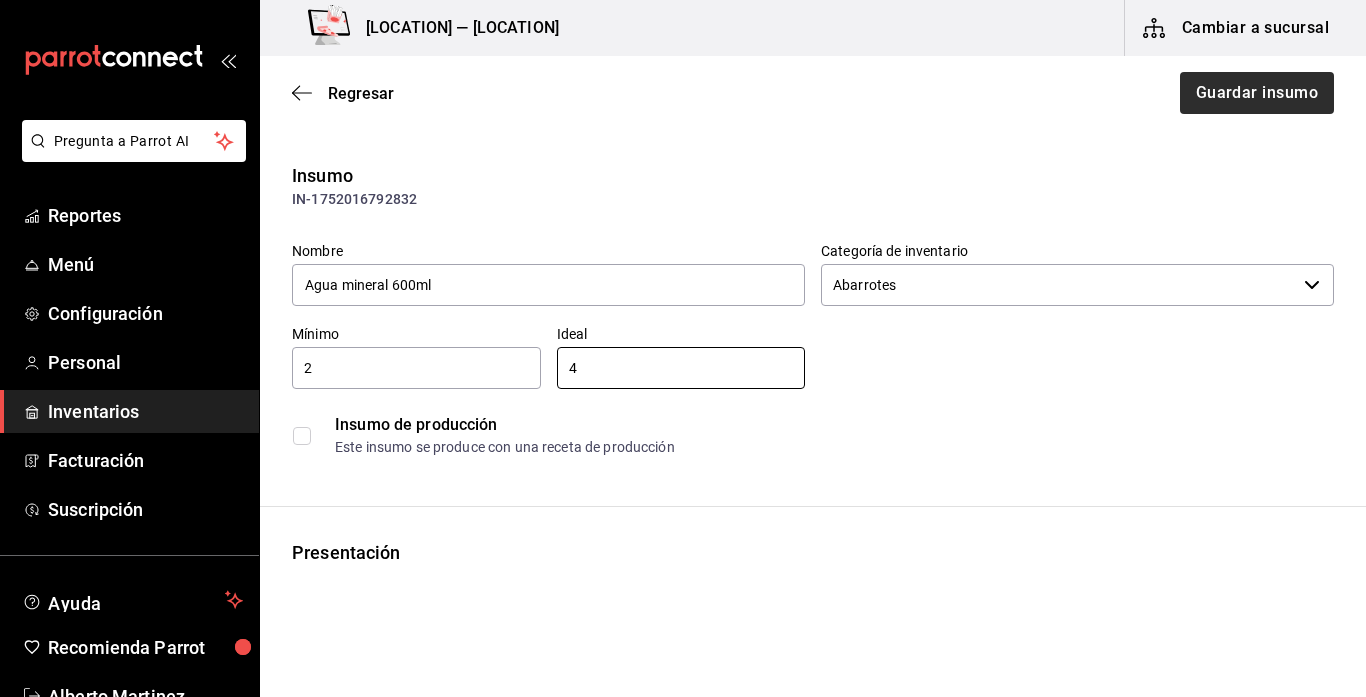 type on "4" 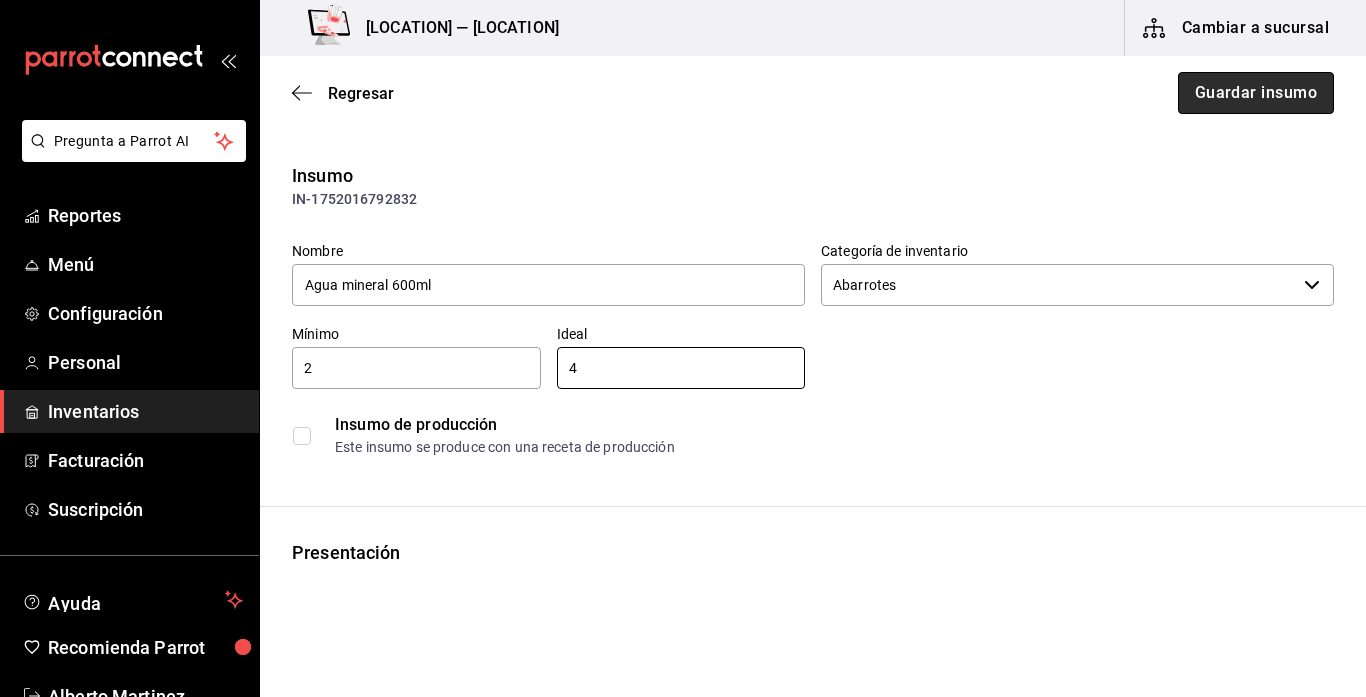 click on "Guardar insumo" at bounding box center (1256, 93) 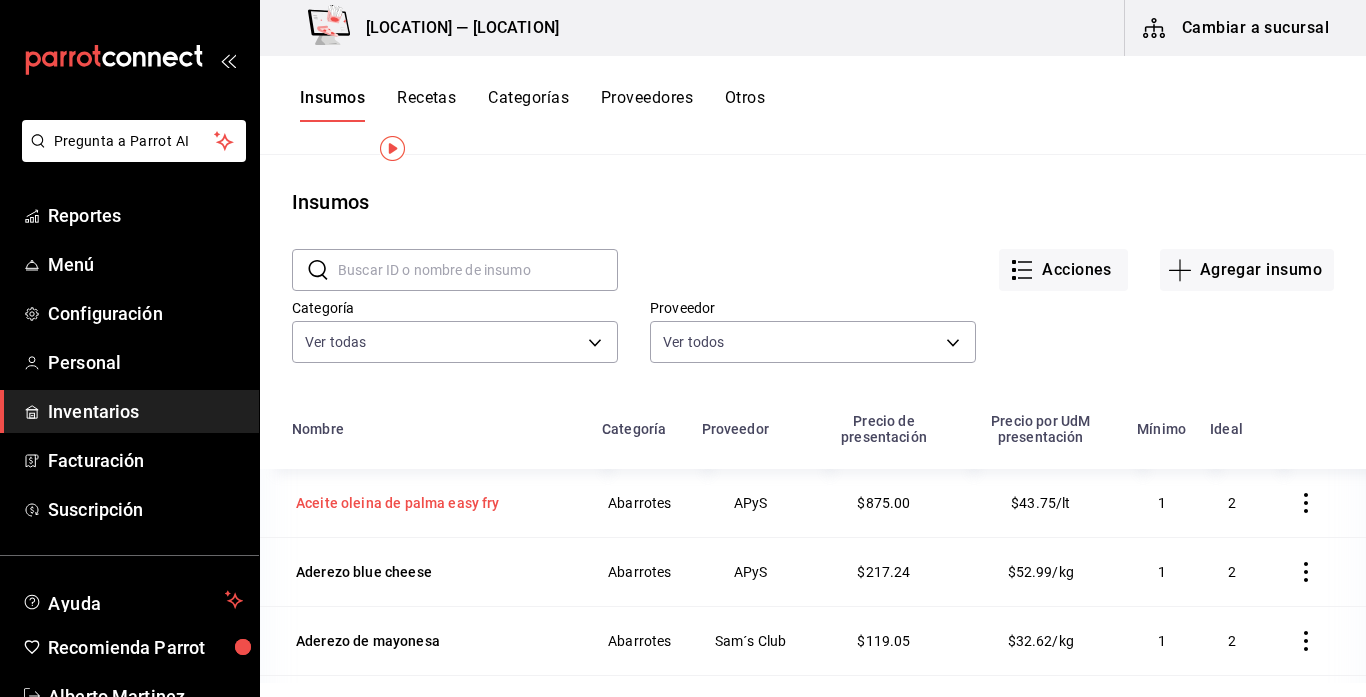 scroll, scrollTop: 54, scrollLeft: 0, axis: vertical 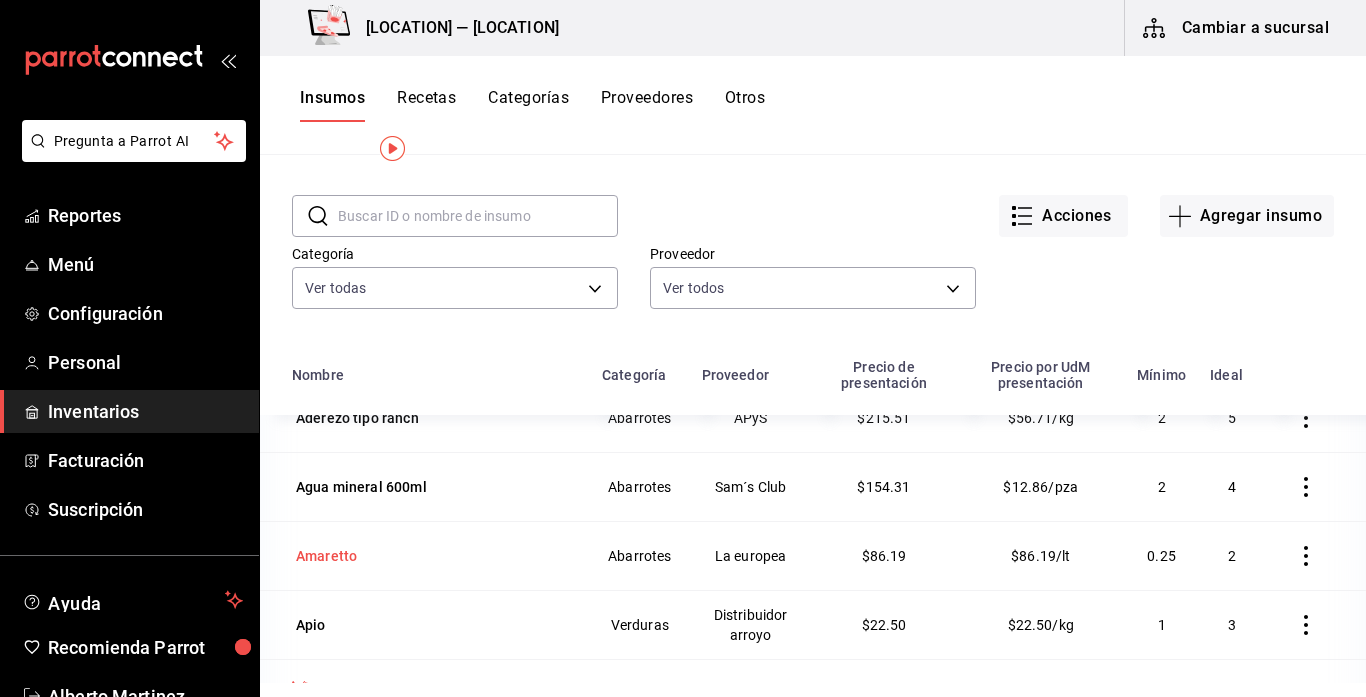 click on "Amaretto" at bounding box center [326, 556] 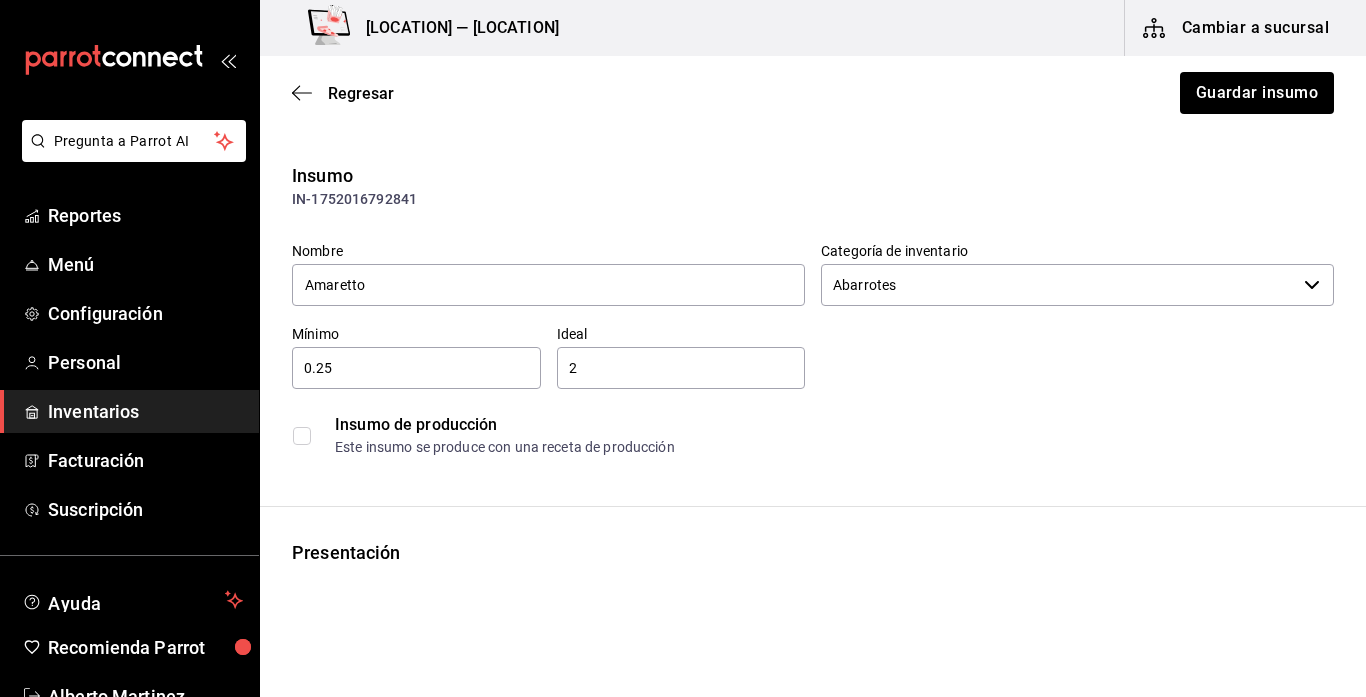click on "0.25" at bounding box center (416, 368) 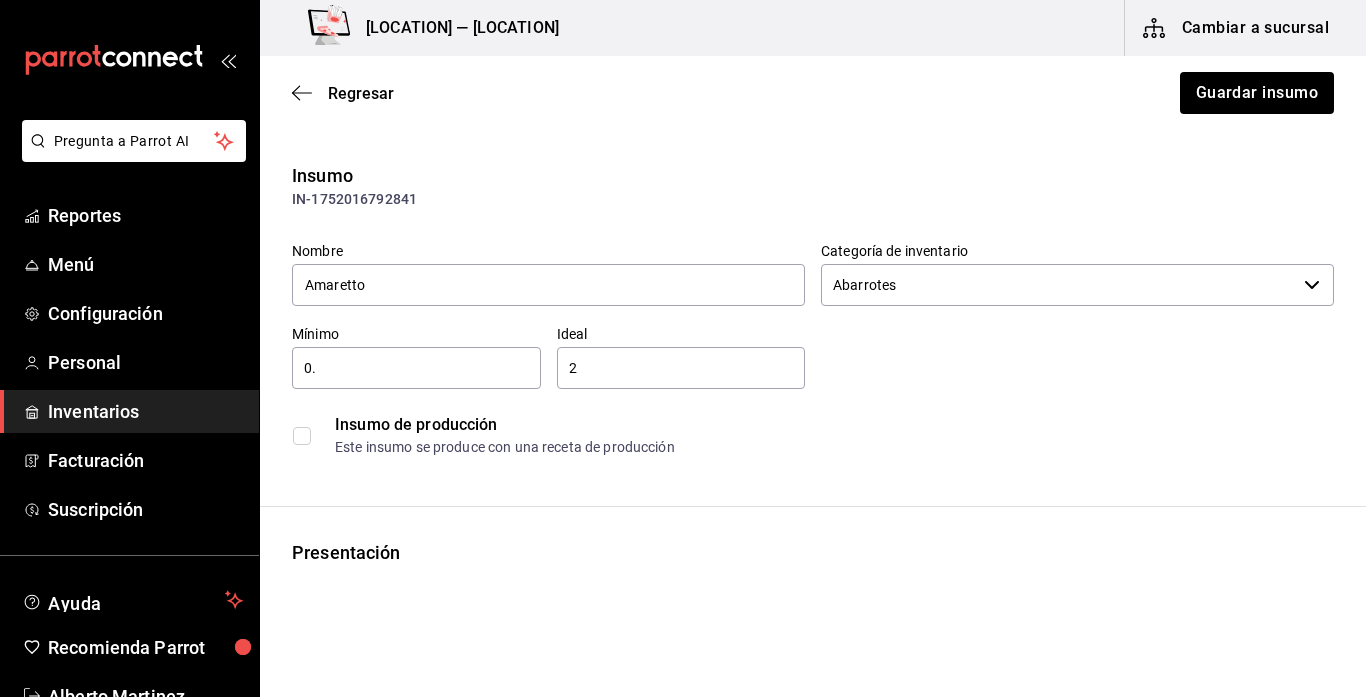 type on "0" 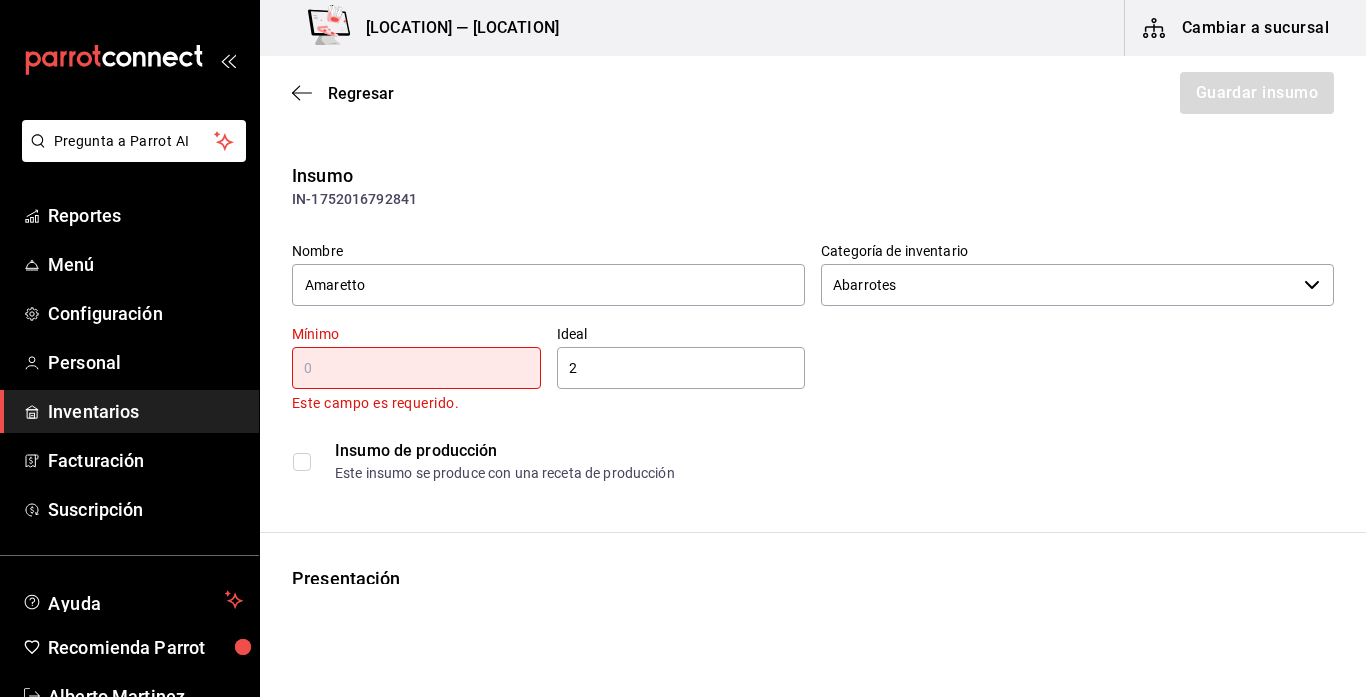 type on "1" 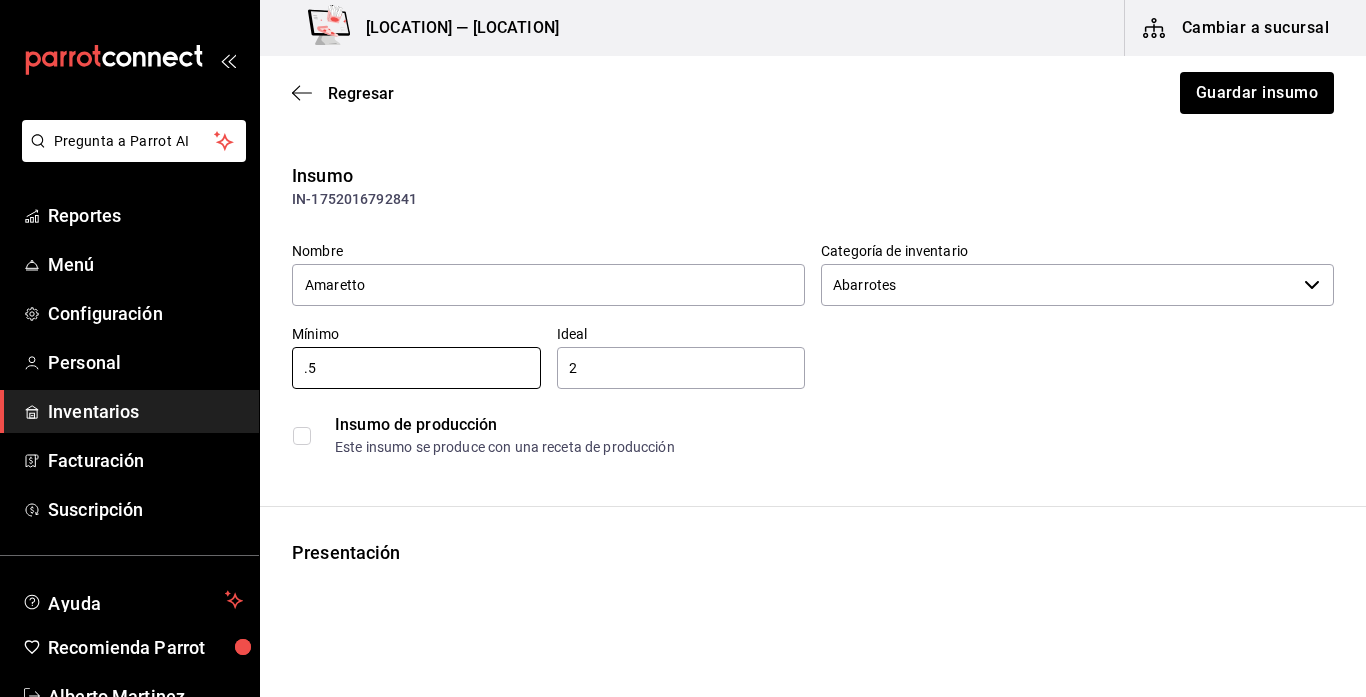 click on "Nombre [PERSON] Categoría de inventario Abarrotes ​ Mínimo .5 ​ Ideal 2 ​ Insumo de producción Este insumo se produce con una receta de producción" at bounding box center [805, 346] 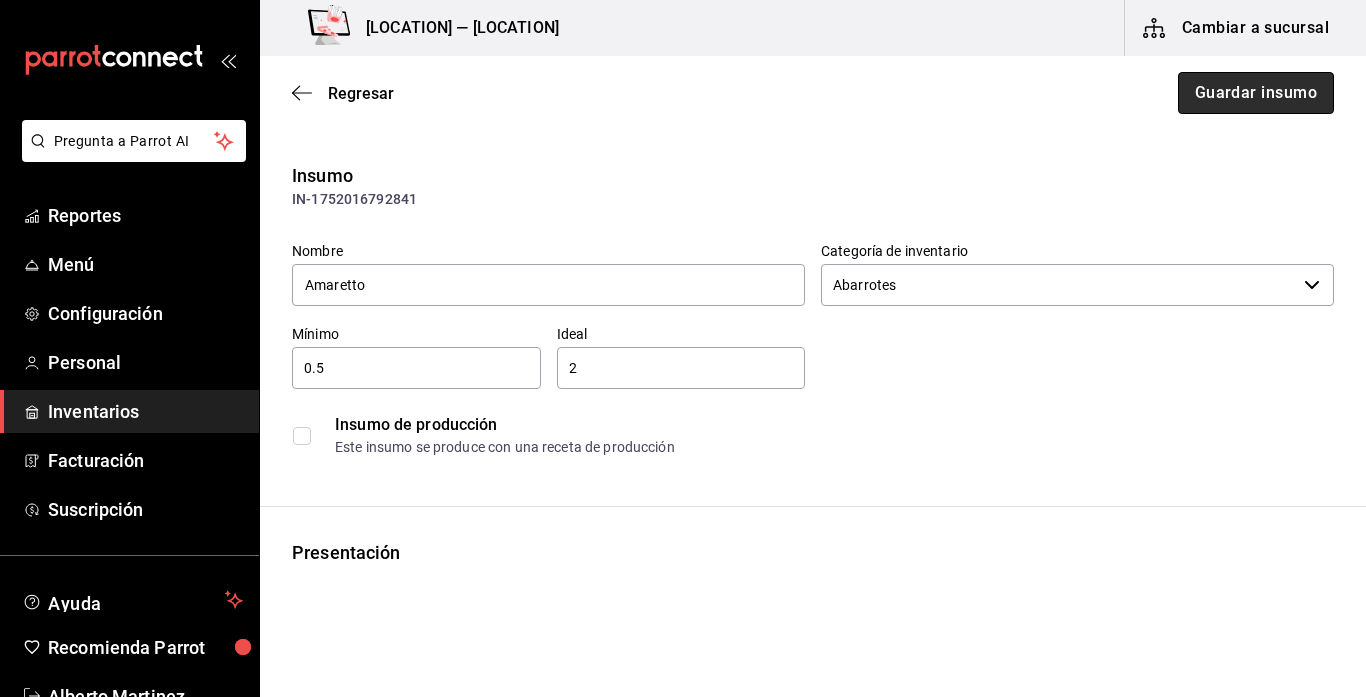 click on "Guardar insumo" at bounding box center [1256, 93] 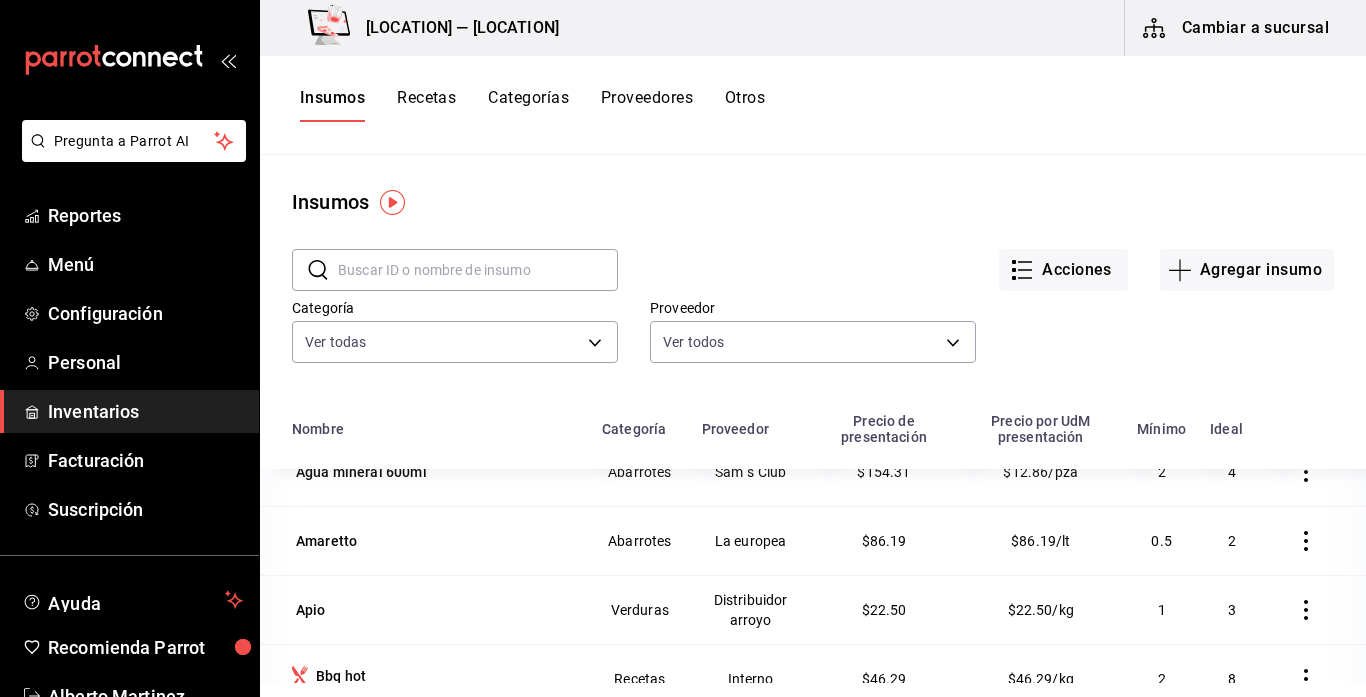 scroll, scrollTop: 614, scrollLeft: 0, axis: vertical 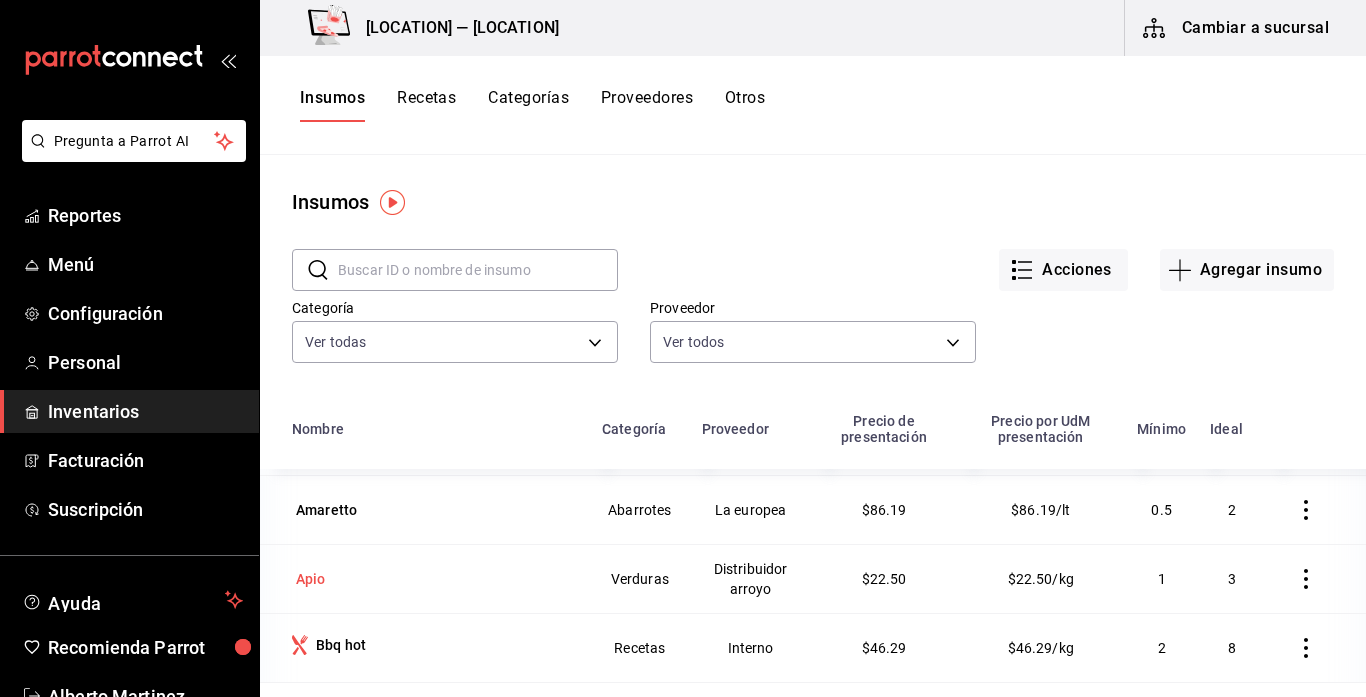 click on "Apio" at bounding box center (311, 579) 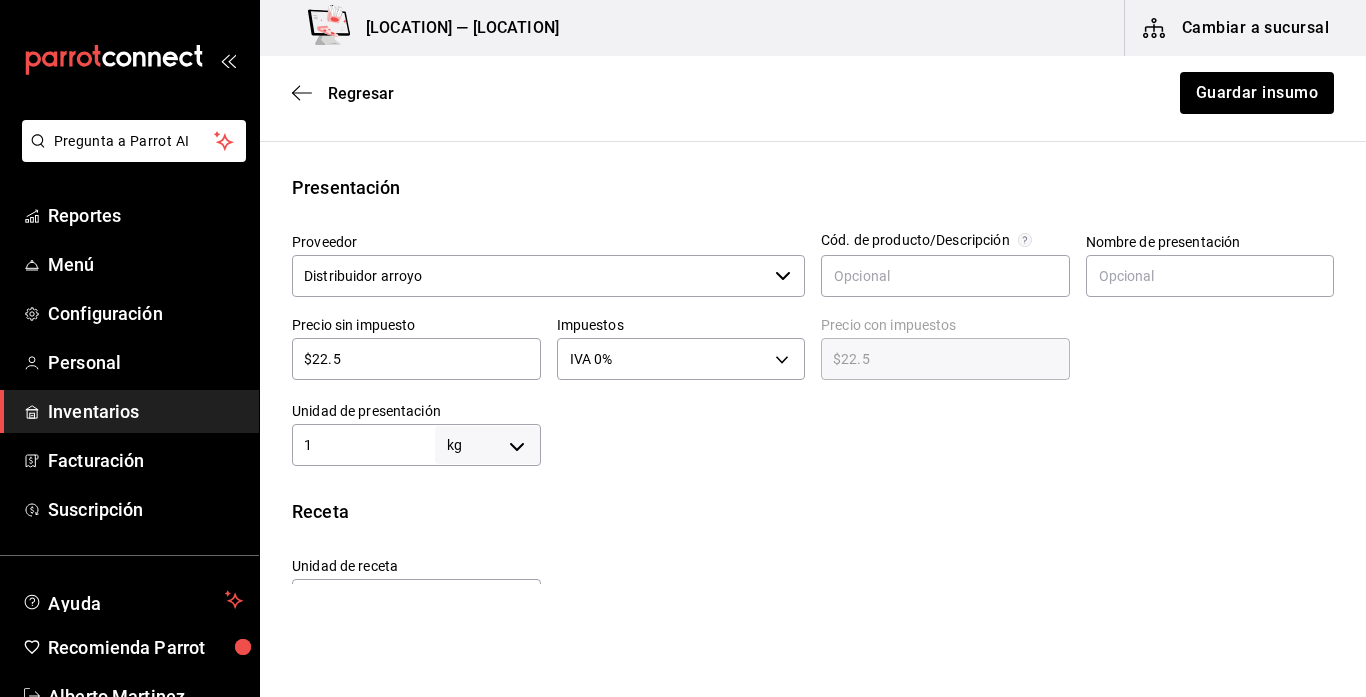 scroll, scrollTop: 0, scrollLeft: 0, axis: both 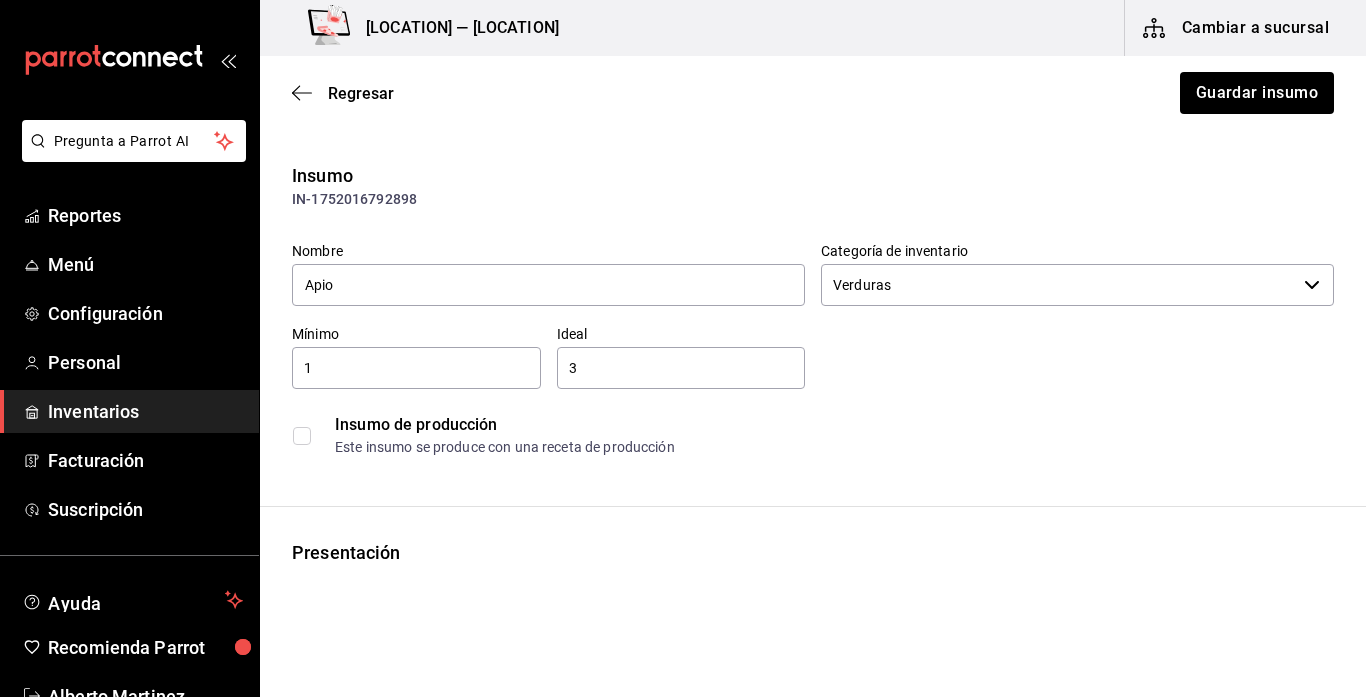 click on "1" at bounding box center (416, 368) 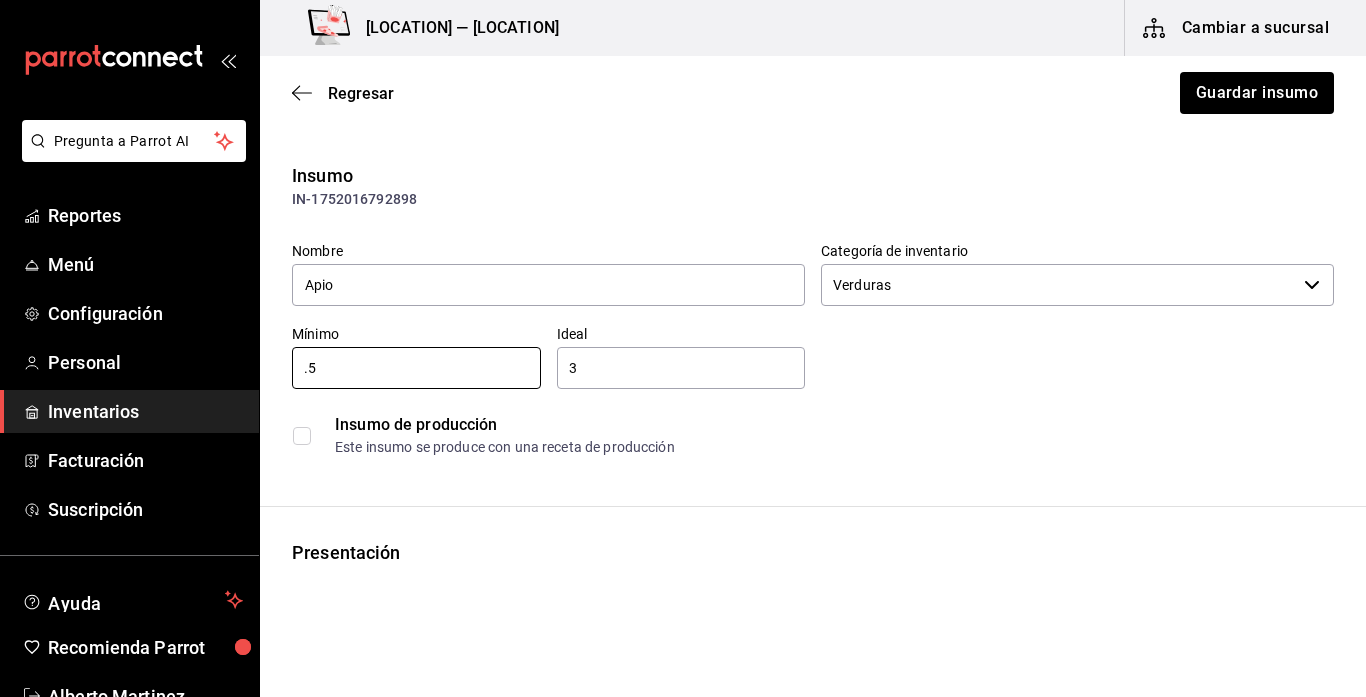click on "3" at bounding box center [681, 368] 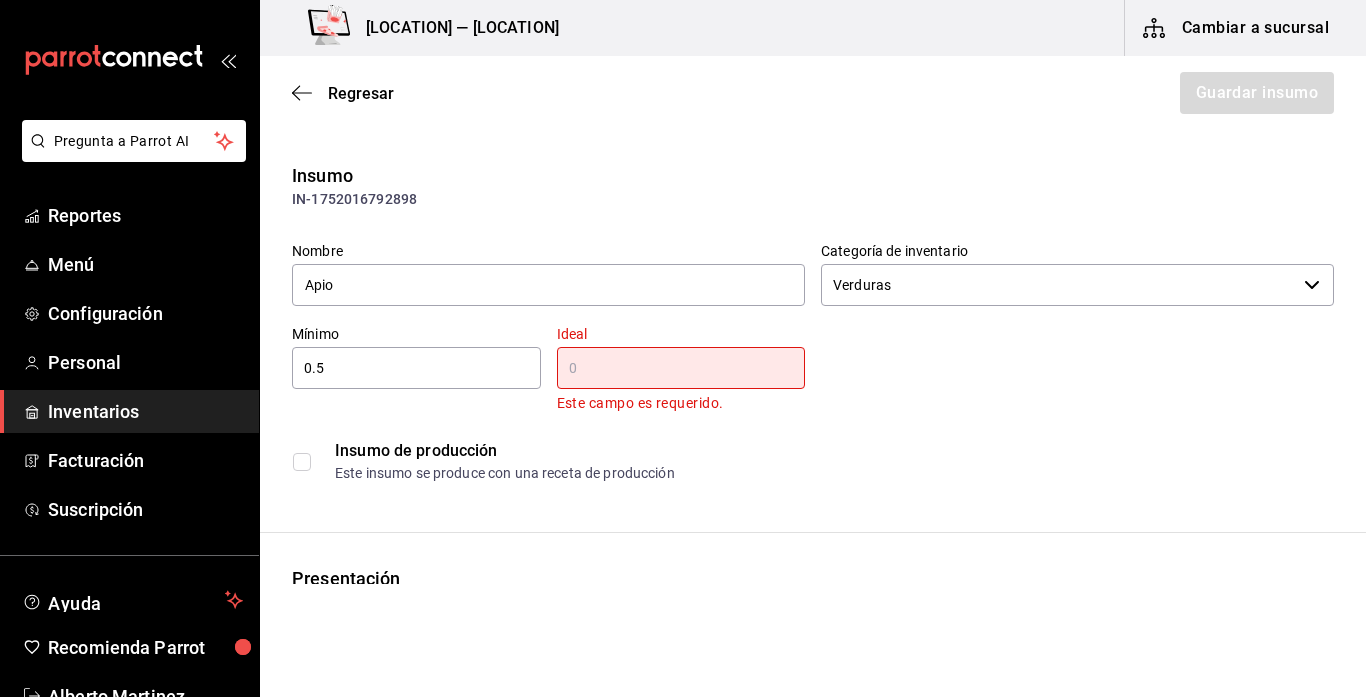 type on "2" 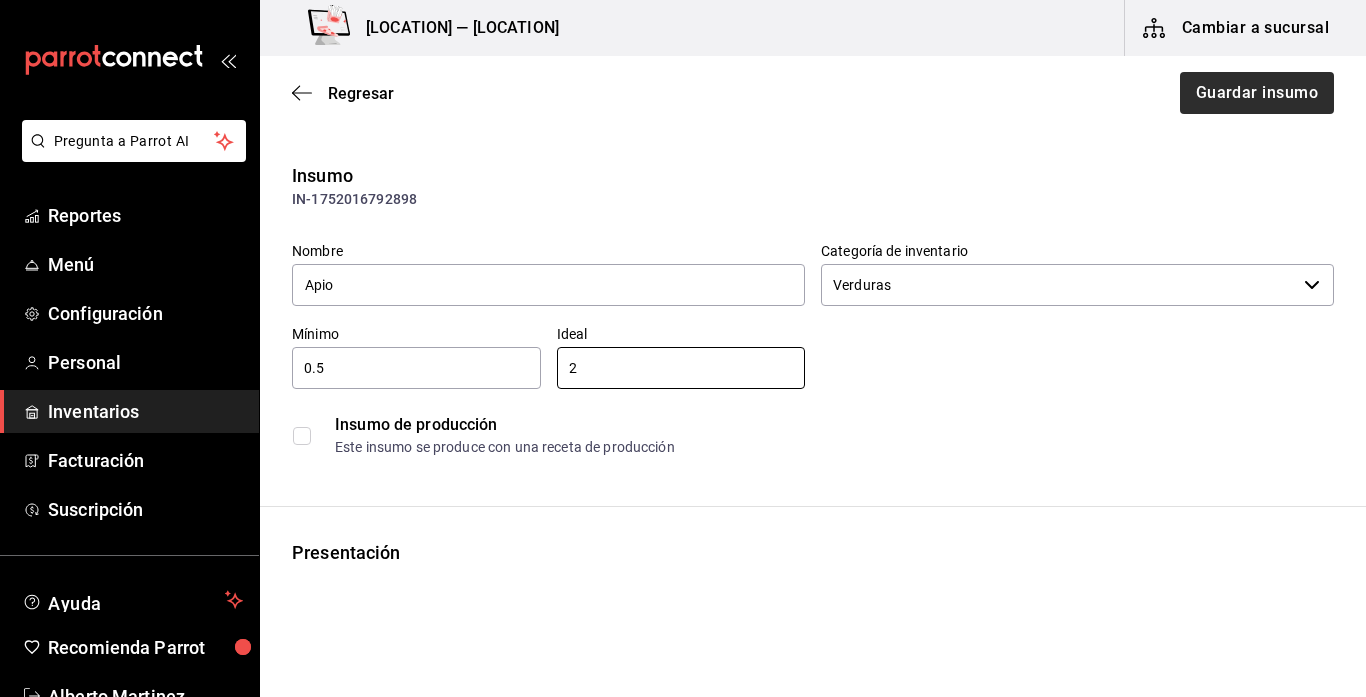 type on "2" 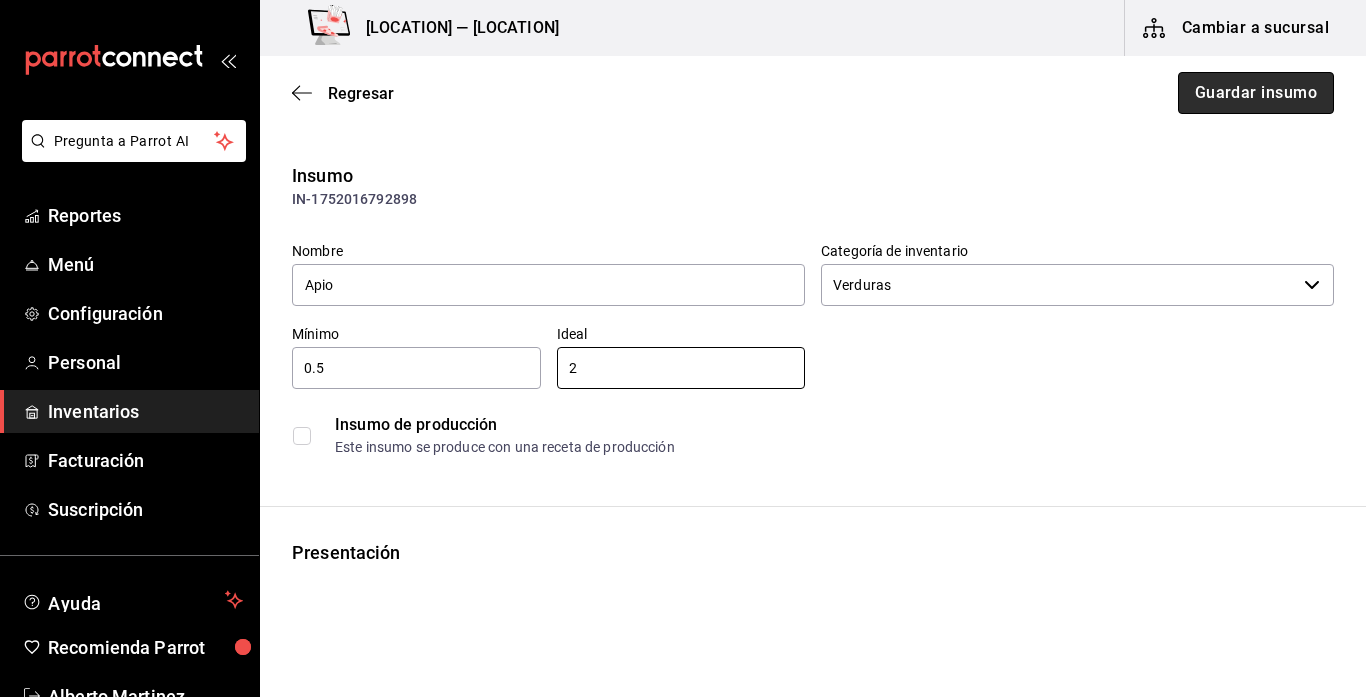 click on "Guardar insumo" at bounding box center [1256, 93] 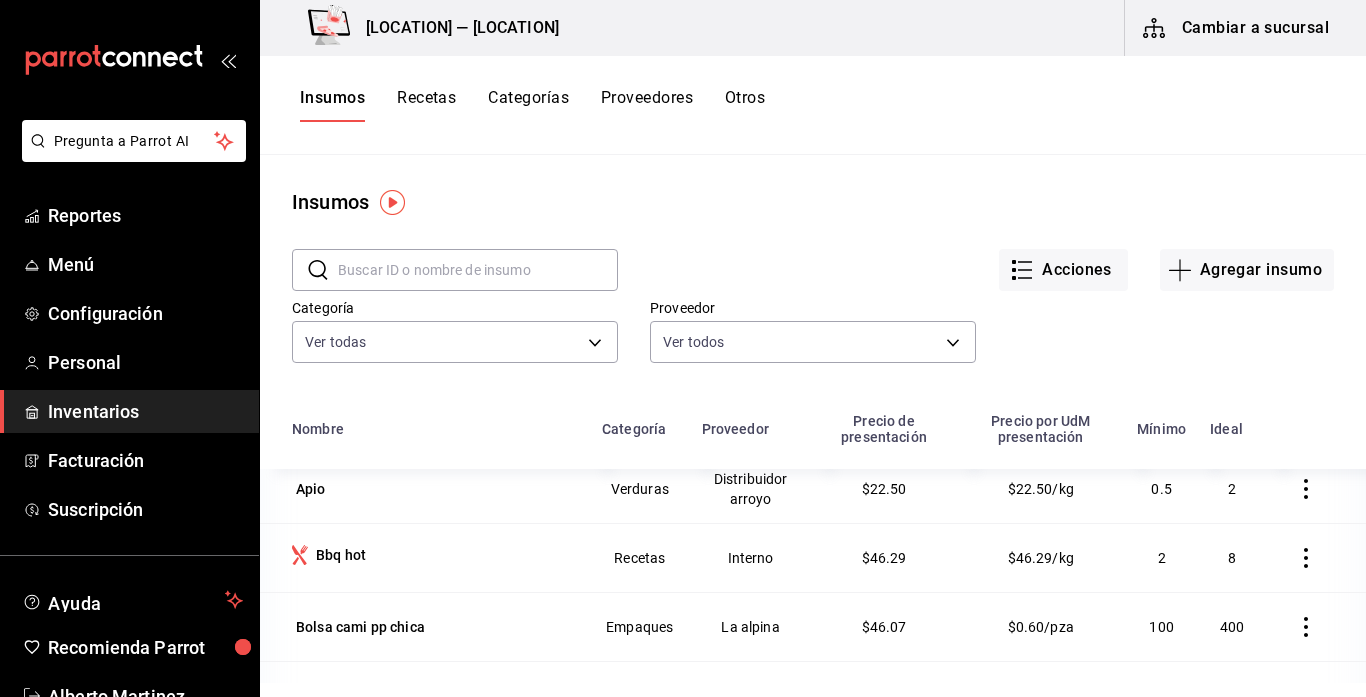 scroll, scrollTop: 713, scrollLeft: 0, axis: vertical 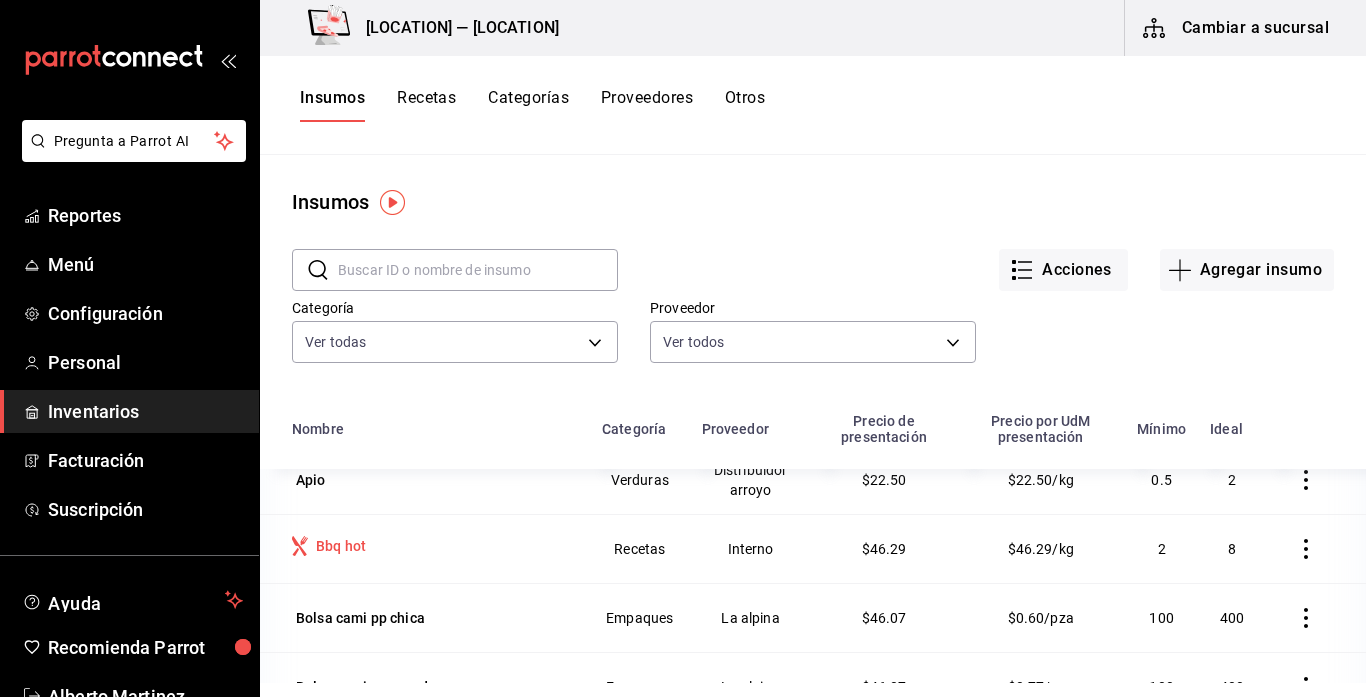 click on "Bbq hot" at bounding box center (341, 546) 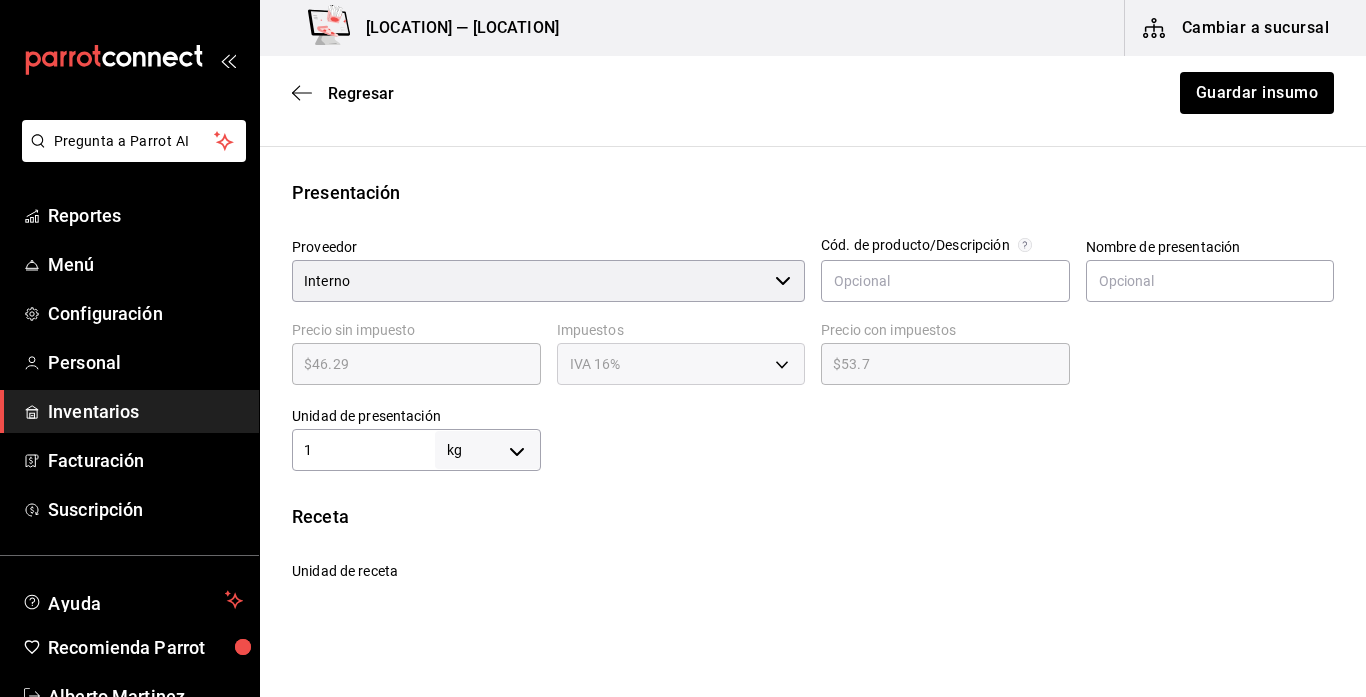 scroll, scrollTop: 0, scrollLeft: 0, axis: both 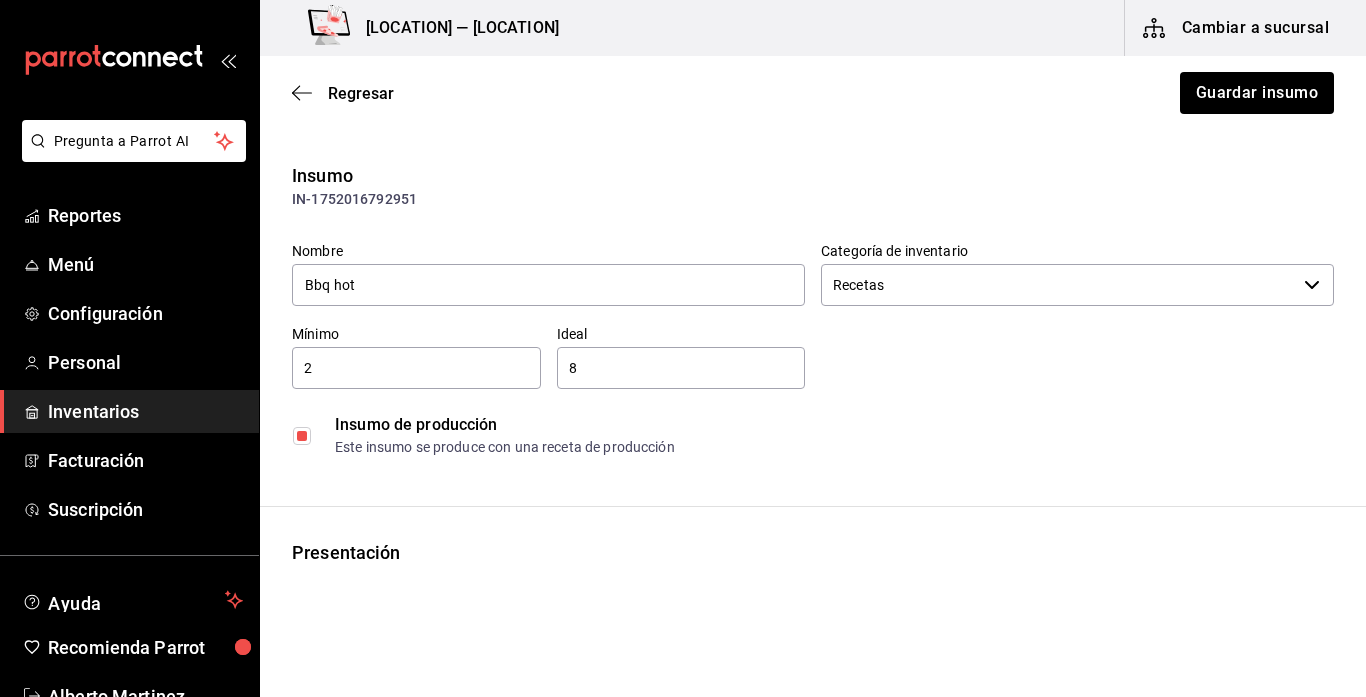 click on "2" at bounding box center (416, 368) 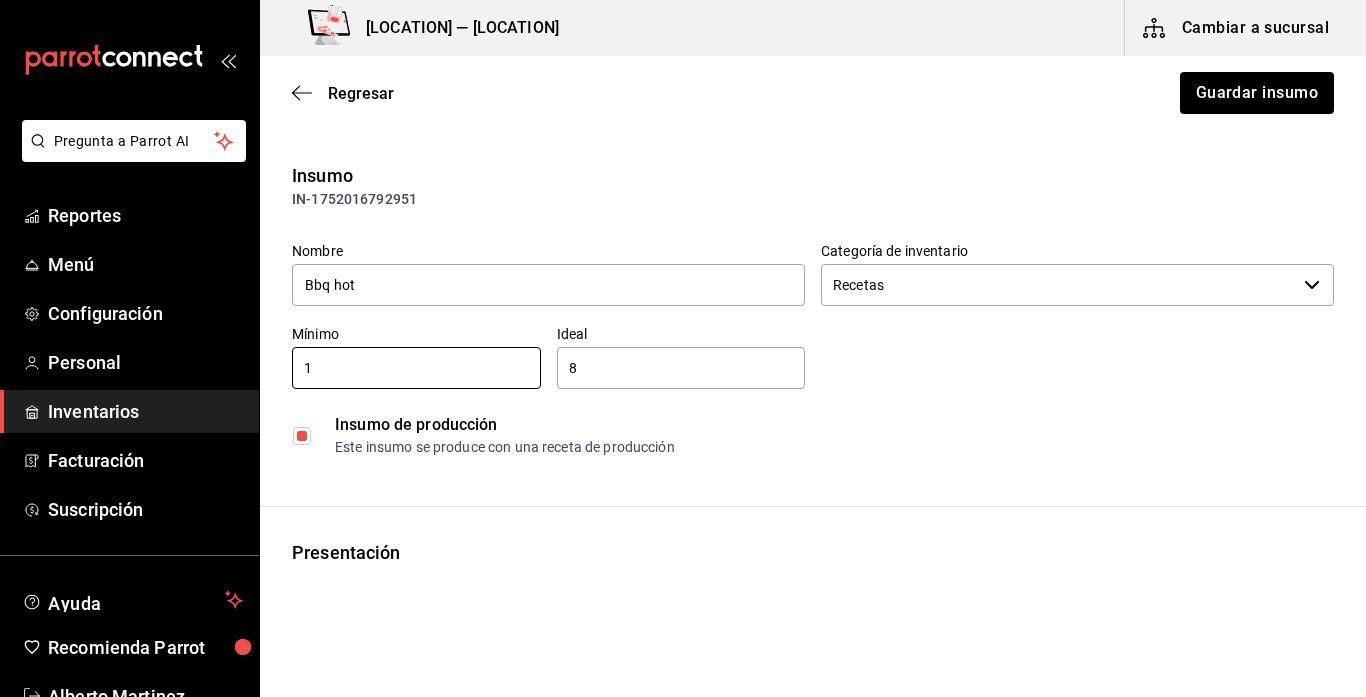 type on "1" 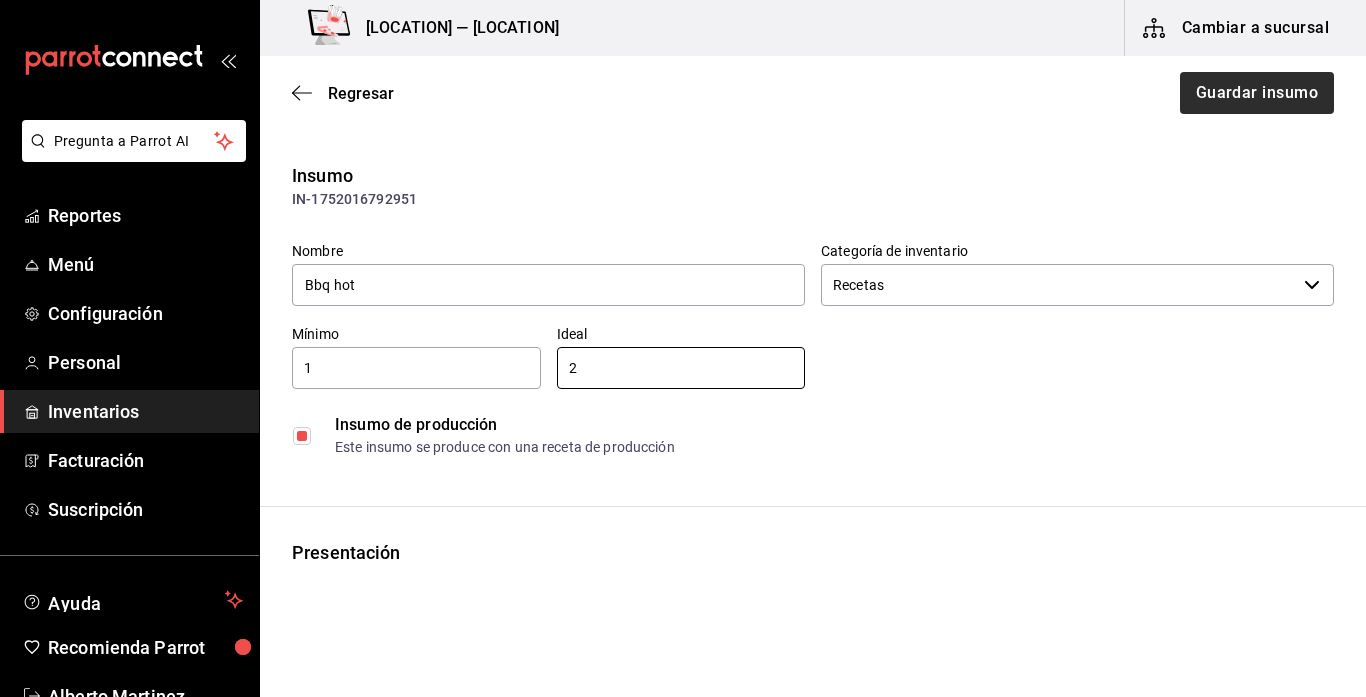 type on "2" 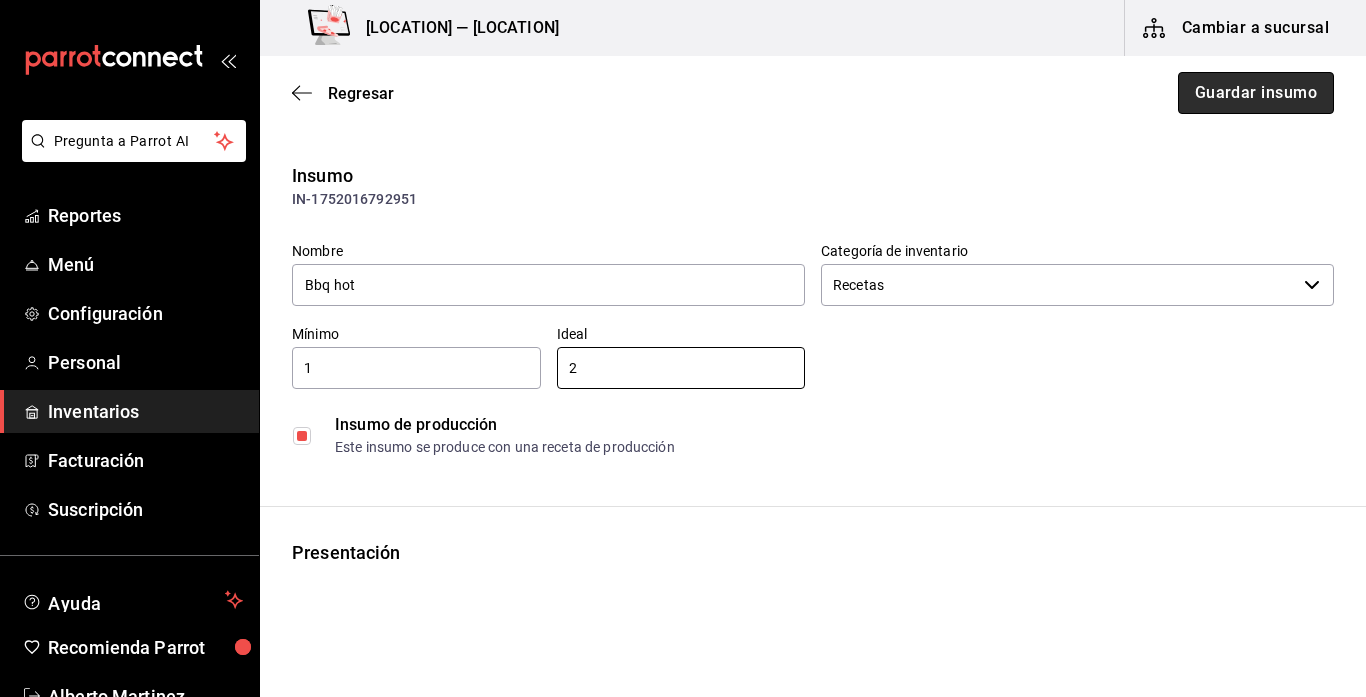 click on "Guardar insumo" at bounding box center (1256, 93) 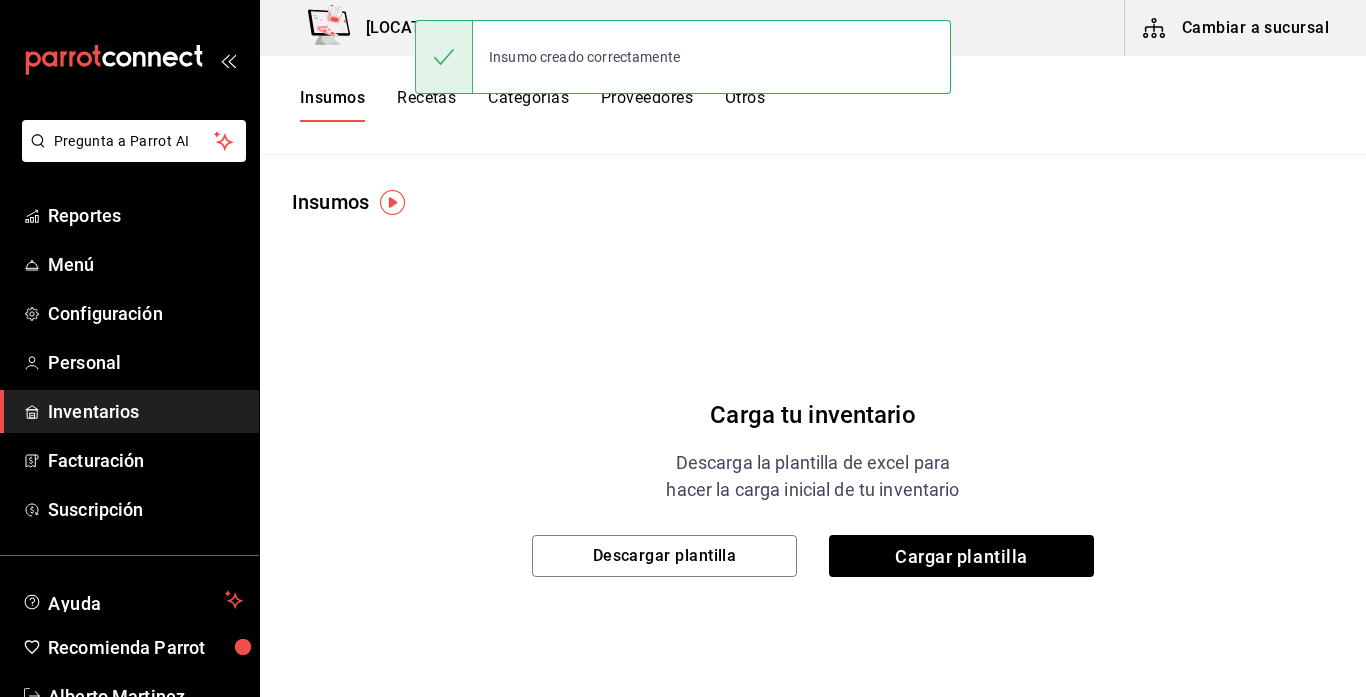 click on "Recetas" at bounding box center [426, 105] 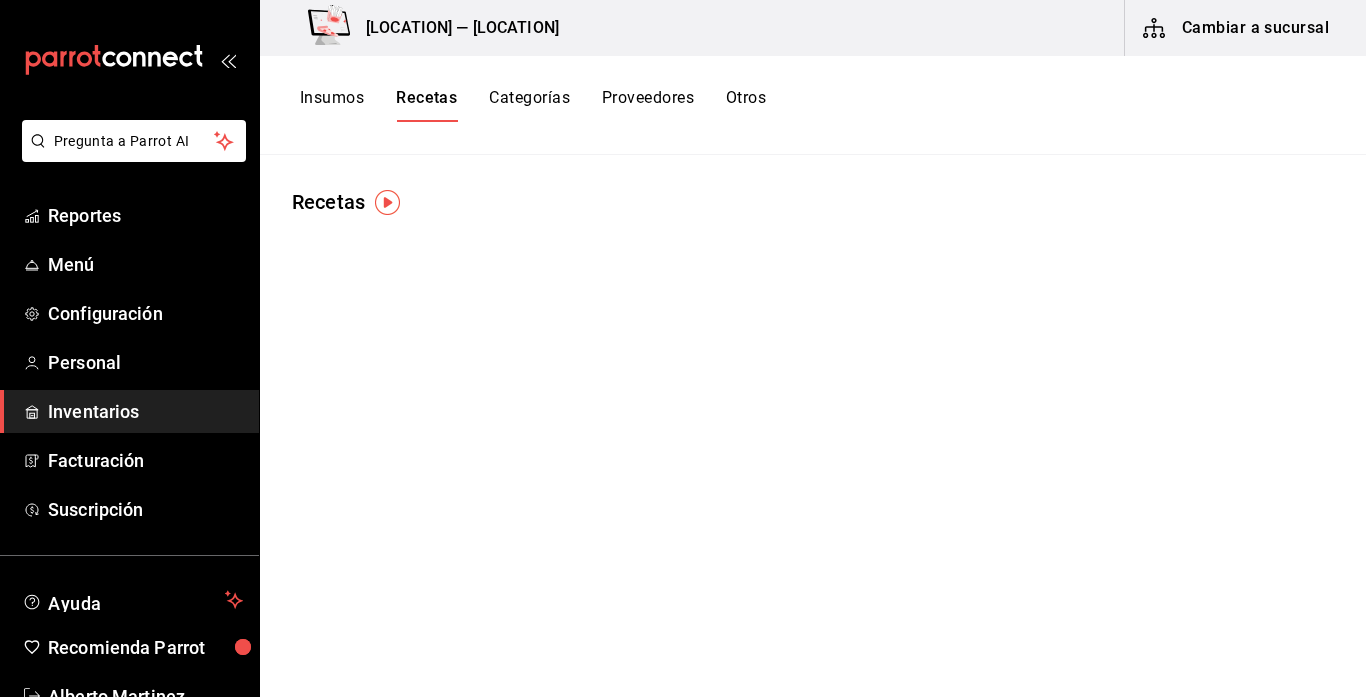 click on "Insumos" at bounding box center [332, 105] 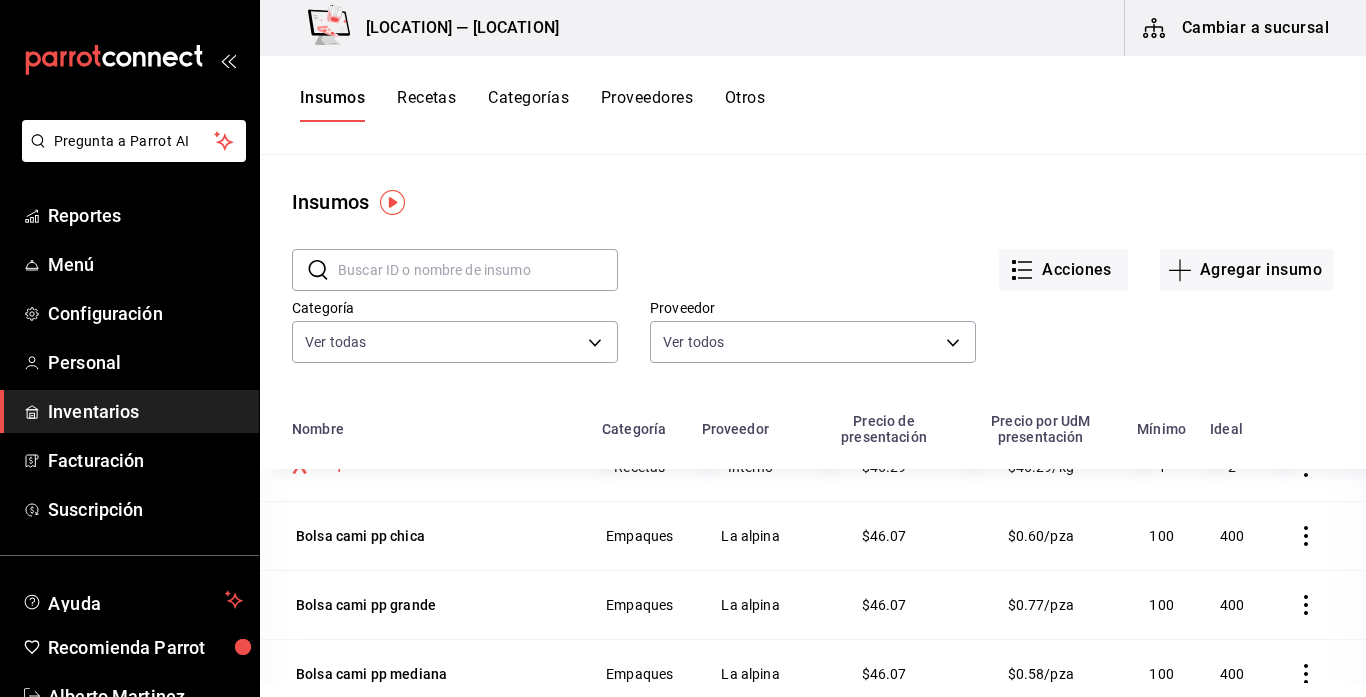 scroll, scrollTop: 798, scrollLeft: 0, axis: vertical 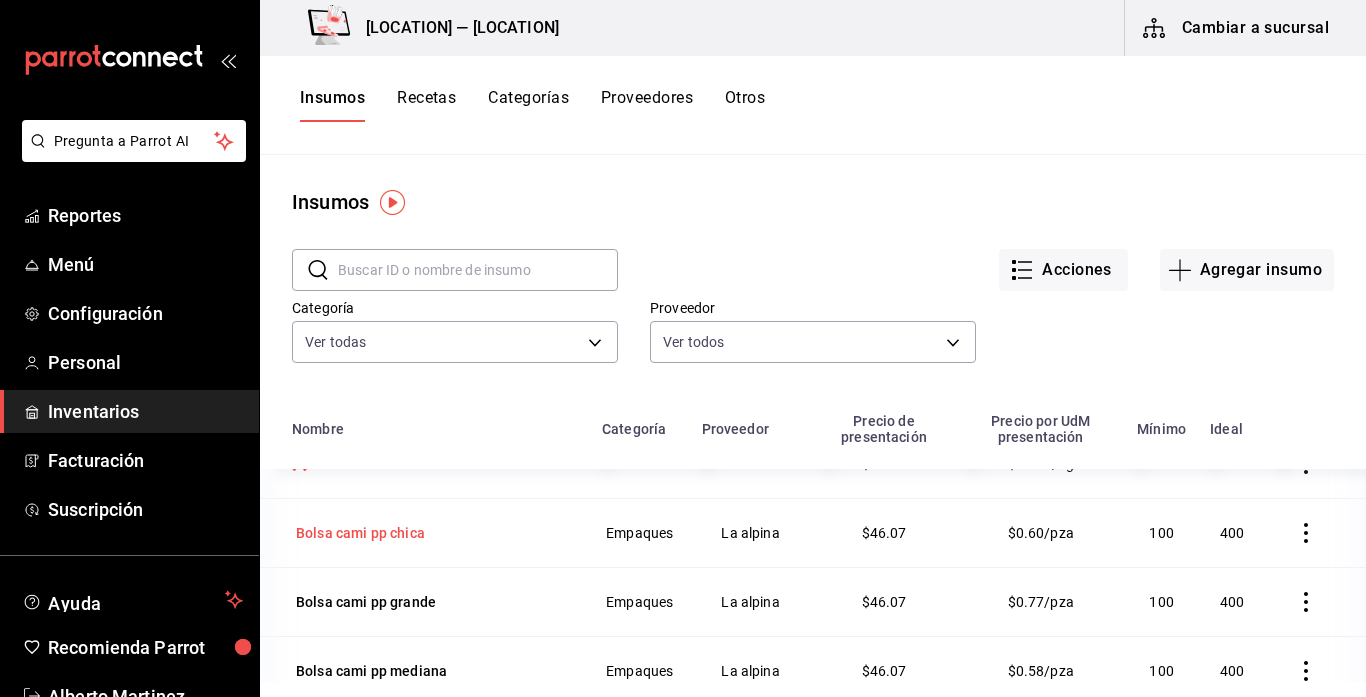 click on "Bolsa cami pp chica" at bounding box center [360, 533] 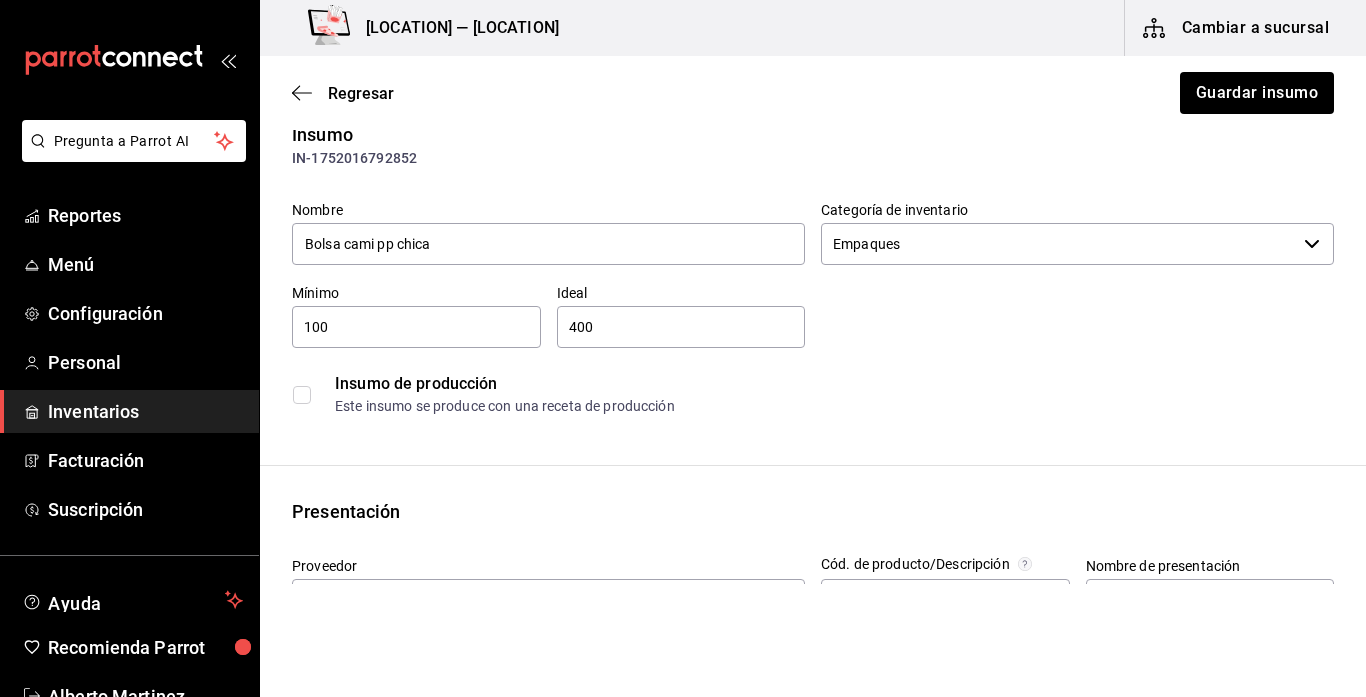 scroll, scrollTop: 7, scrollLeft: 0, axis: vertical 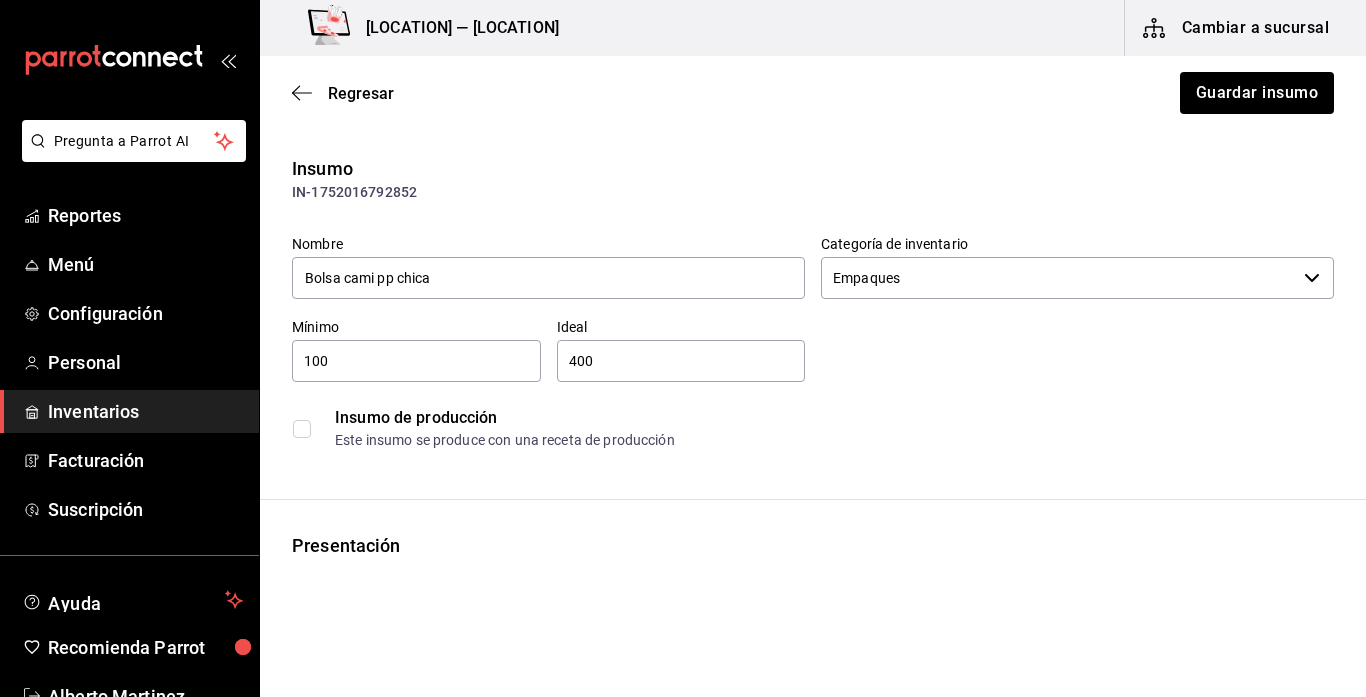 click on "100" at bounding box center [416, 361] 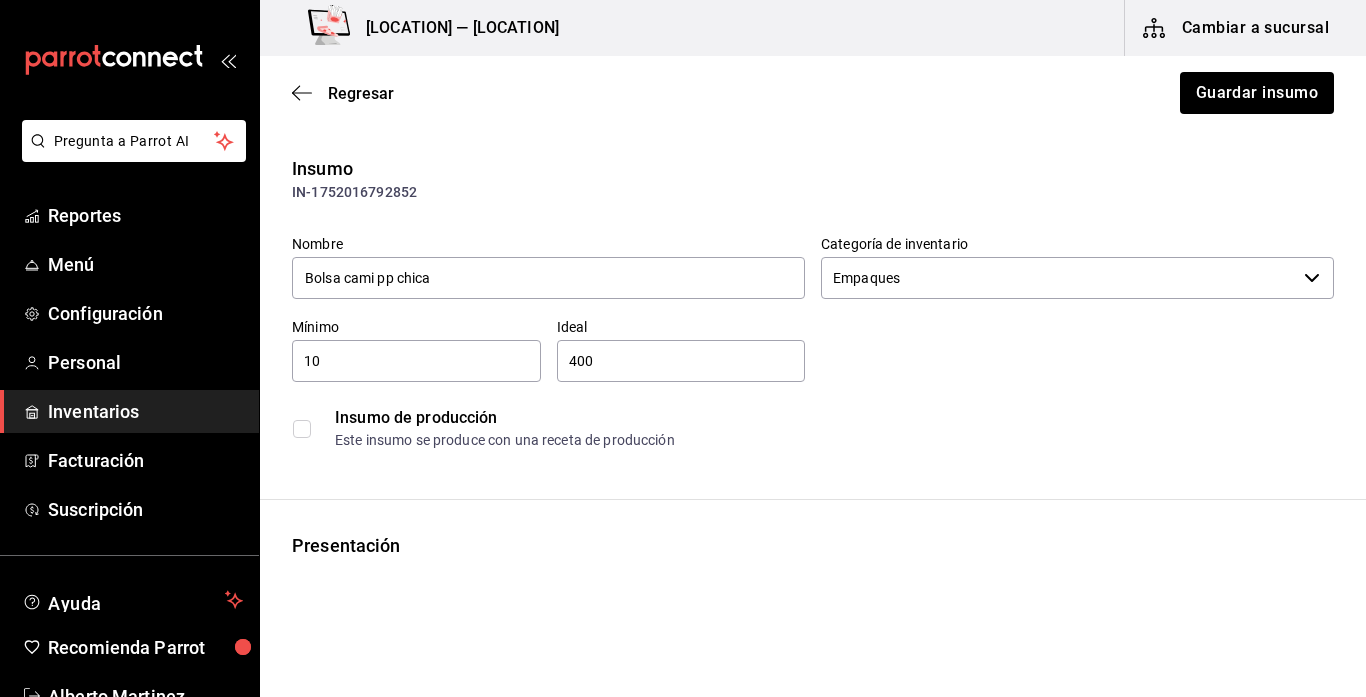 type on "1" 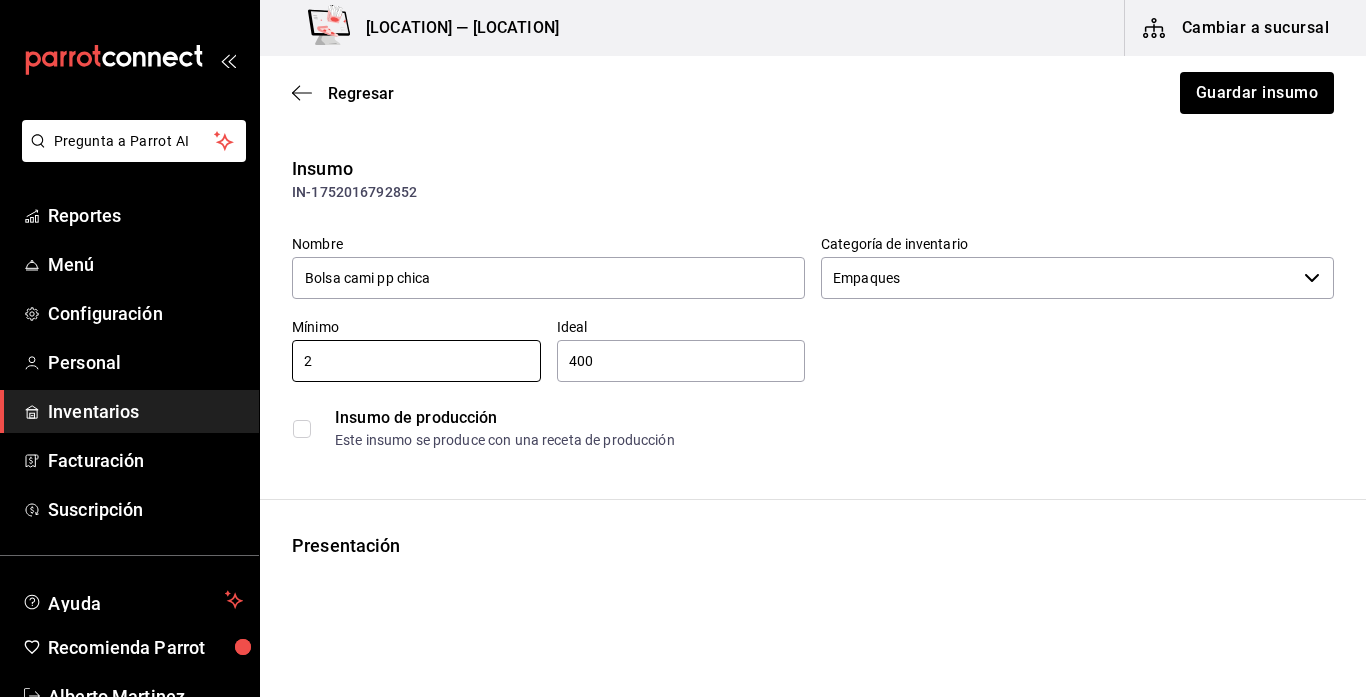 type on "2" 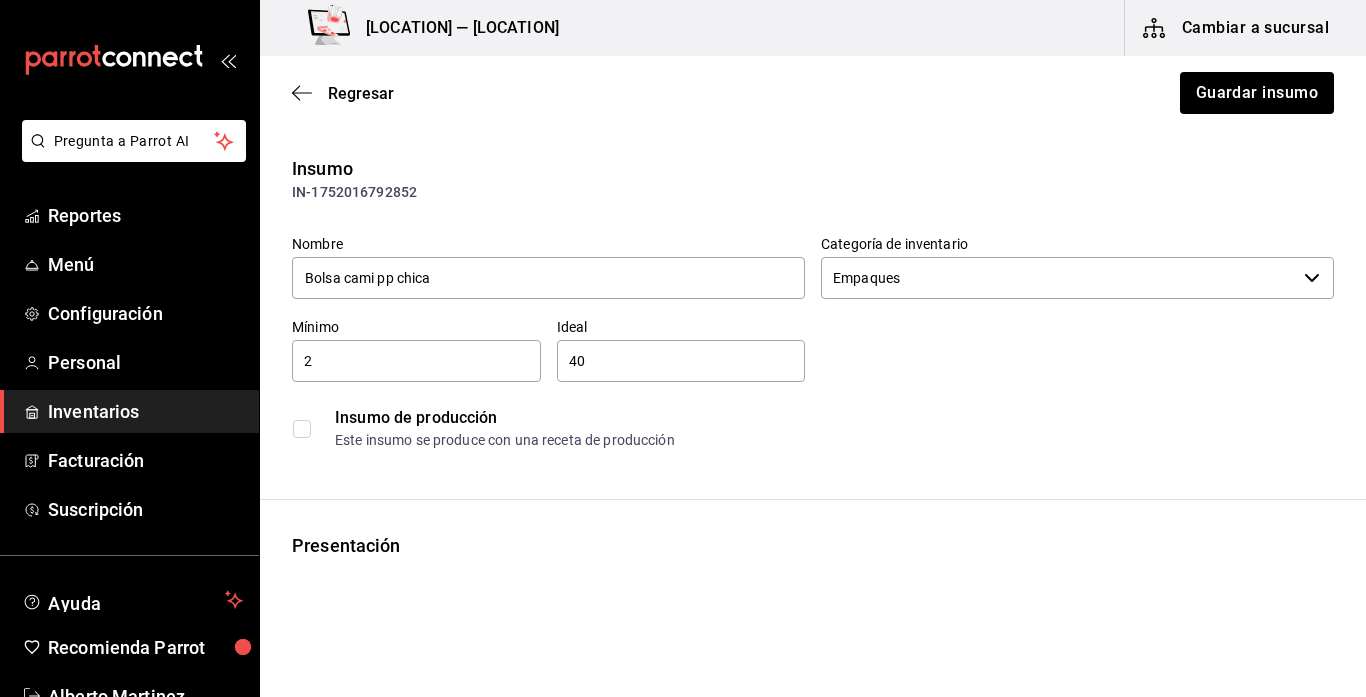 type on "4" 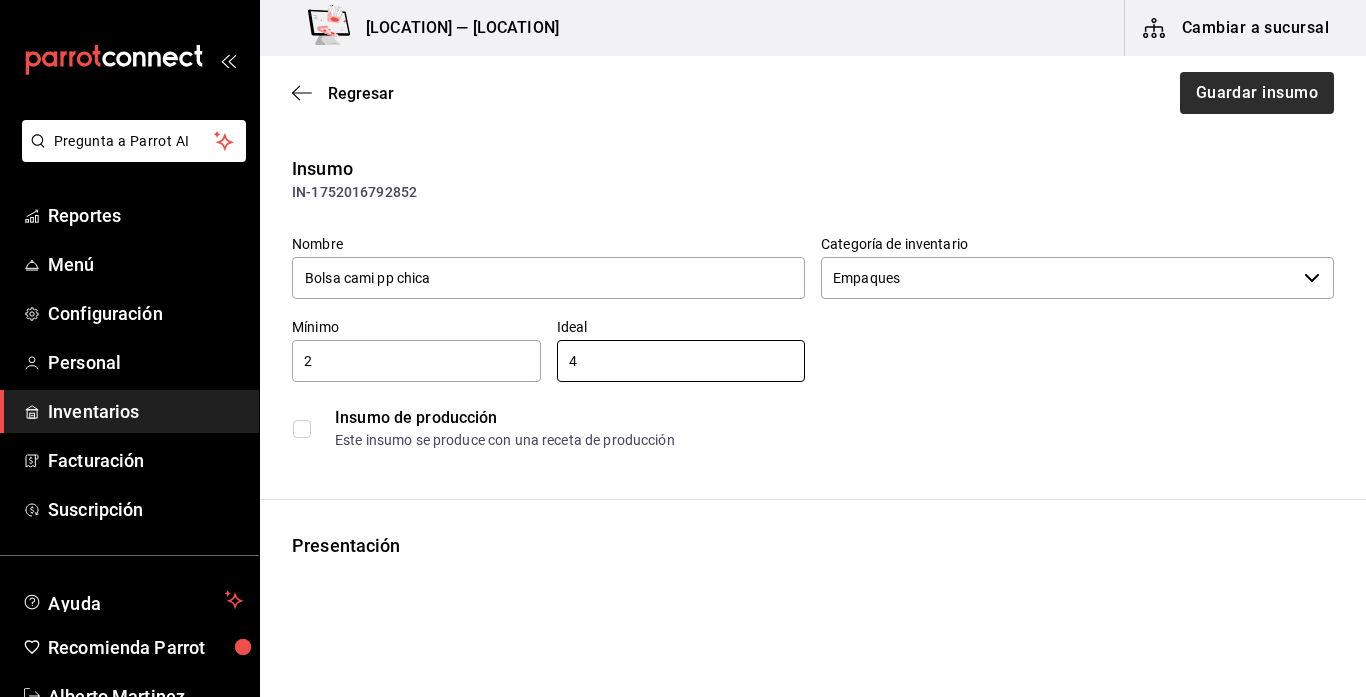 type on "4" 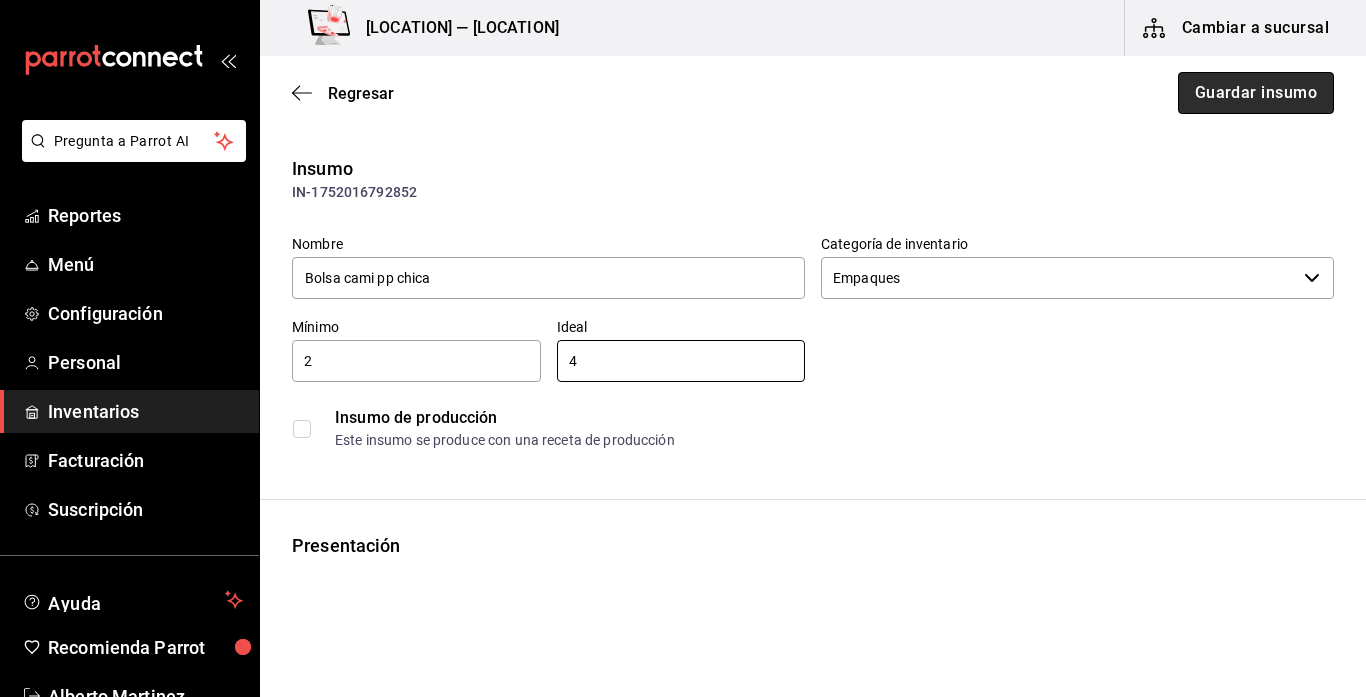 click on "Guardar insumo" at bounding box center (1256, 93) 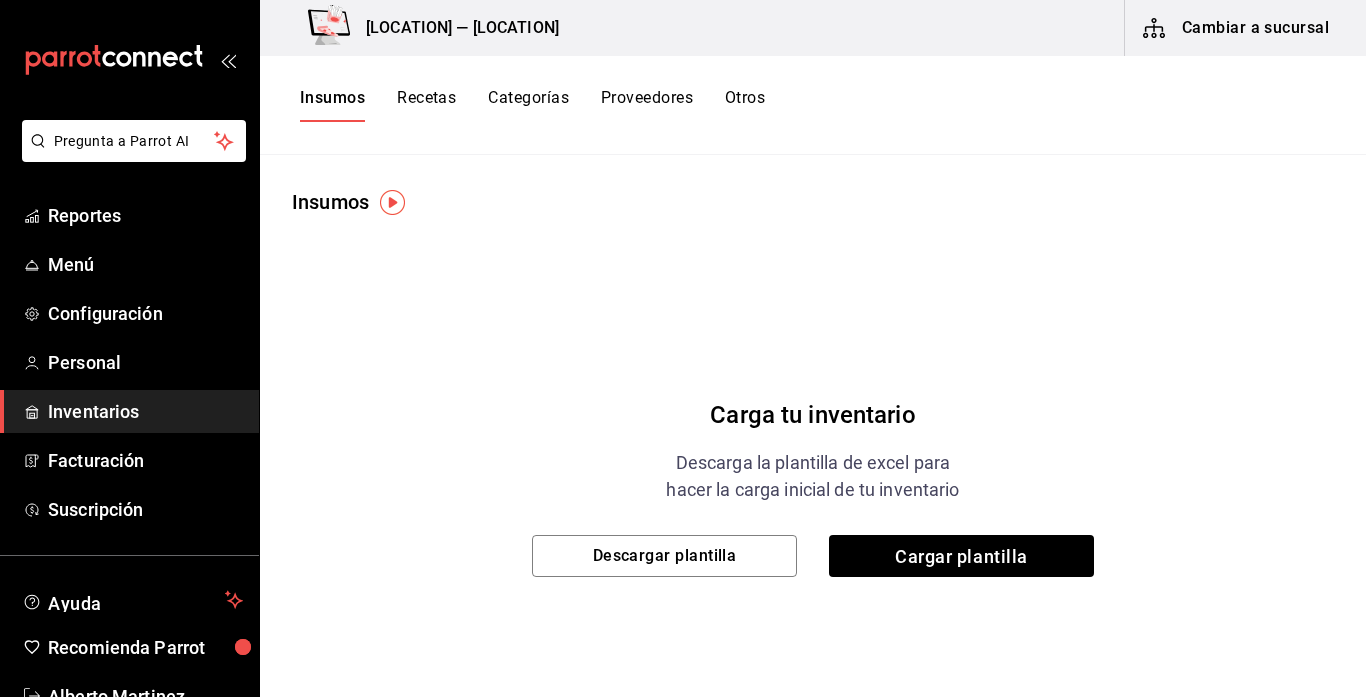 click on "Recetas" at bounding box center [426, 105] 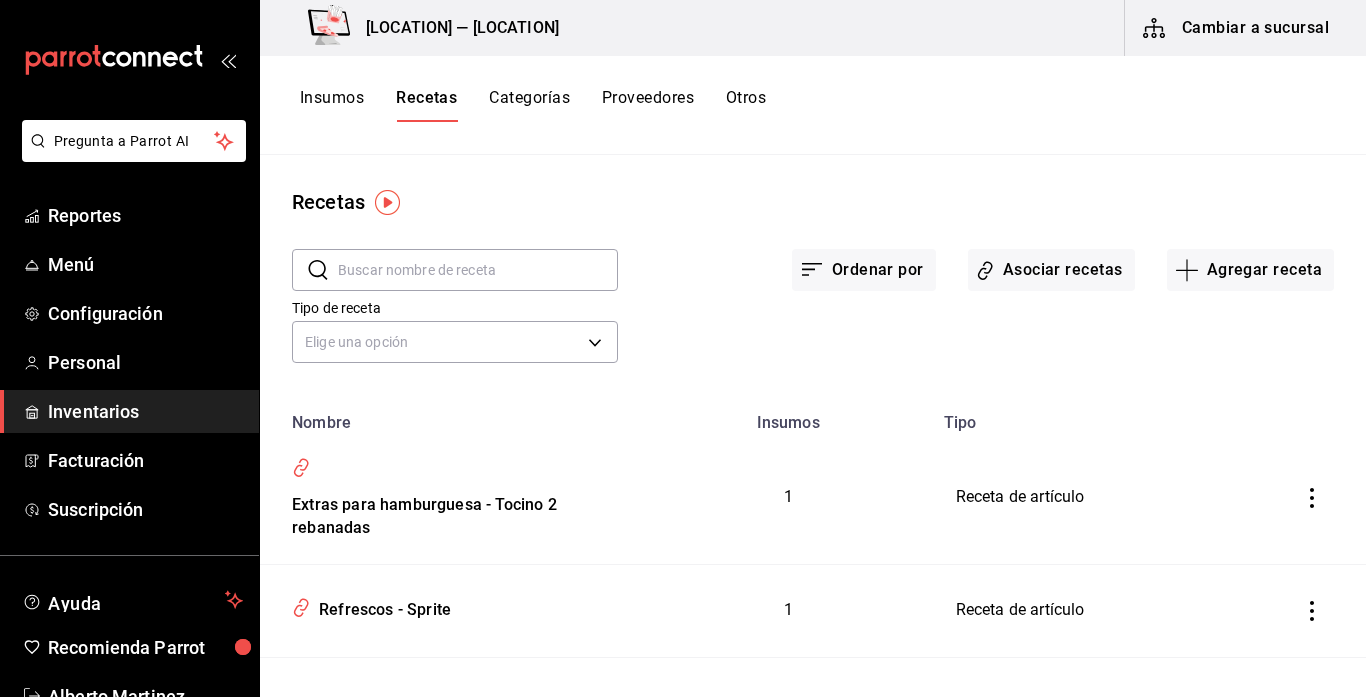 click on "Insumos" at bounding box center (332, 105) 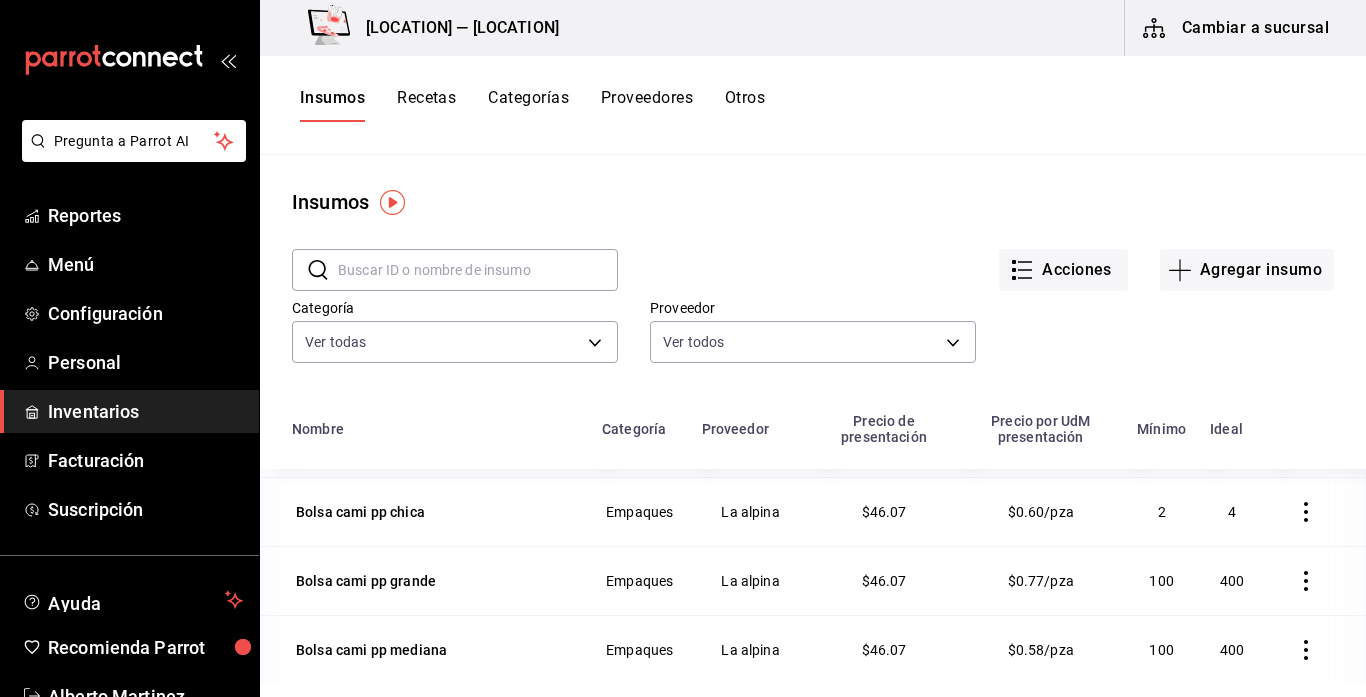scroll, scrollTop: 821, scrollLeft: 0, axis: vertical 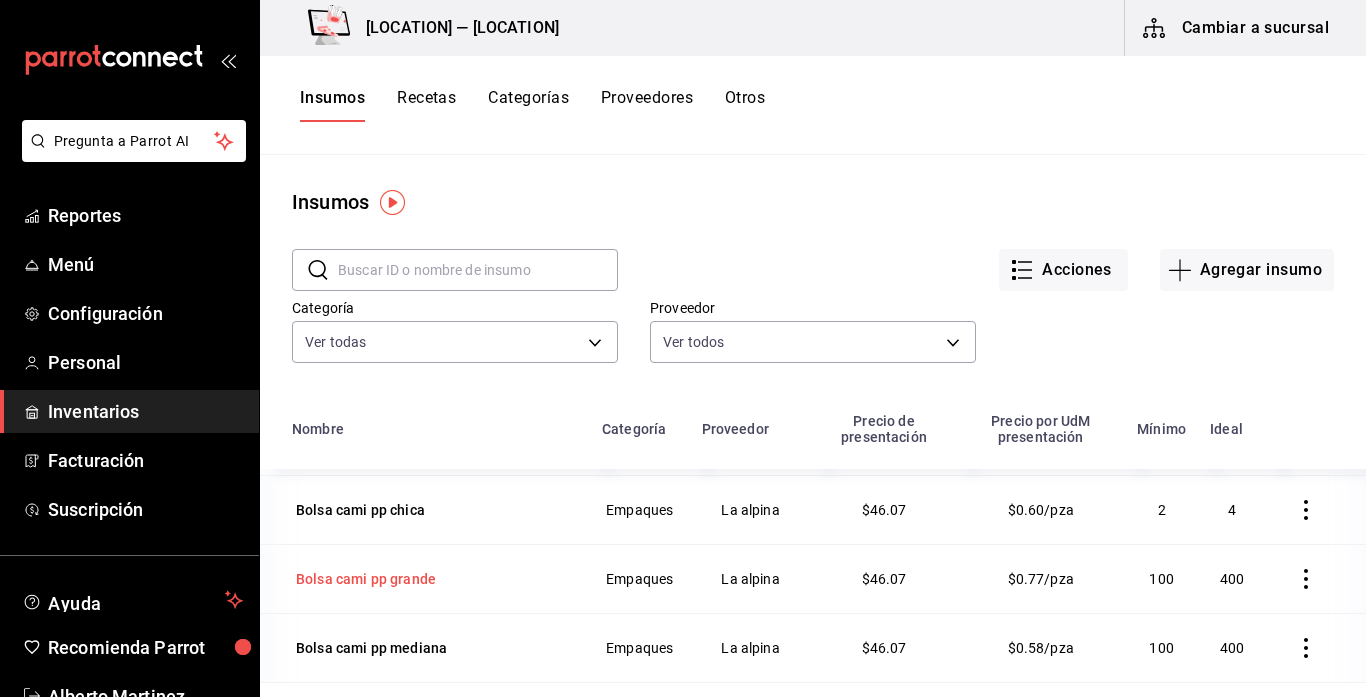 click on "Bolsa cami pp grande" at bounding box center [366, 579] 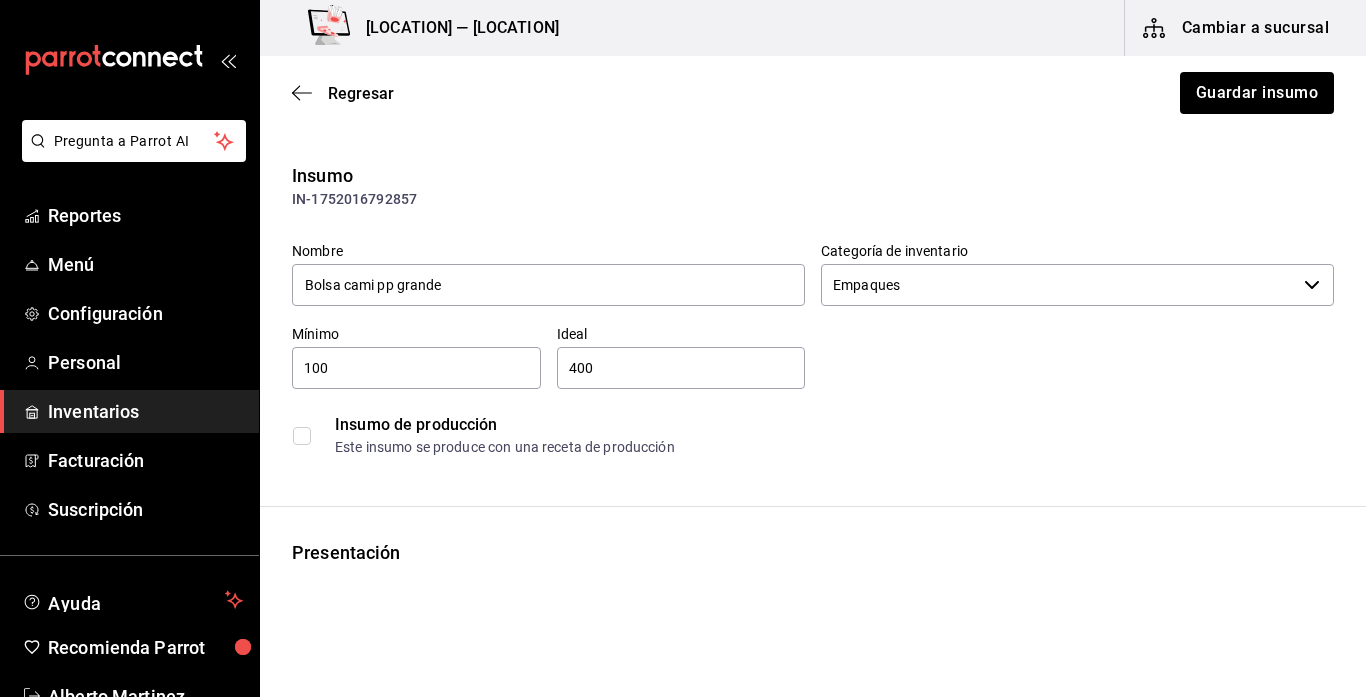 click on "100" at bounding box center [416, 368] 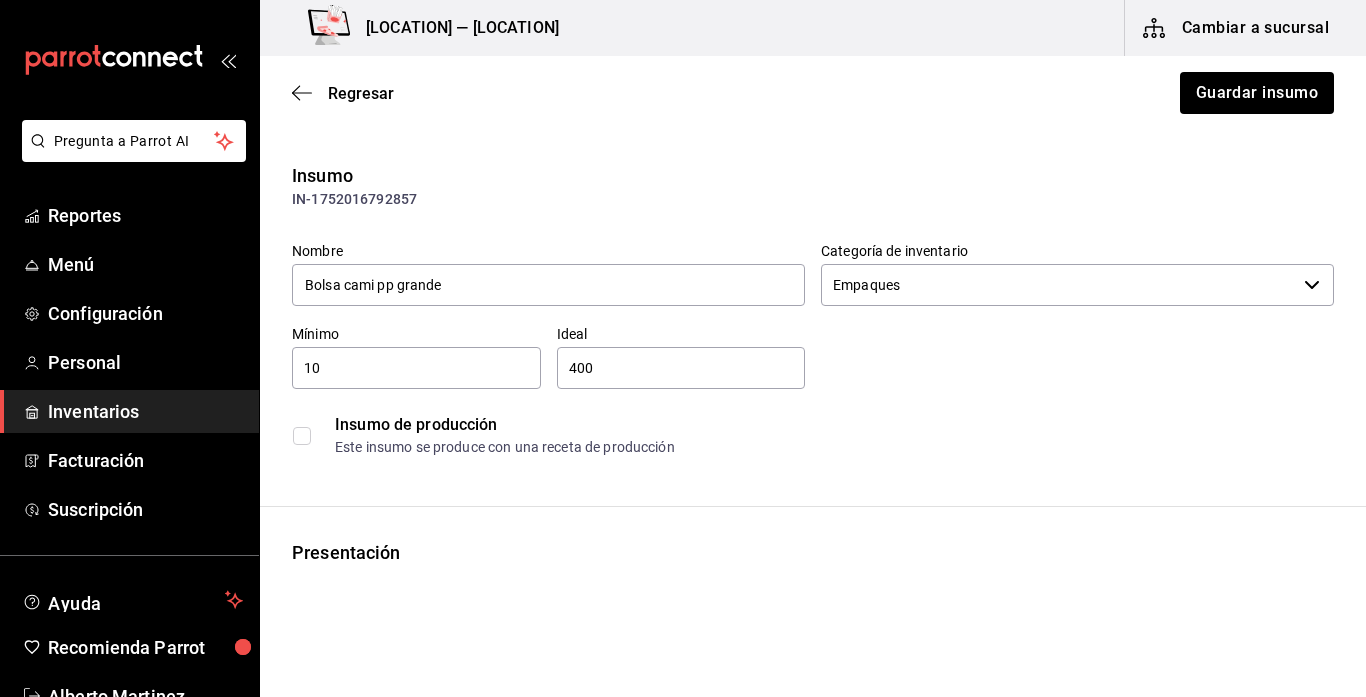 type on "1" 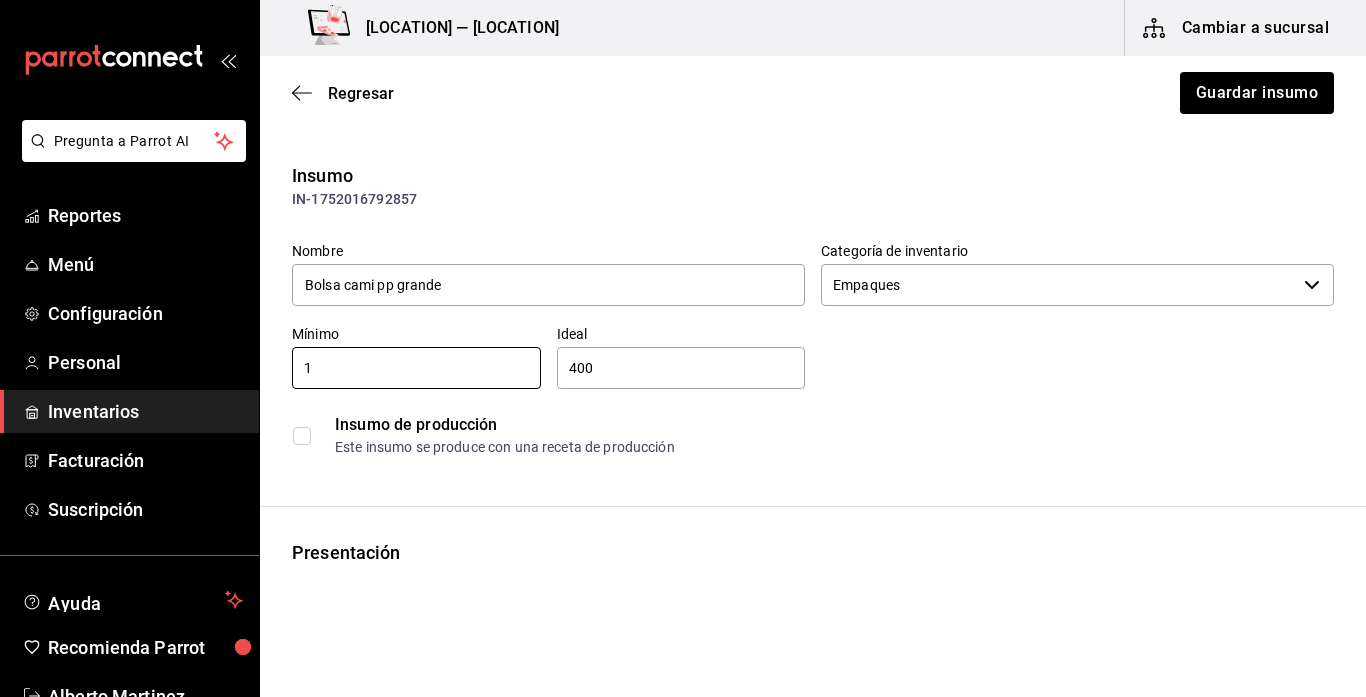 type on "1" 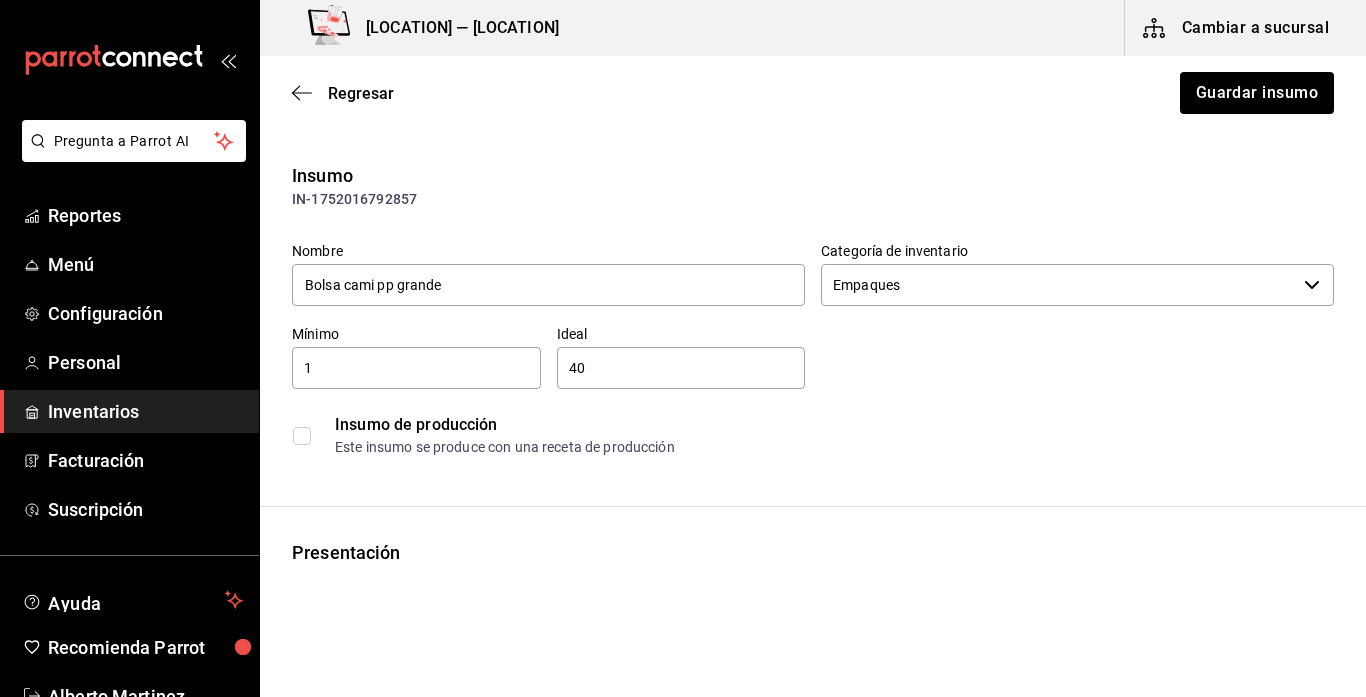 type on "4" 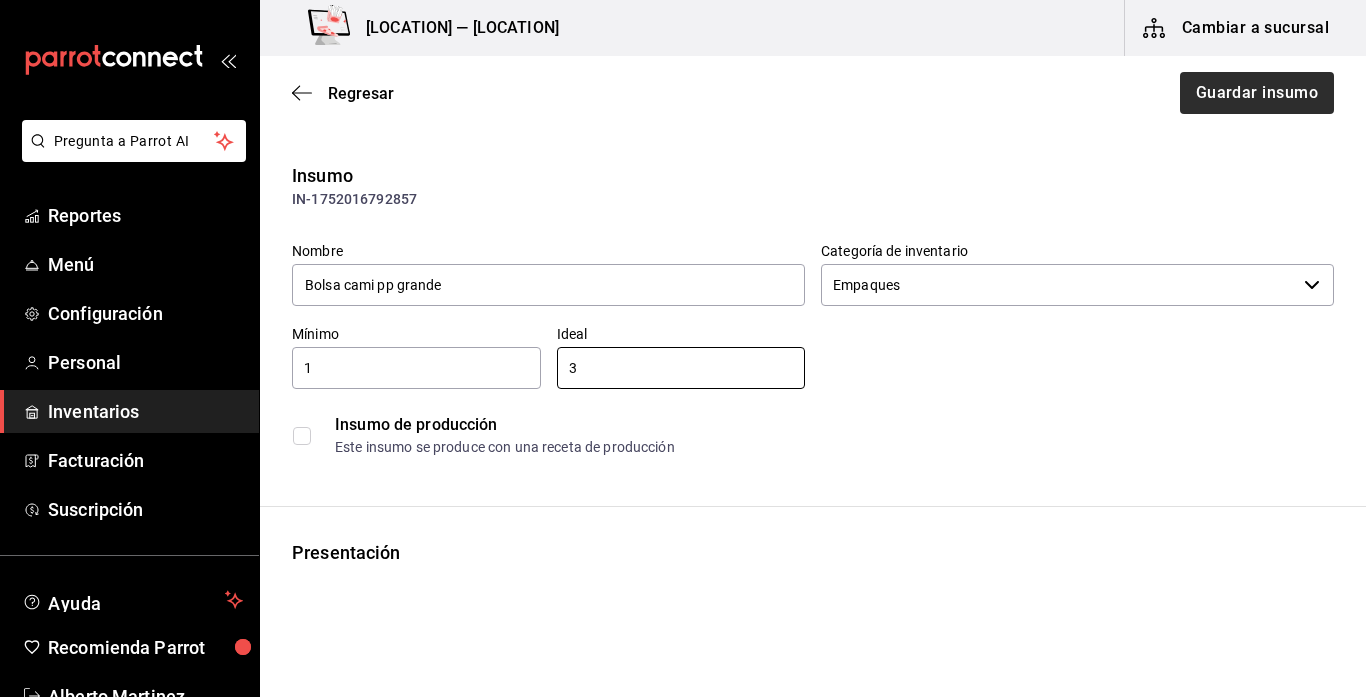 type on "3" 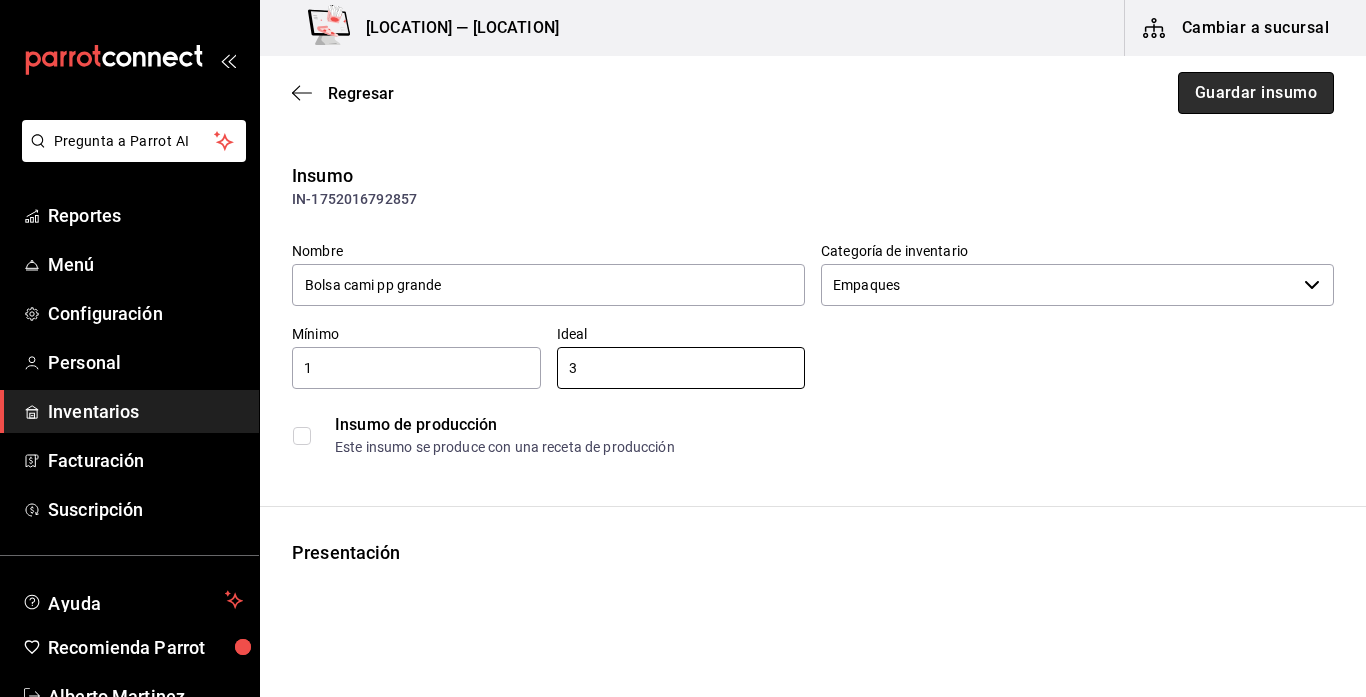 click on "Guardar insumo" at bounding box center [1256, 93] 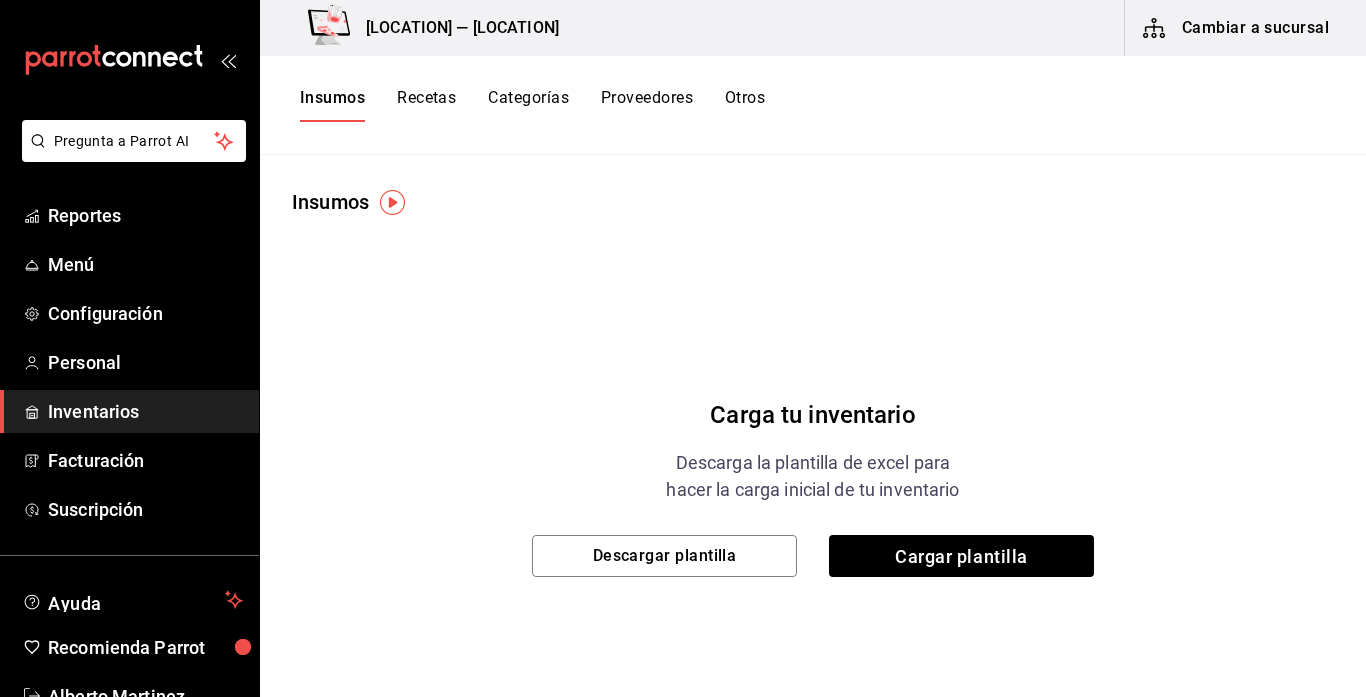 click on "Recetas" at bounding box center (426, 105) 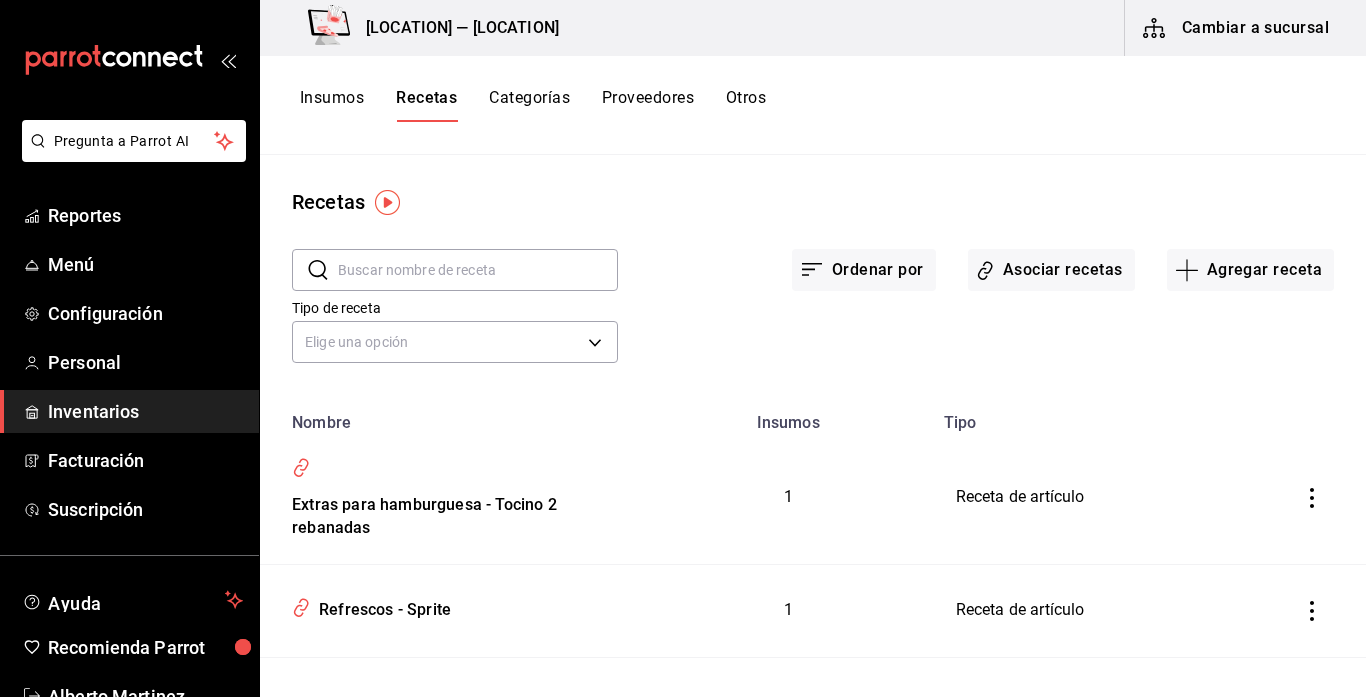 click on "Insumos" at bounding box center (332, 105) 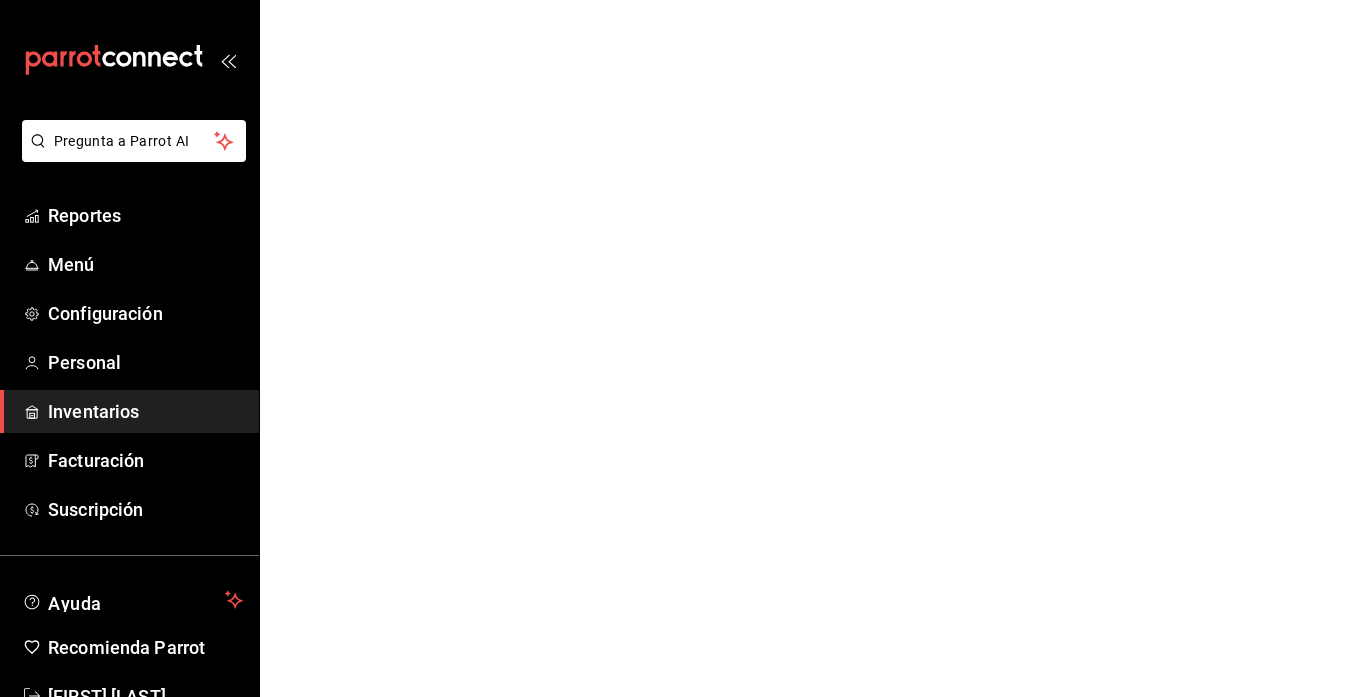 scroll, scrollTop: 0, scrollLeft: 0, axis: both 